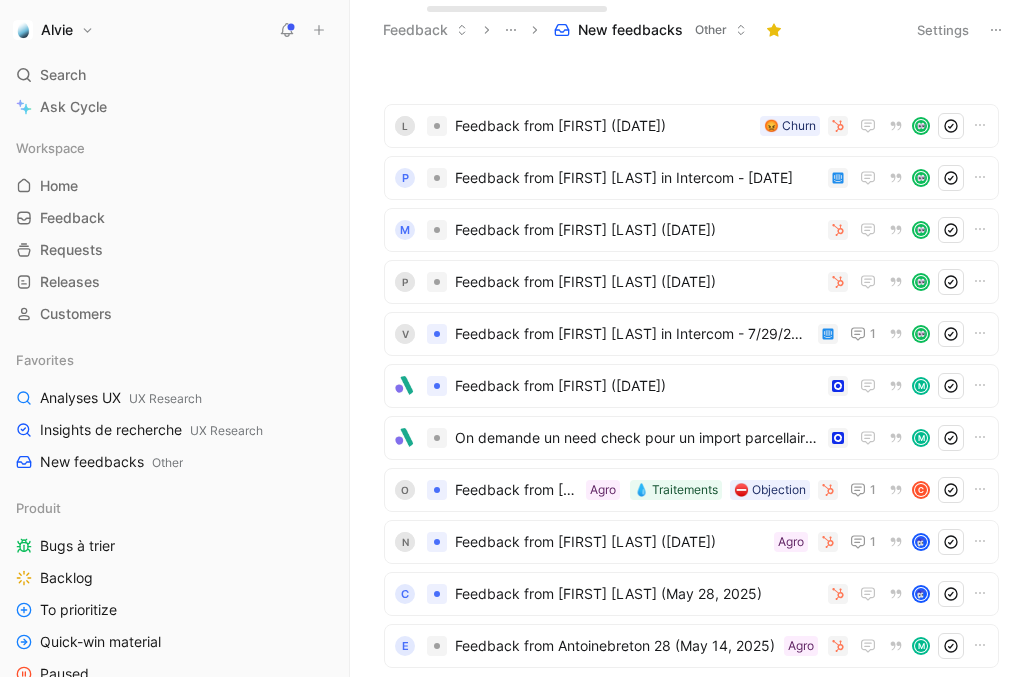 scroll, scrollTop: 0, scrollLeft: 0, axis: both 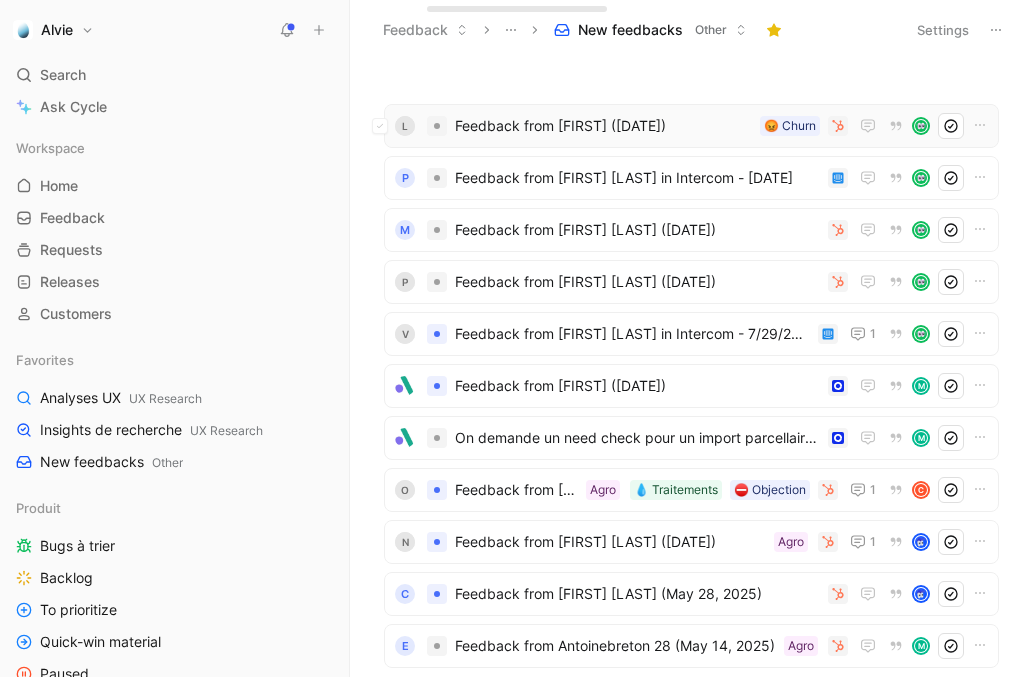 click on "Feedback from [FIRST] ([DATE])" at bounding box center [603, 126] 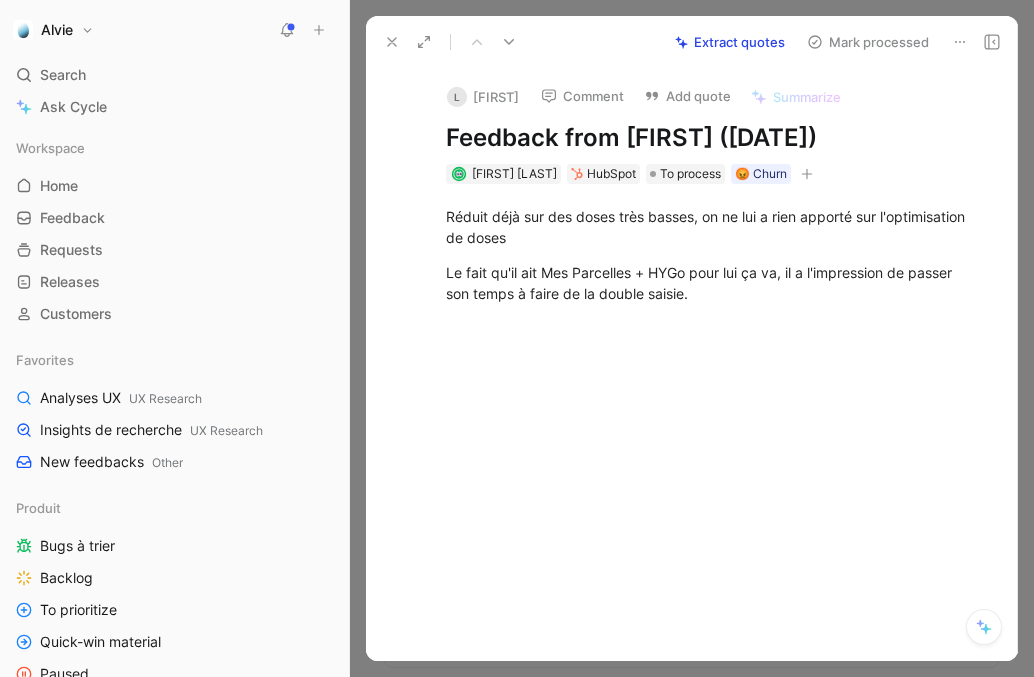 click at bounding box center (392, 42) 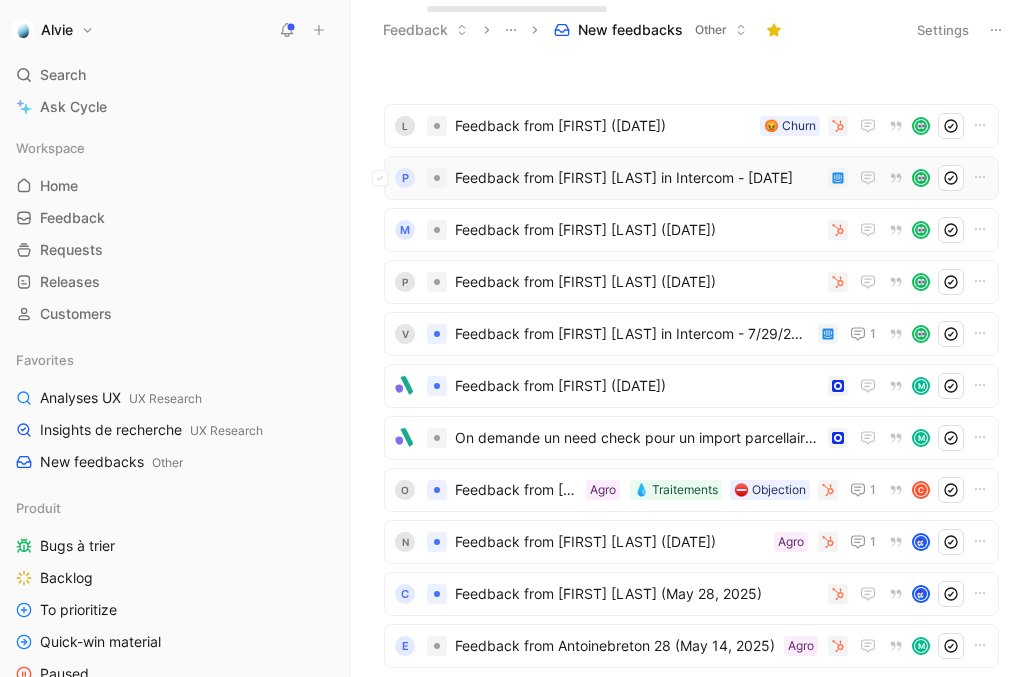 click on "P Feedback from [FIRST] [LAST] in Intercom - [DATE]" at bounding box center (691, 178) 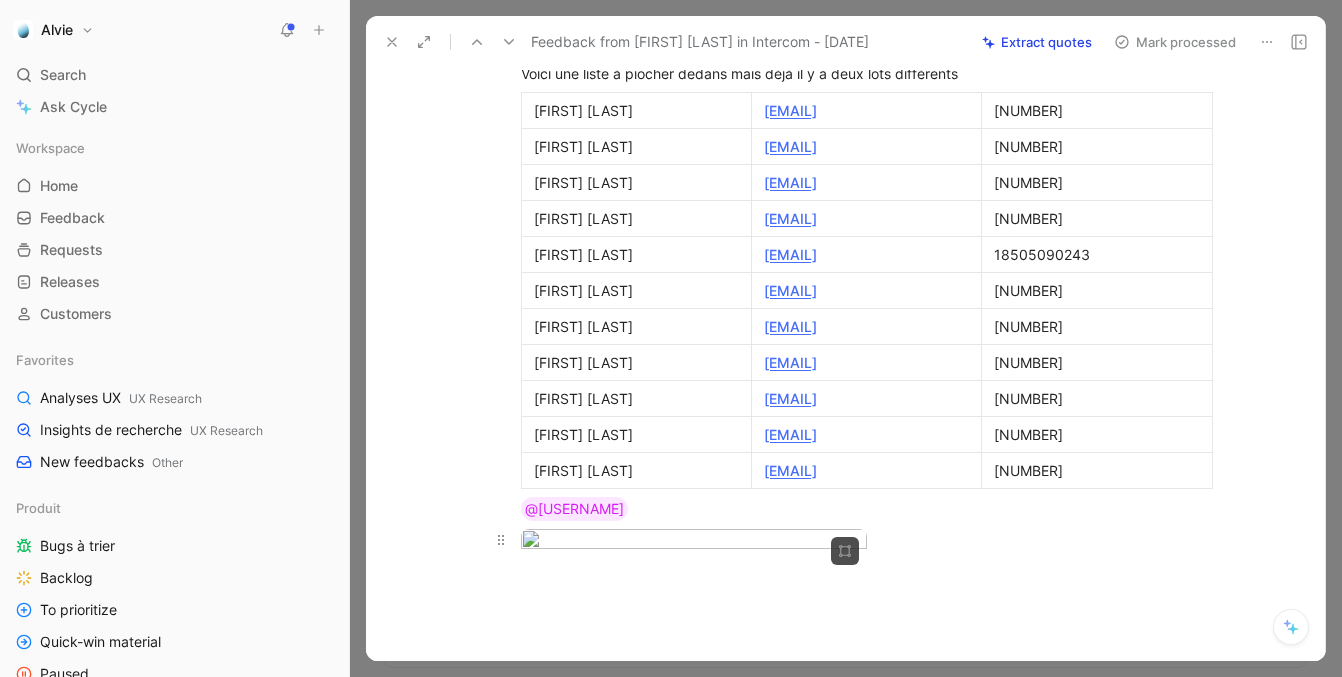 scroll, scrollTop: 393, scrollLeft: 0, axis: vertical 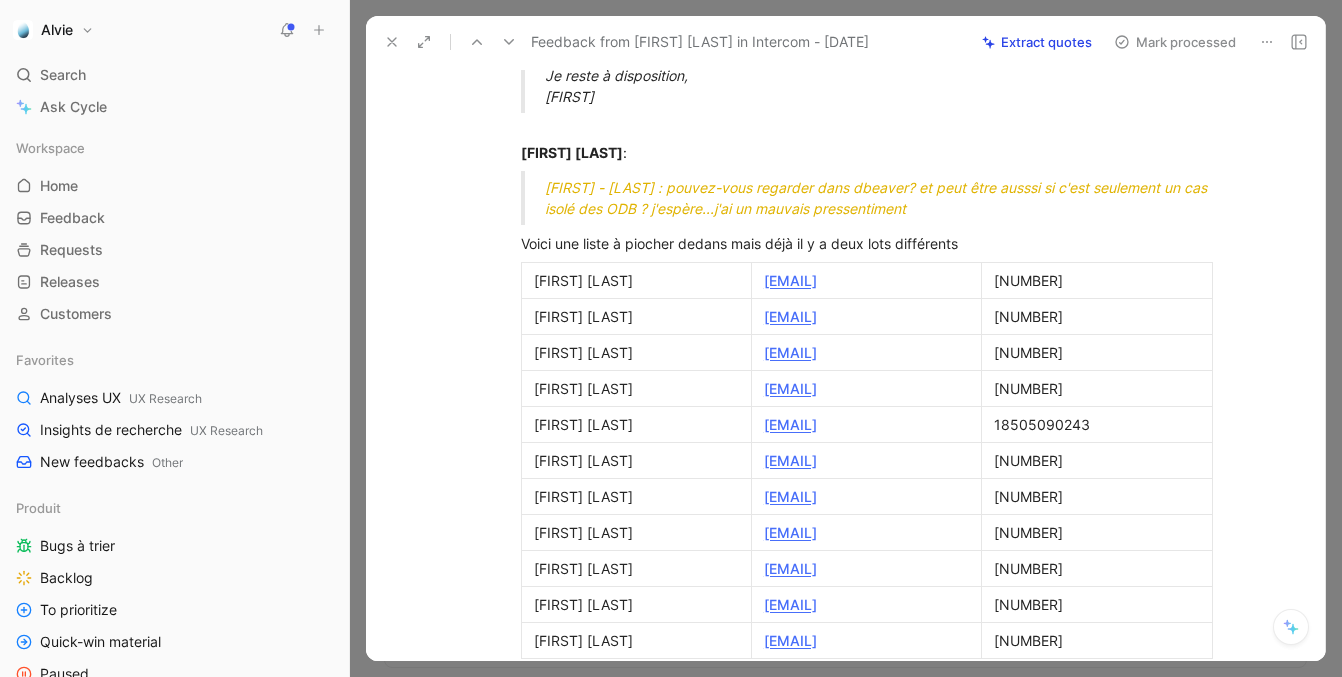 click 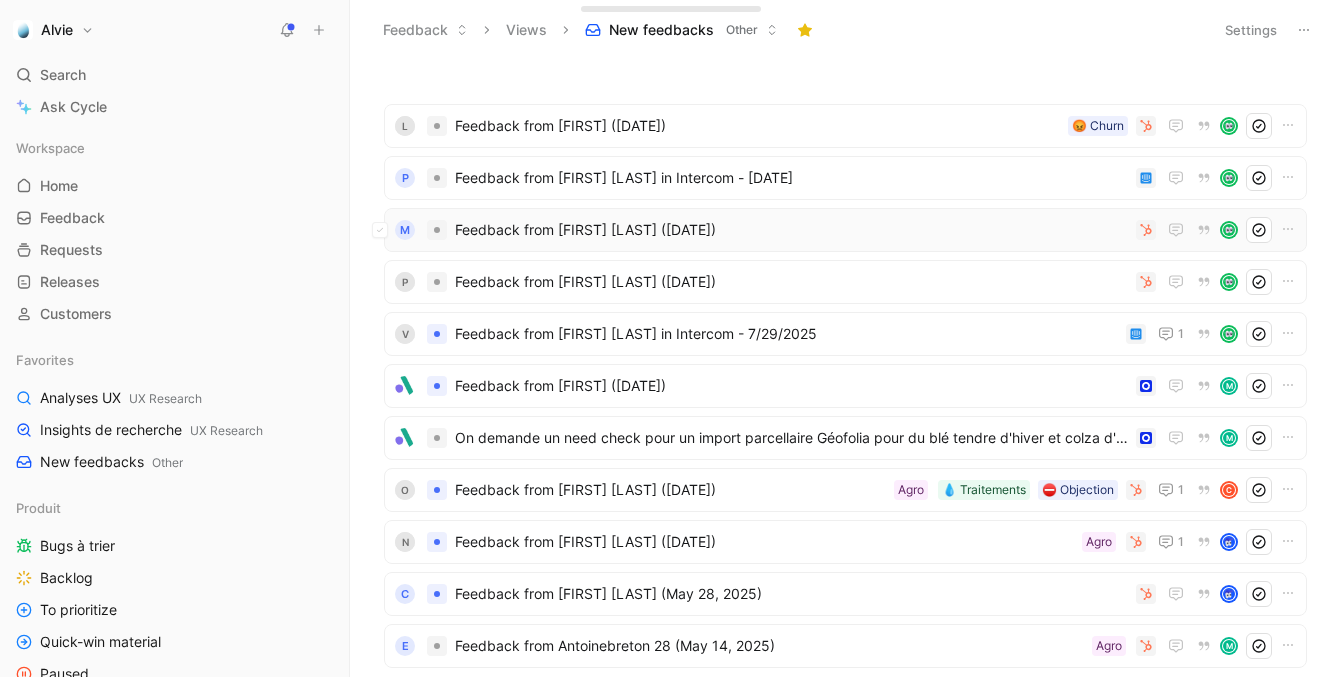 click on "Feedback from [FIRST] [LAST] ([DATE])" at bounding box center (791, 230) 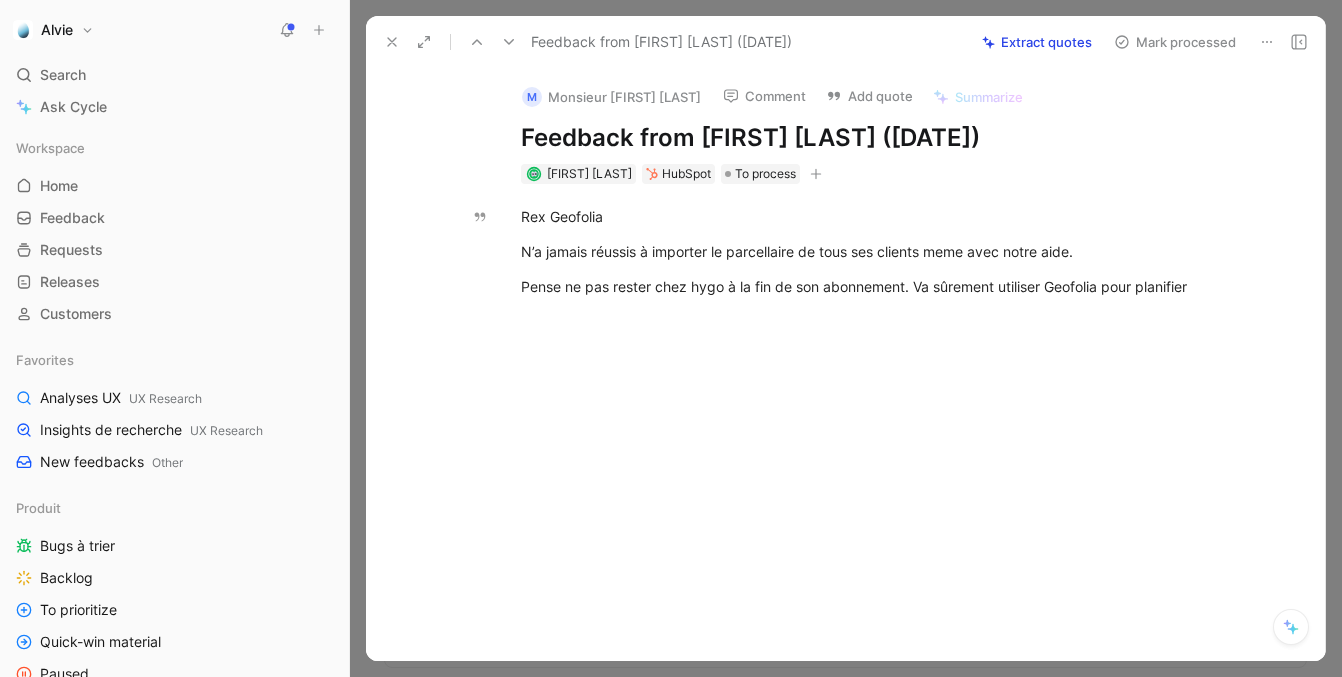 click 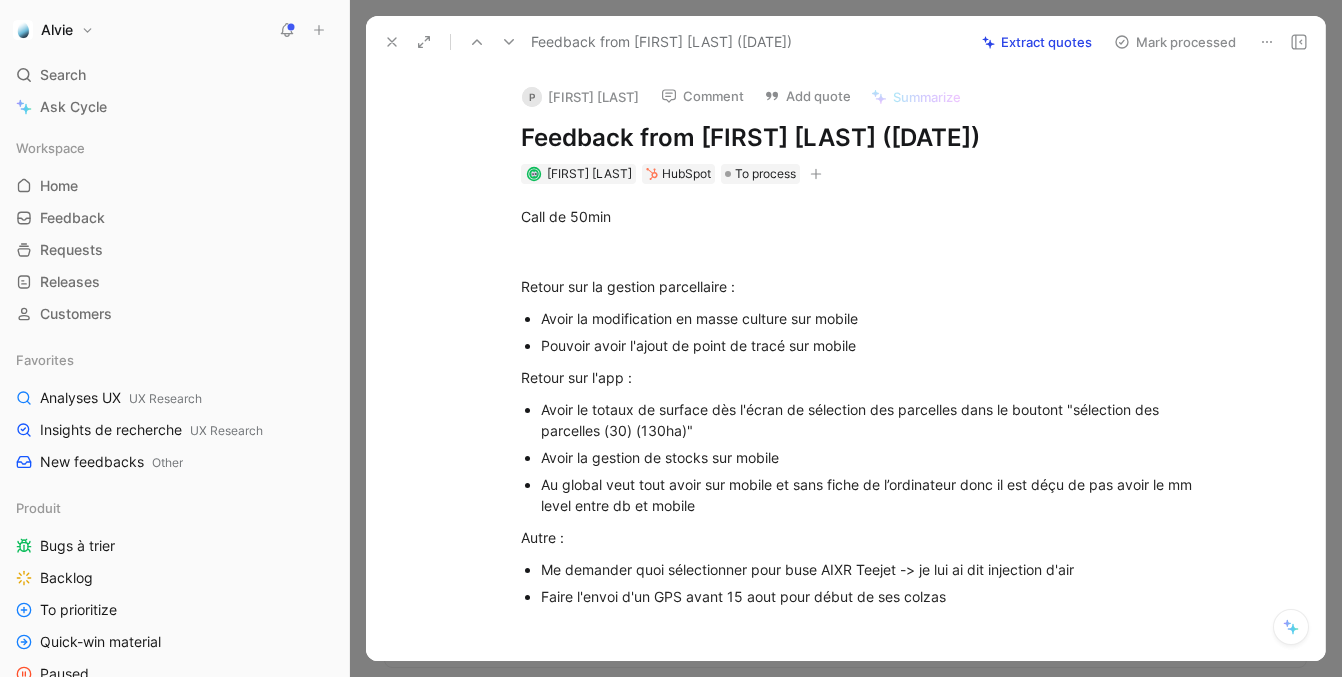 click 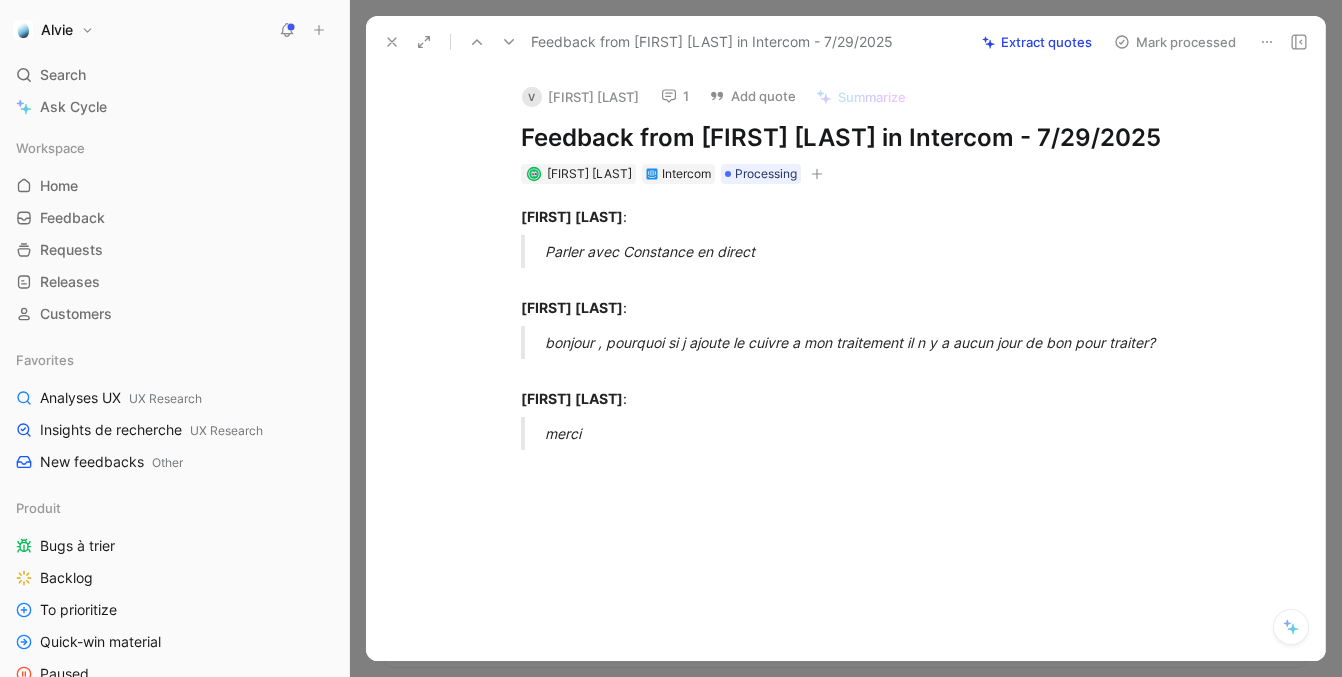 click 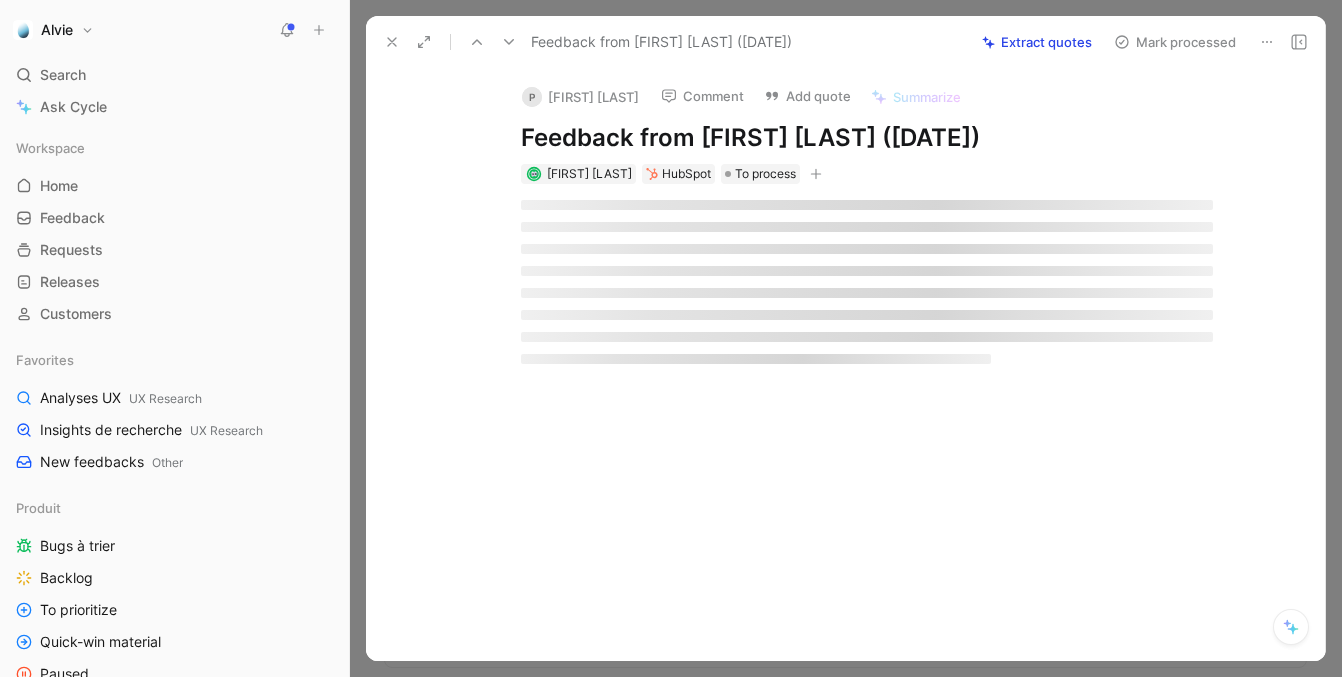 click 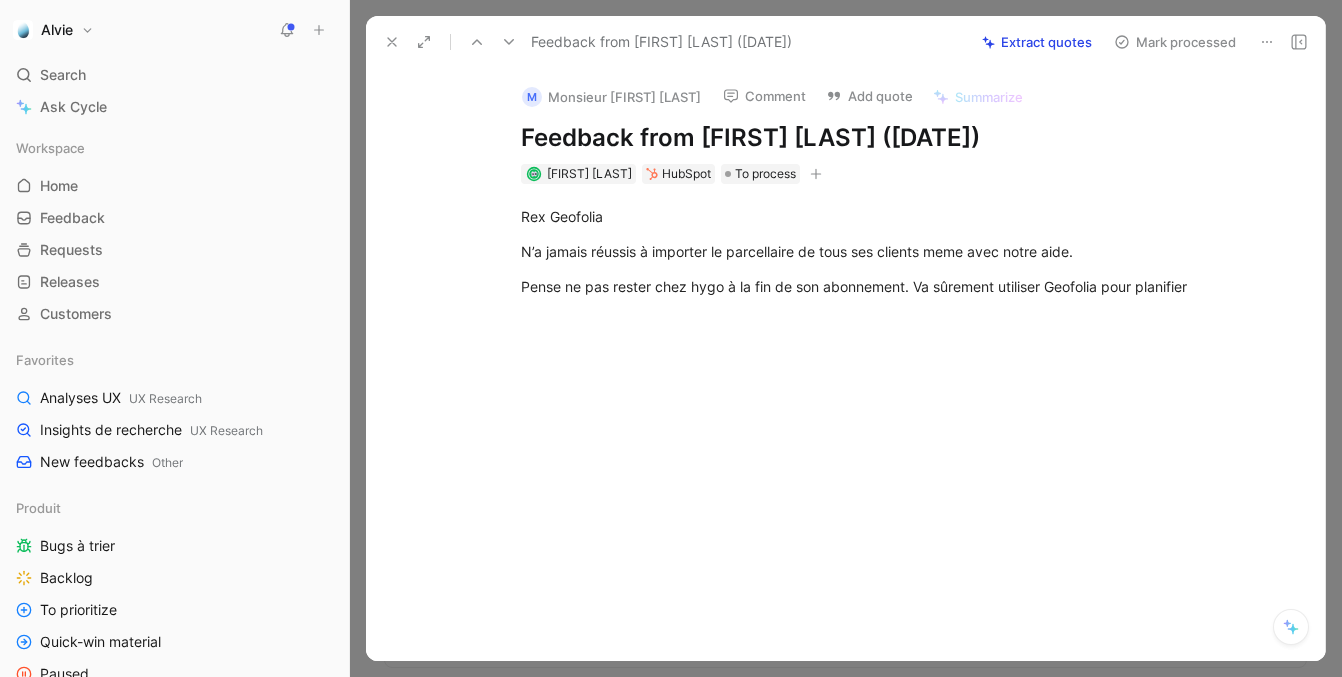 click 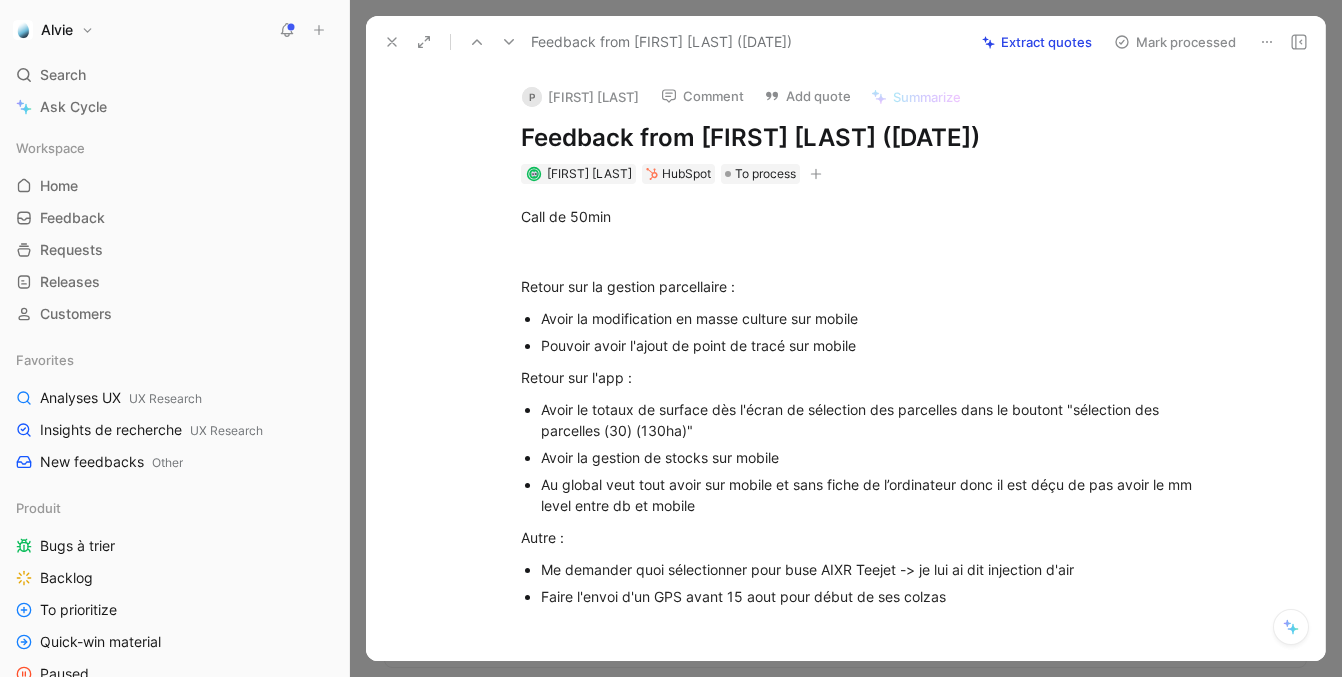 click 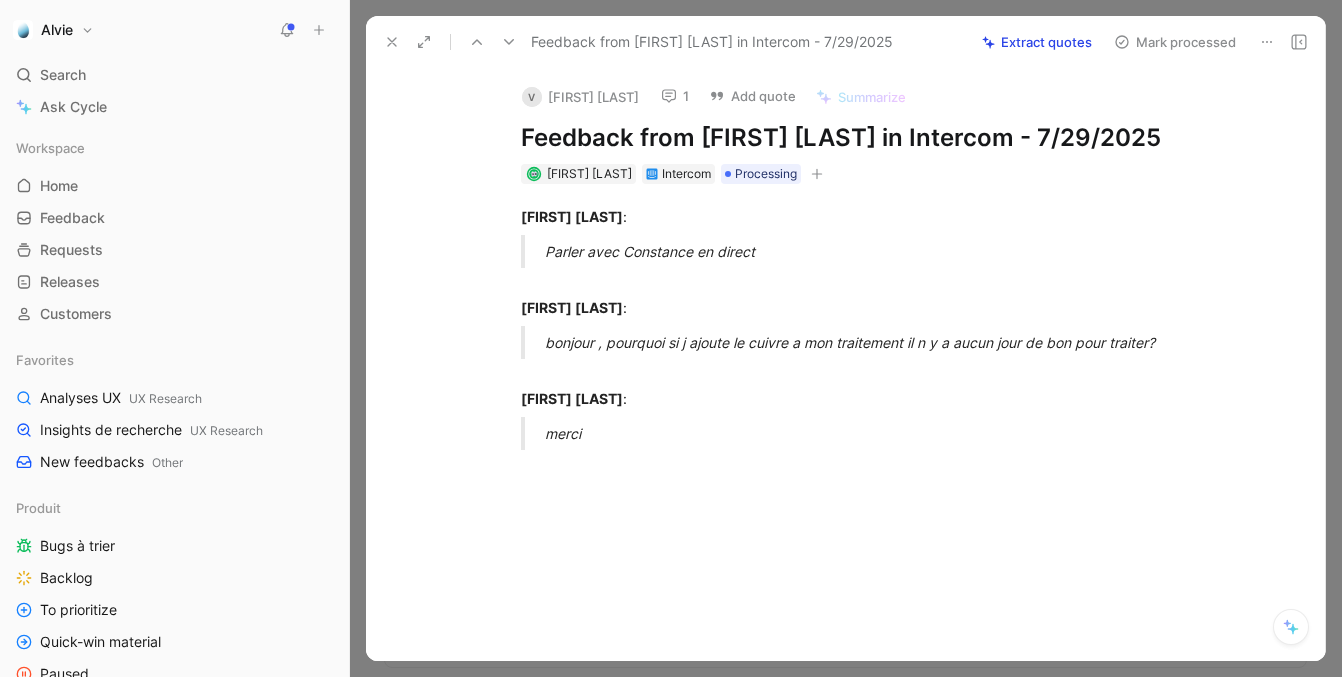 click 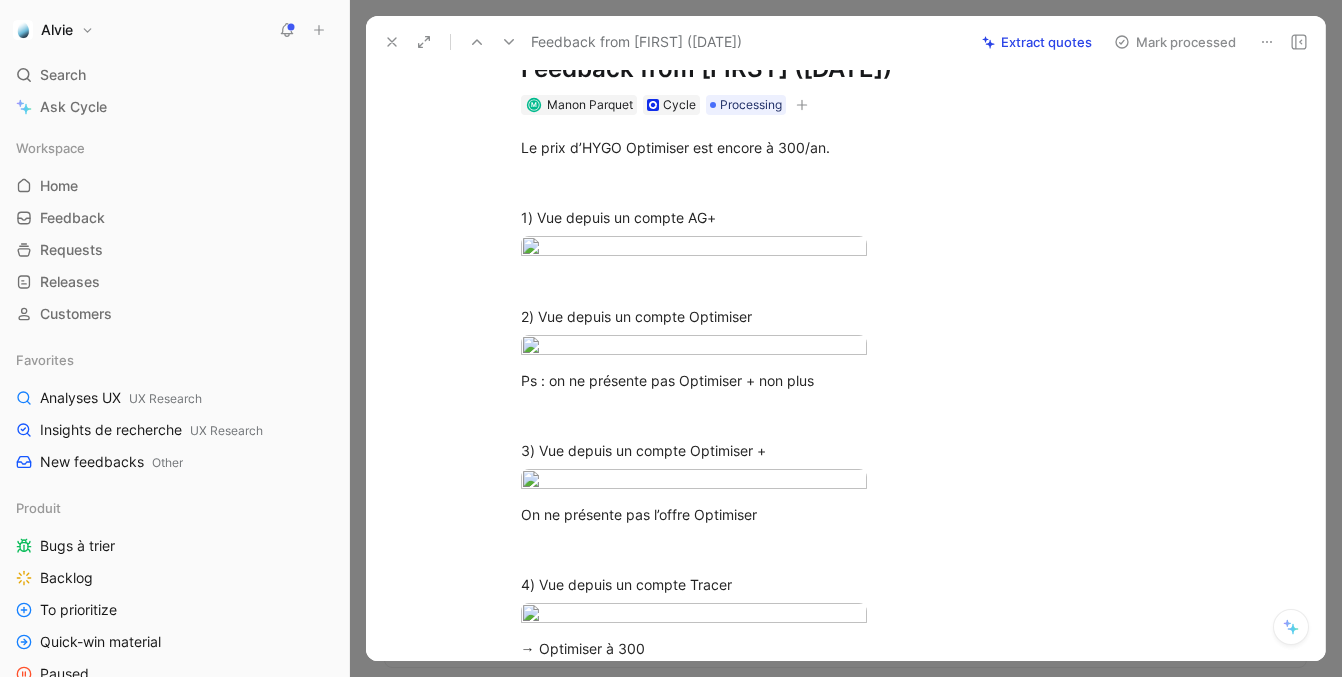 scroll, scrollTop: 85, scrollLeft: 0, axis: vertical 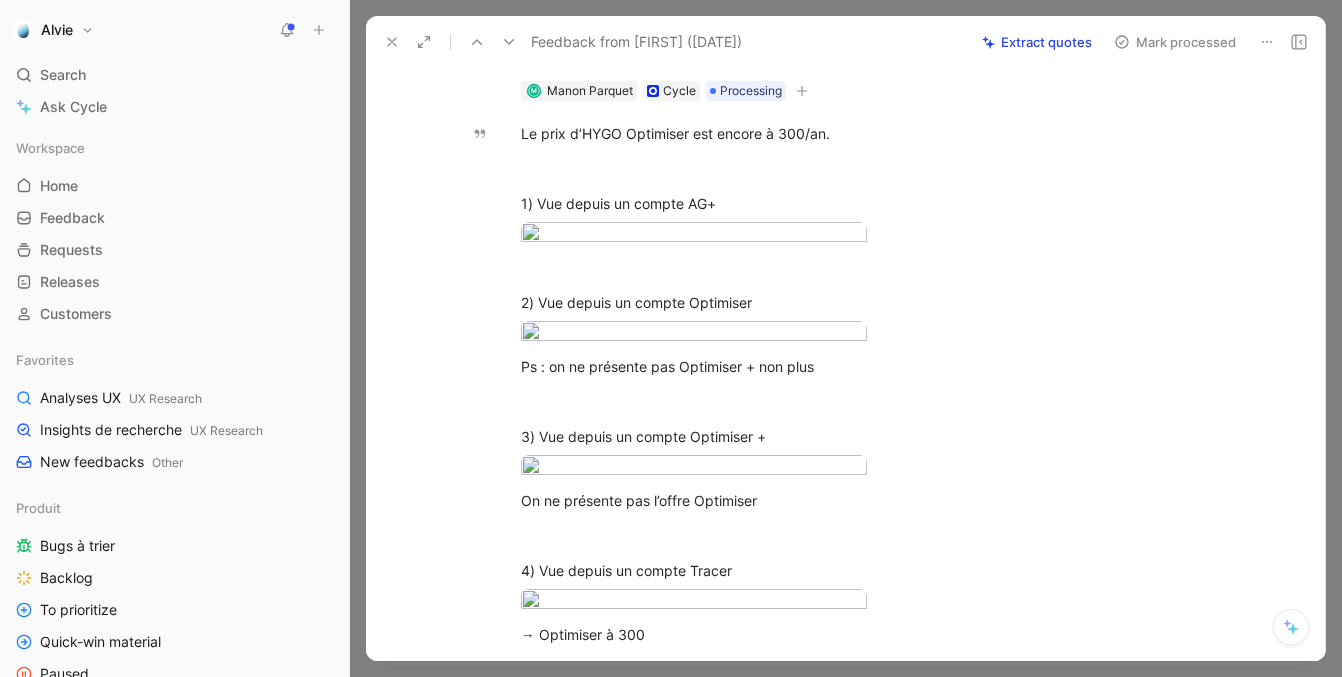 click on "Mark processed" at bounding box center [1175, 42] 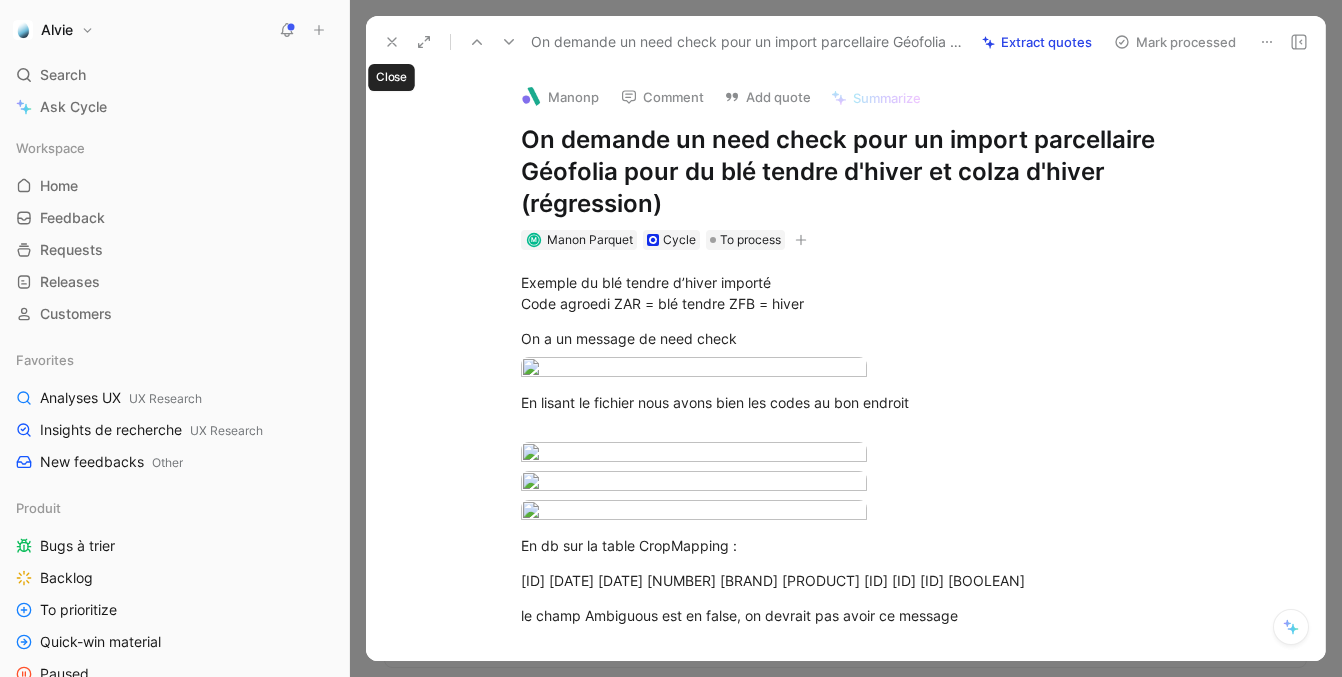 click 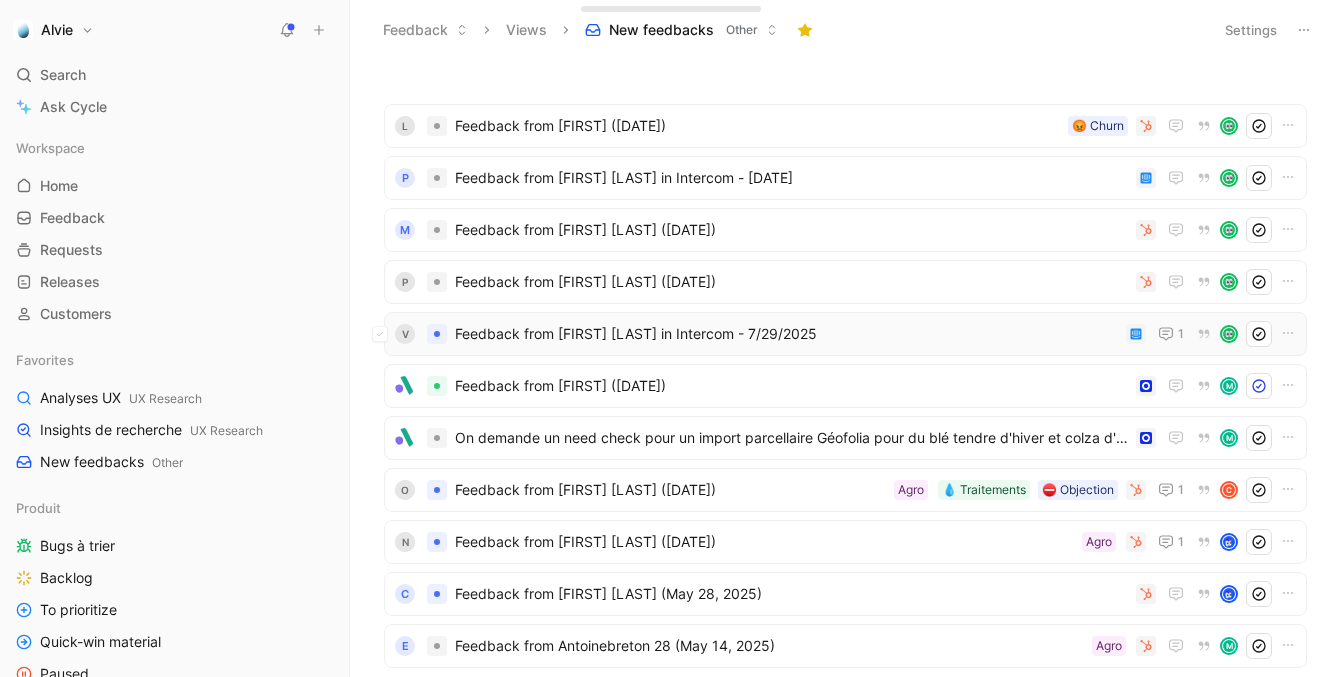click on "Feedback from [FIRST] [LAST] in Intercom - 7/29/2025" at bounding box center [786, 334] 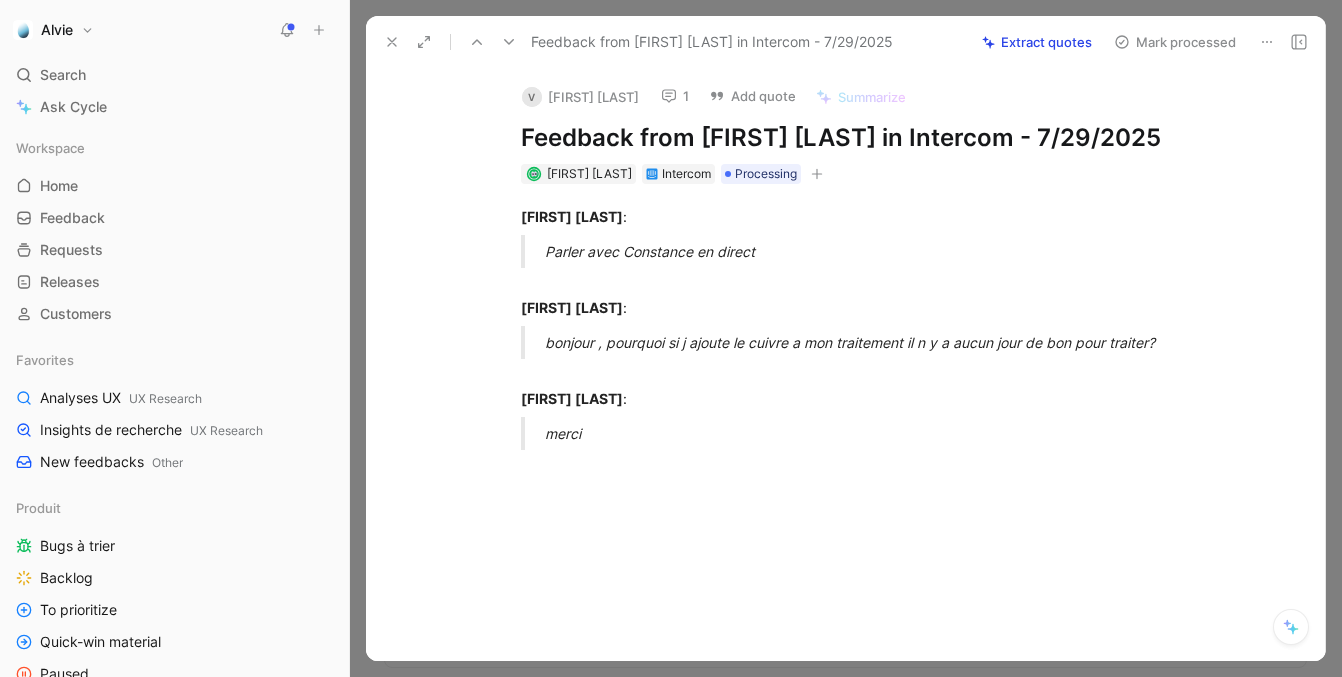 click 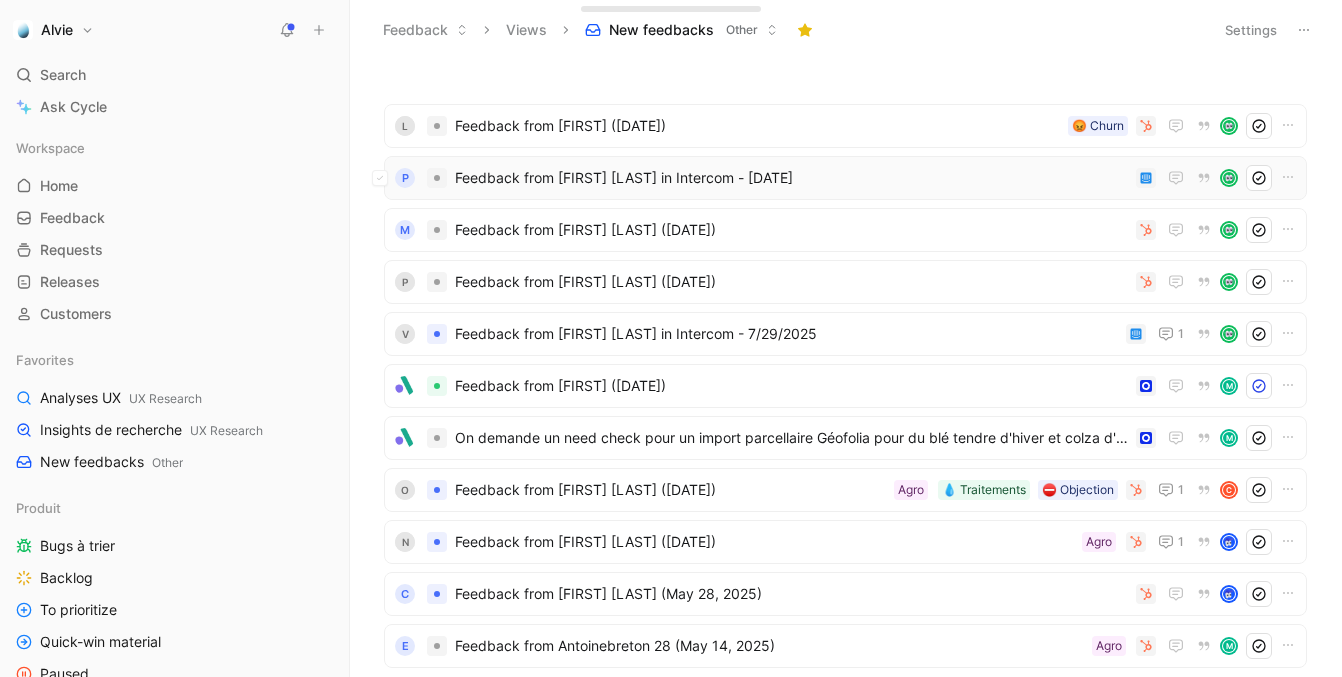 click on "Feedback from [FIRST] [LAST] in Intercom - [DATE]" at bounding box center (791, 178) 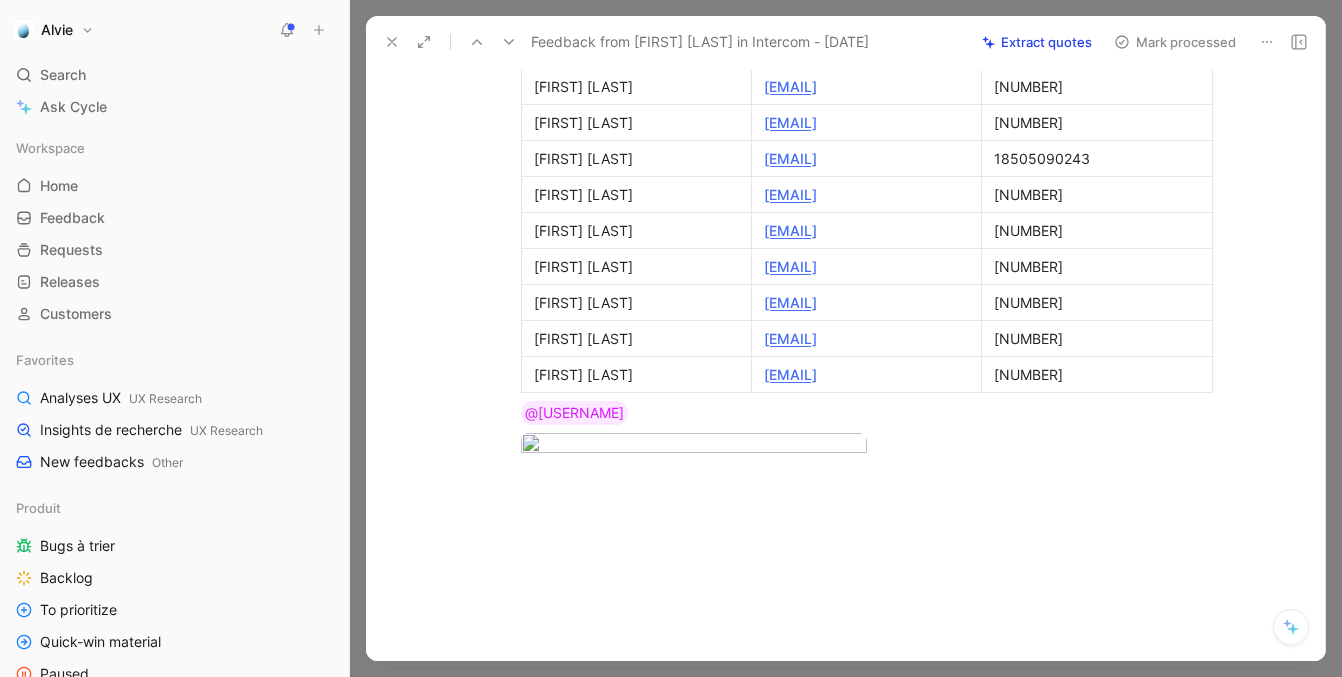 scroll, scrollTop: 529, scrollLeft: 0, axis: vertical 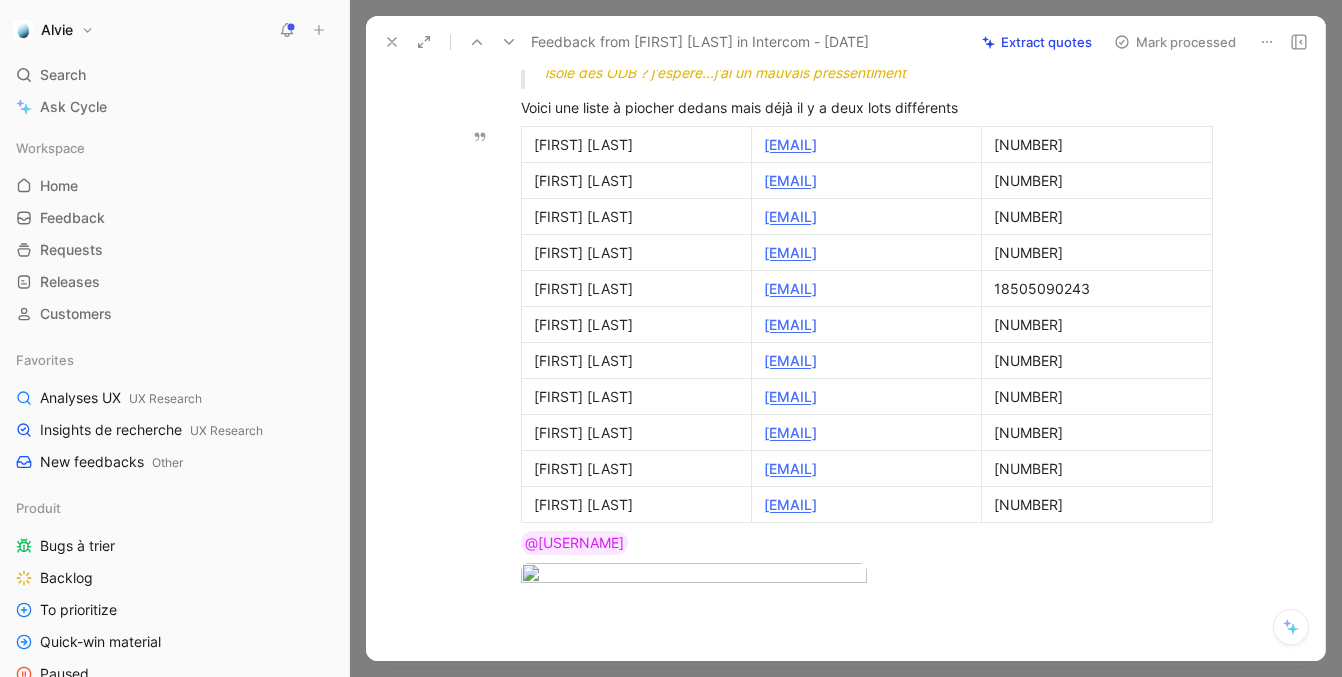 click on "[NUMBER]" at bounding box center (1096, 144) 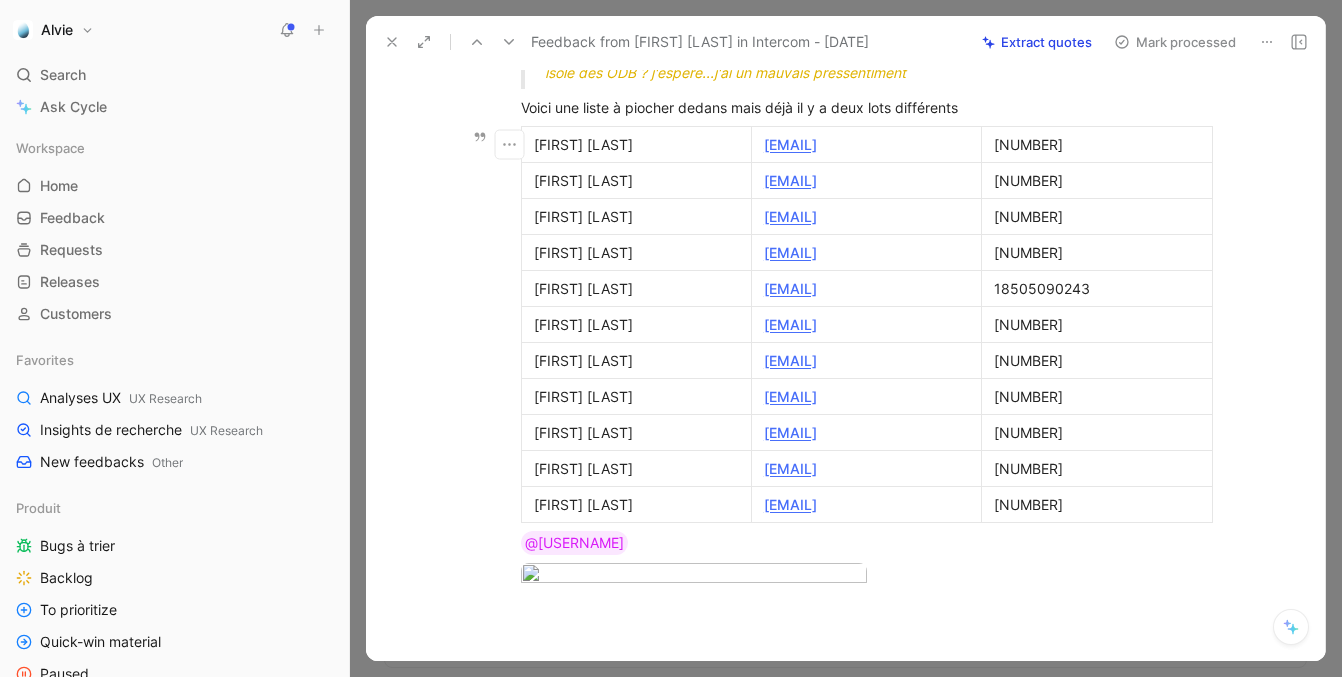 click on "[NUMBER]" at bounding box center (1096, 144) 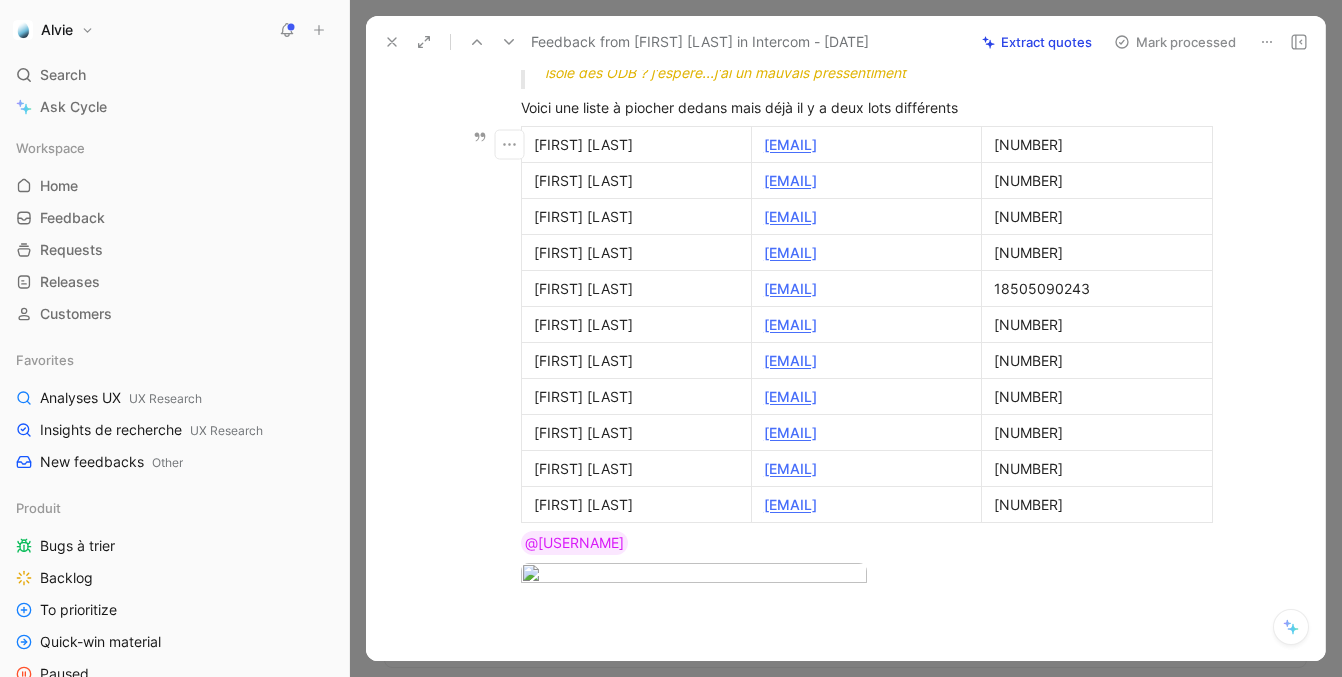 copy on "[NUMBER]" 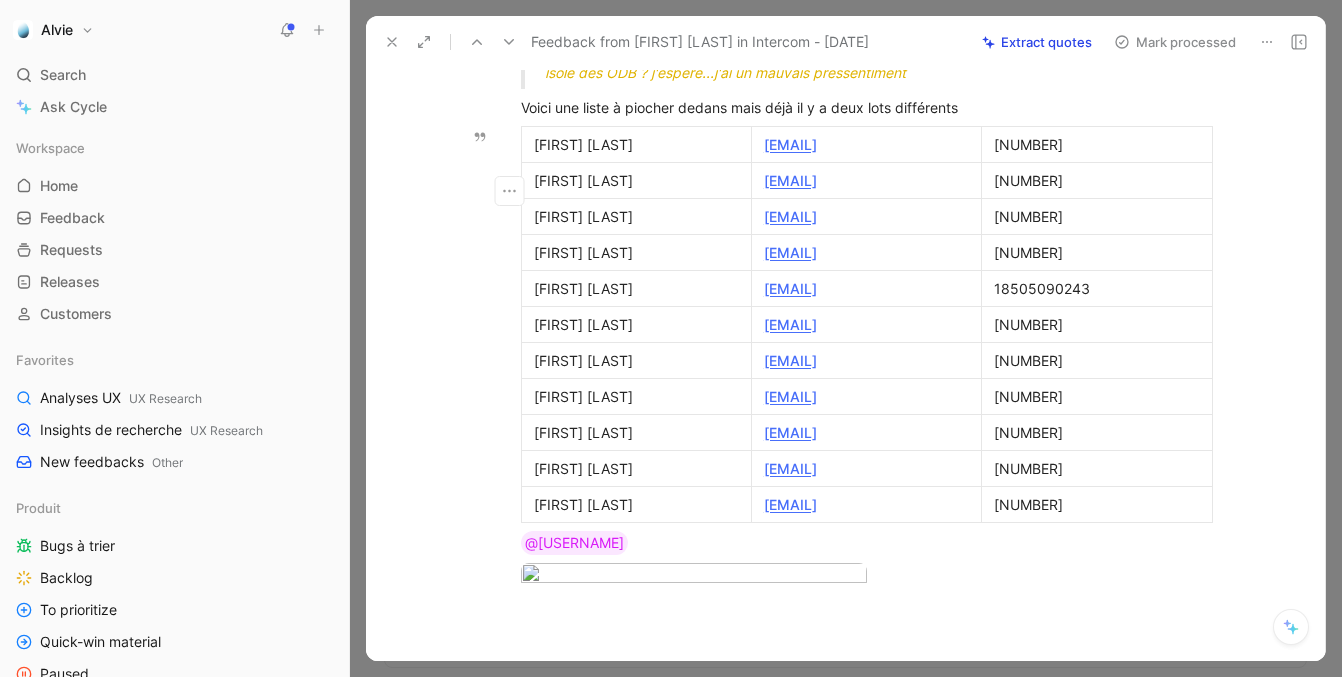 click on "[NUMBER]" at bounding box center [1097, 180] 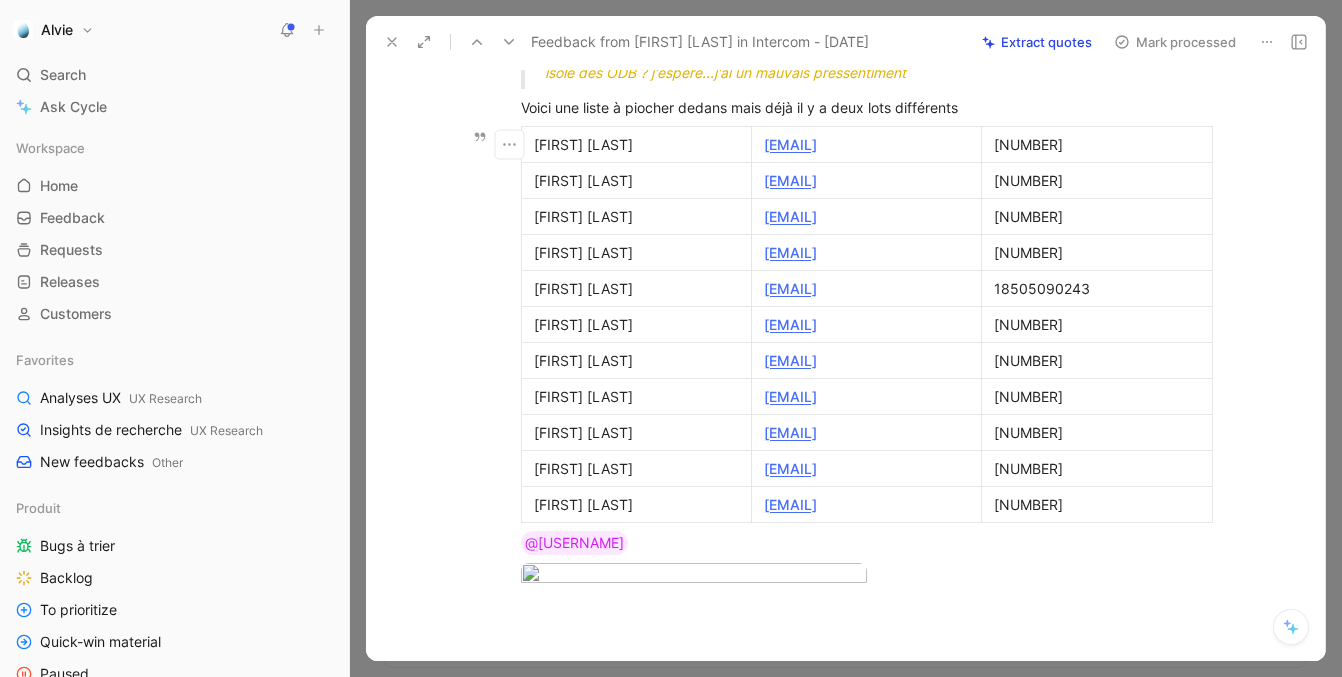 drag, startPoint x: 1106, startPoint y: 145, endPoint x: 1042, endPoint y: 151, distance: 64.28063 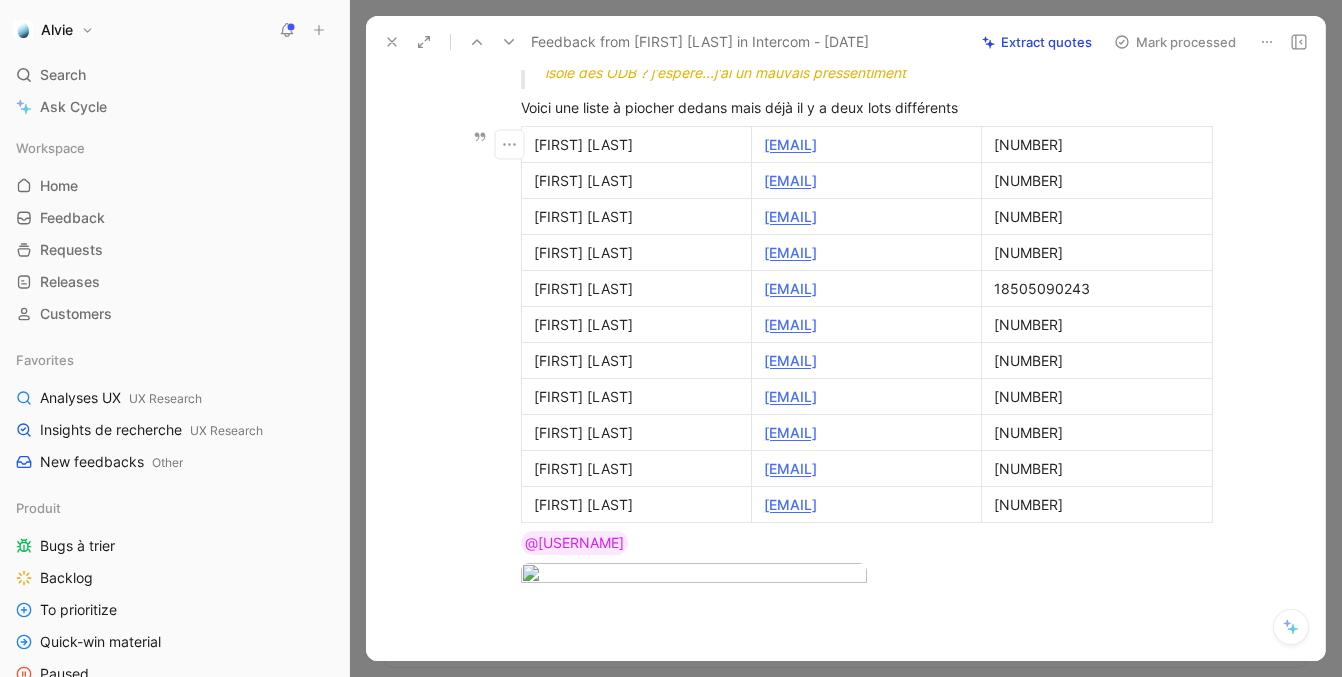 click on "[NUMBER]" at bounding box center (1096, 144) 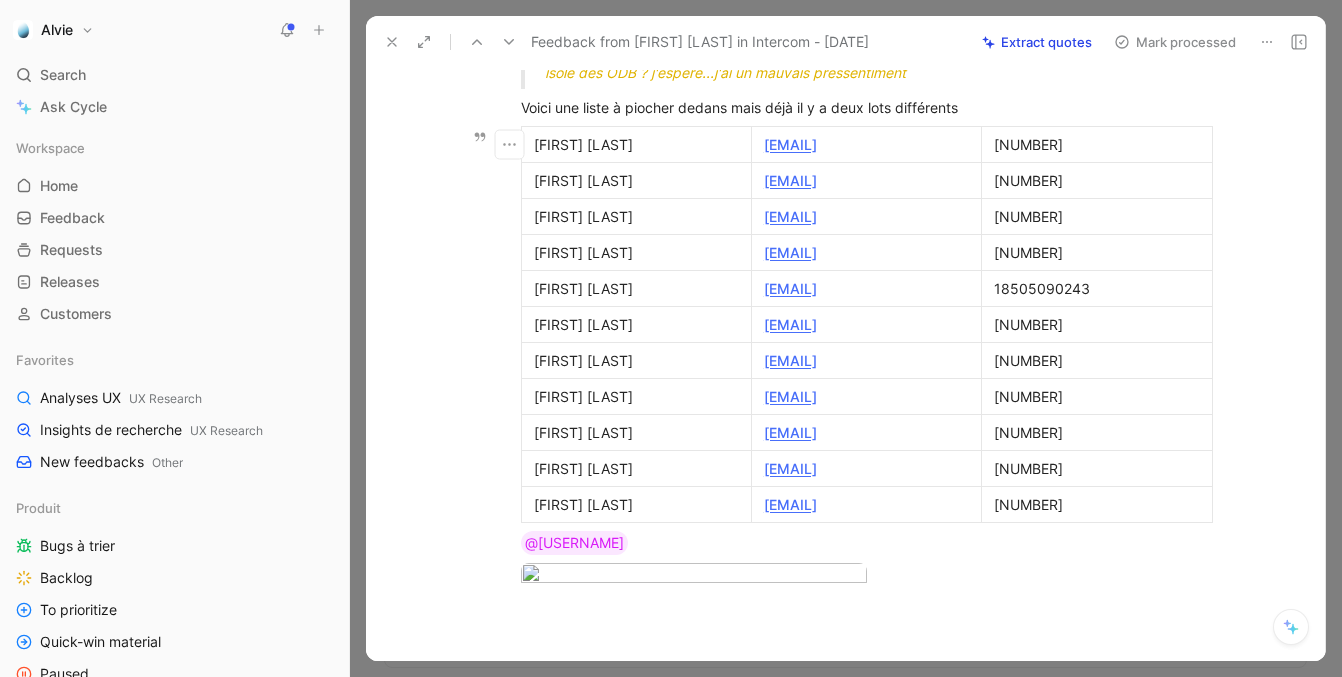 copy on "14308" 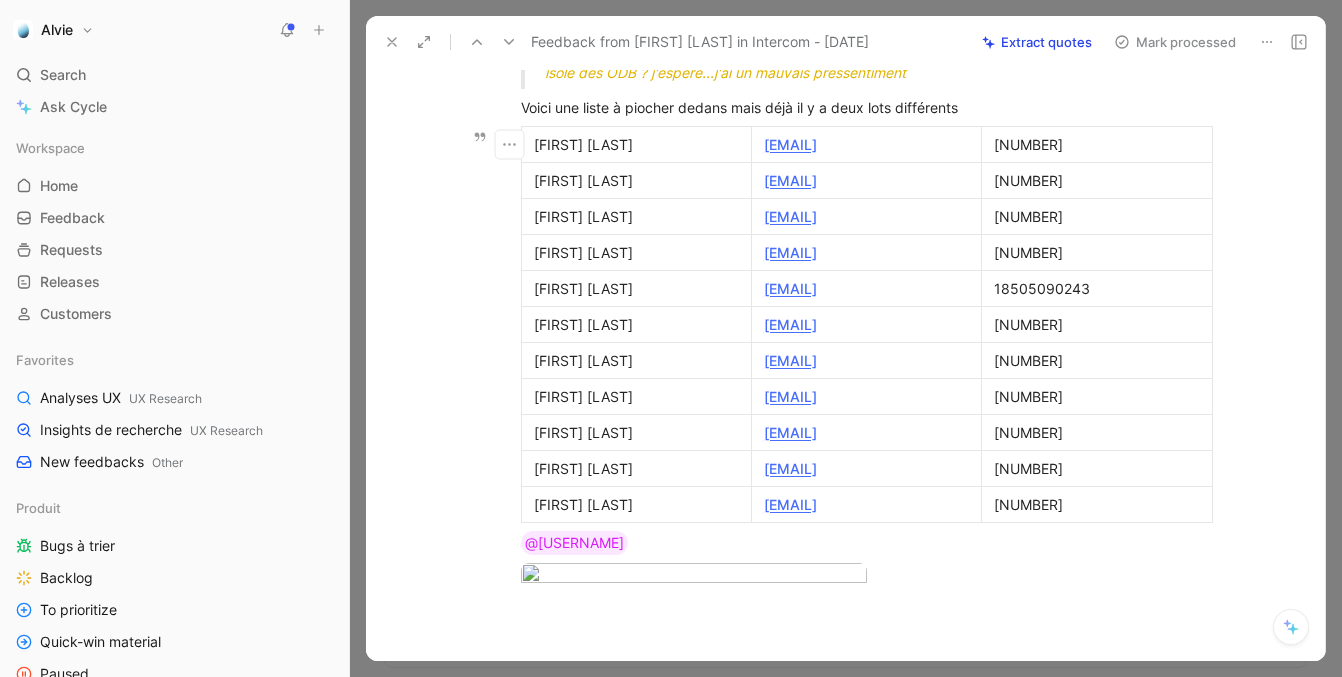 click on "[NUMBER]" at bounding box center (1097, 144) 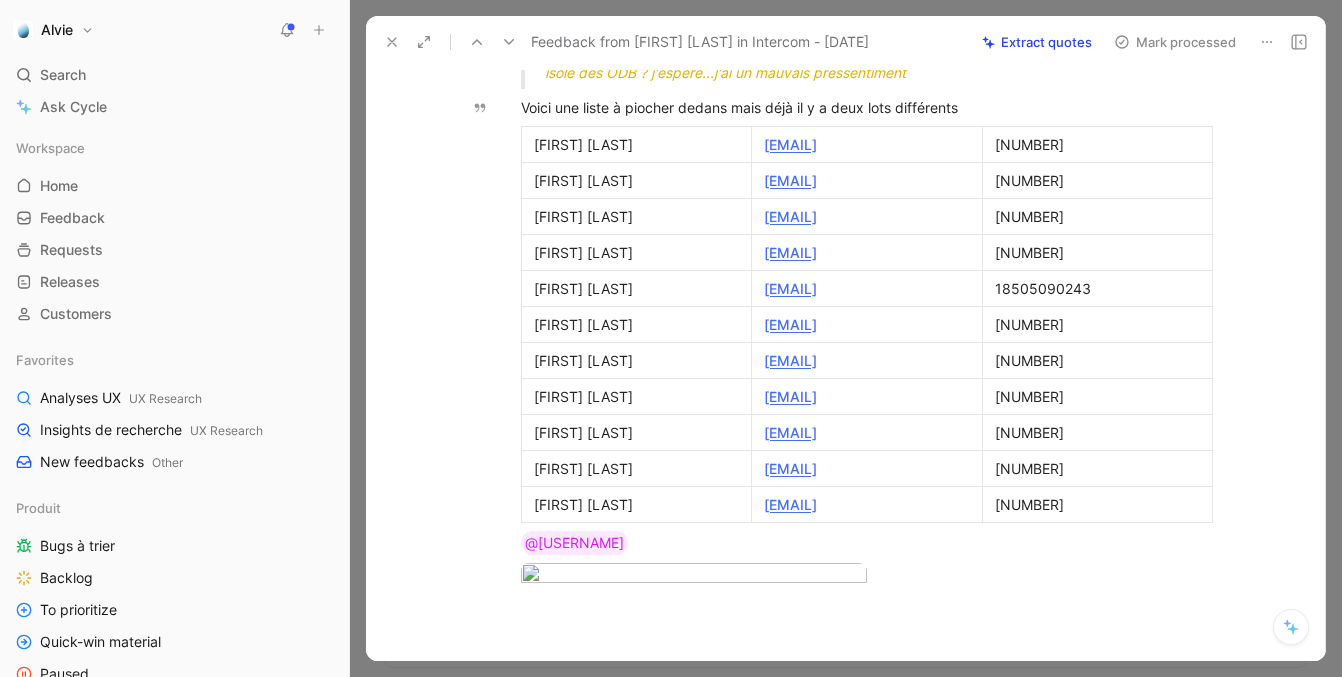 click 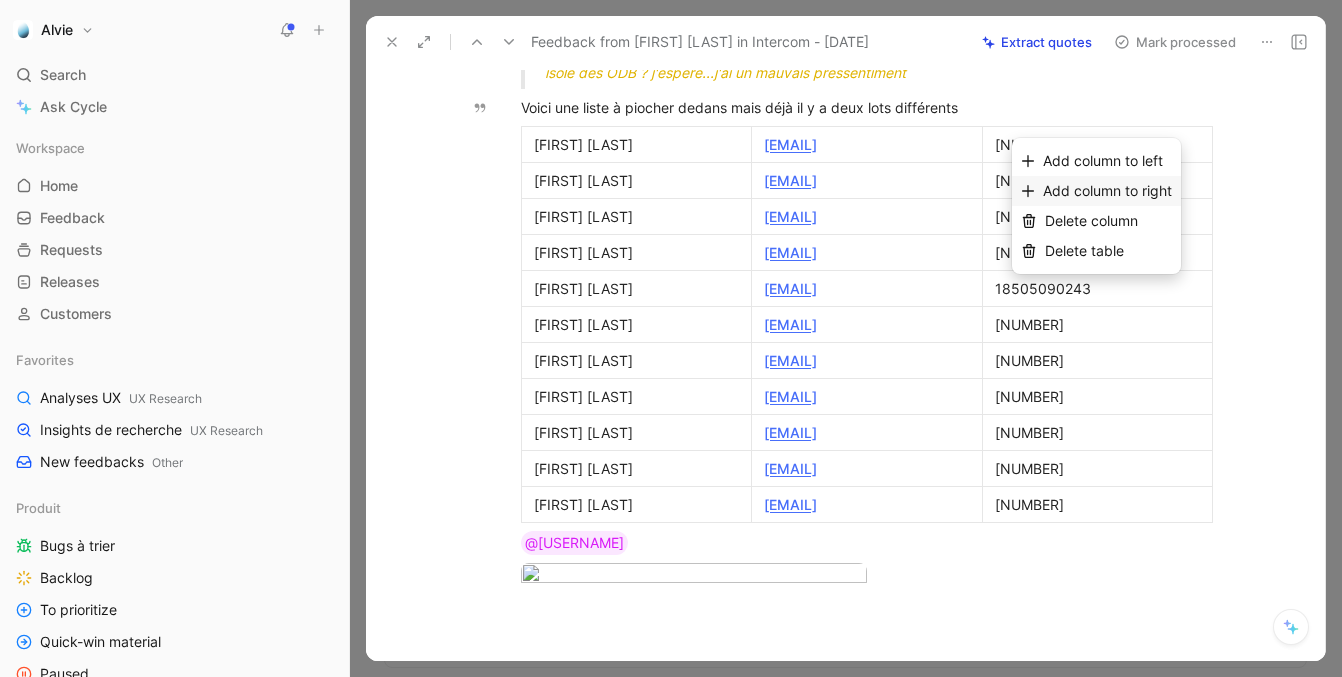 click on "Add column to right" at bounding box center [1107, 191] 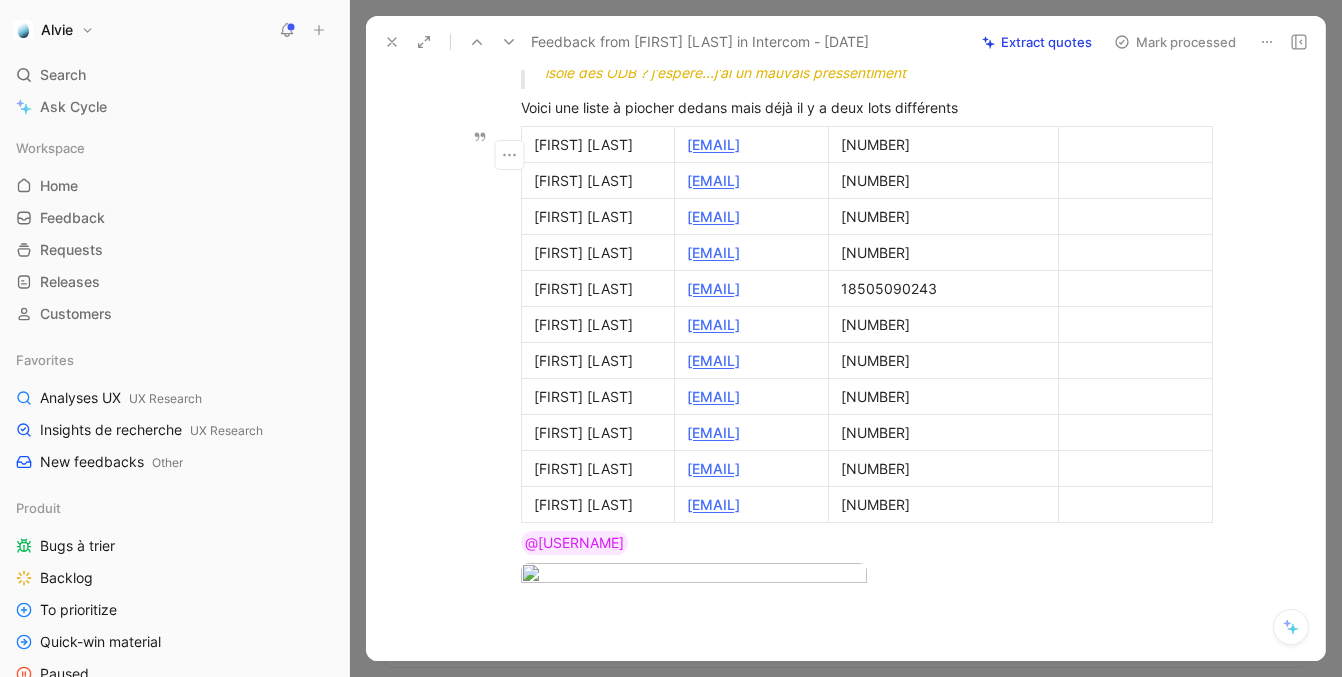 click at bounding box center (1135, 144) 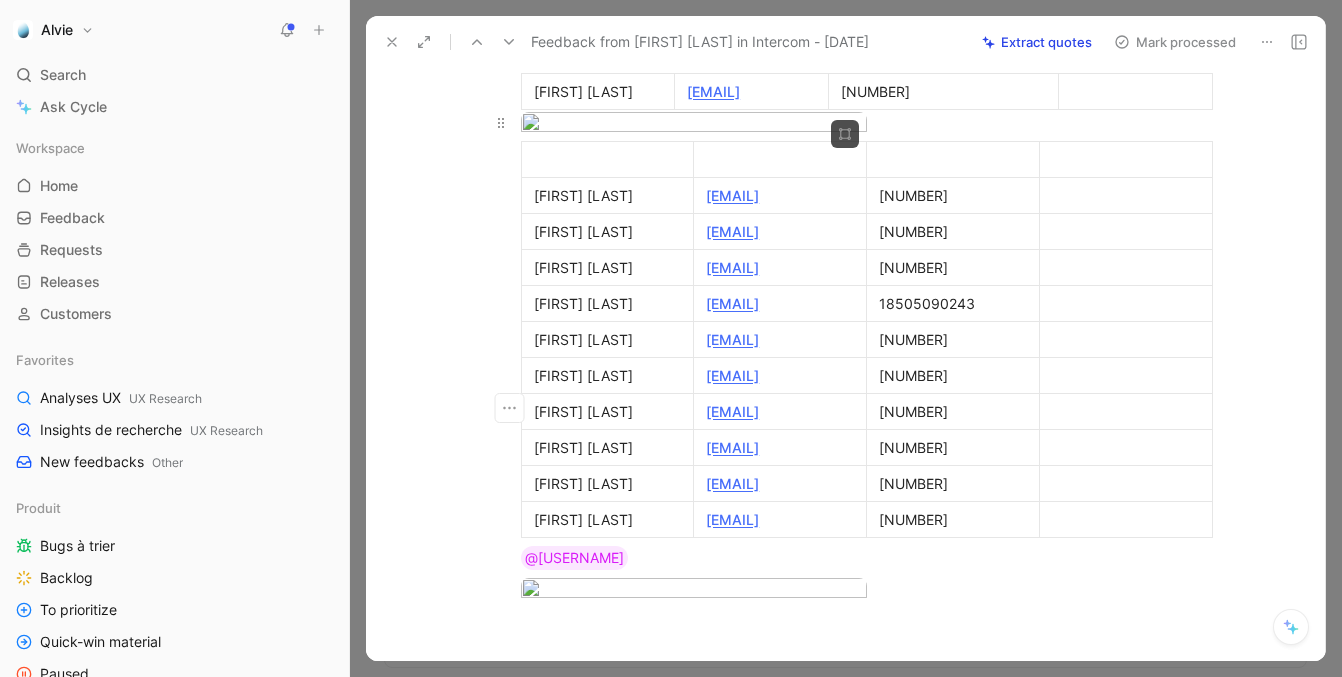 scroll, scrollTop: 581, scrollLeft: 0, axis: vertical 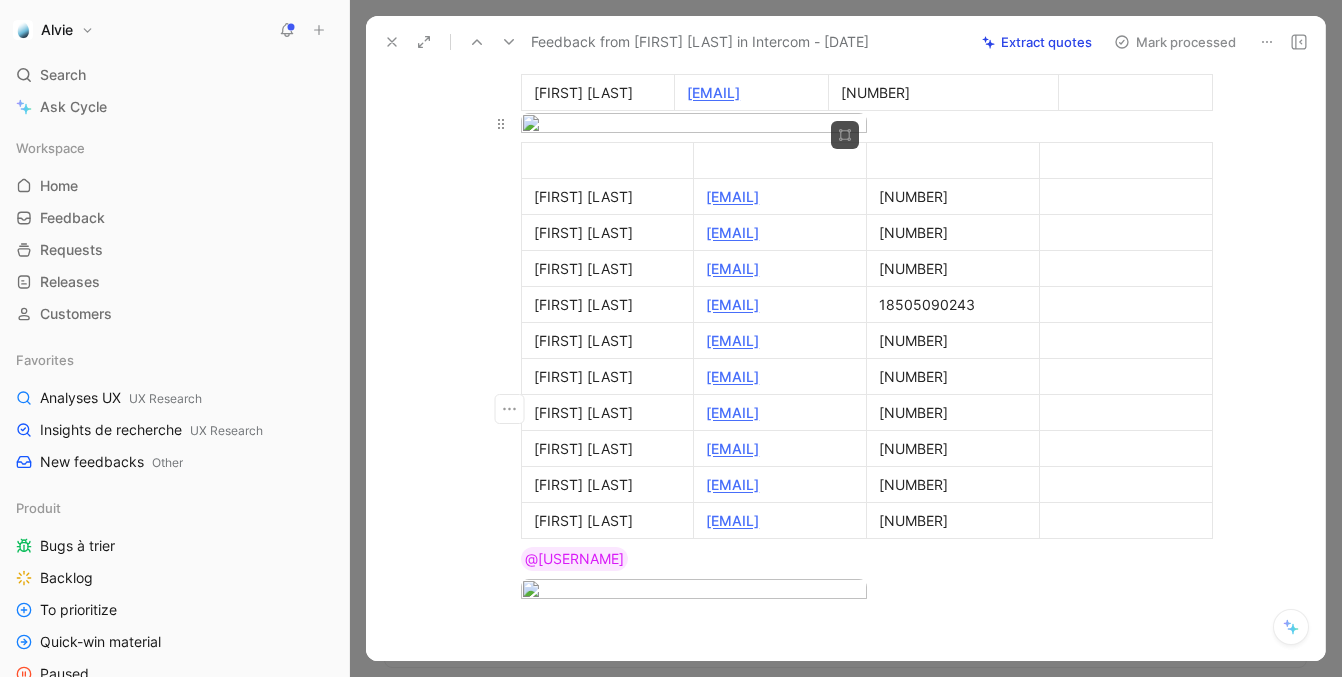 click on "Alvie Search ⌘ K Ask Cycle Workspace Home G then H Feedback G then F Requests G then R Releases G then L Customers Favorites Analyses UX UX Research Insights de recherche UX Research New feedbacks Other Produit Bugs à trier Backlog To prioritize Quick-win material Paused In progress On staging (HYGO Team) Insights All active insights 🚨 Problems 💪 Improvements 💙 Kudos 🥔 Mileos Other Analyses New feedbacks Meetings UX Research Insights de recherche Analyses UX Customer success CS Meetings Risk of churn Churn Stations Netatmo Agronomy Inbox agro 🌱 Improvements 🌱 Problems Sales Fiabilité des recommandations Engagement / Prix Utilisation / Prise en main Marketing, Finance, CRM Marketing Chargebee Hubspot Finance Foreign countries
To pick up a draggable item, press the space bar.
While dragging, use the arrow keys to move the item.
Press space again to drop the item in its new position, or press escape to cancel.
AI queries 44/50 · 24 days left Help center Feedback" at bounding box center (671, 338) 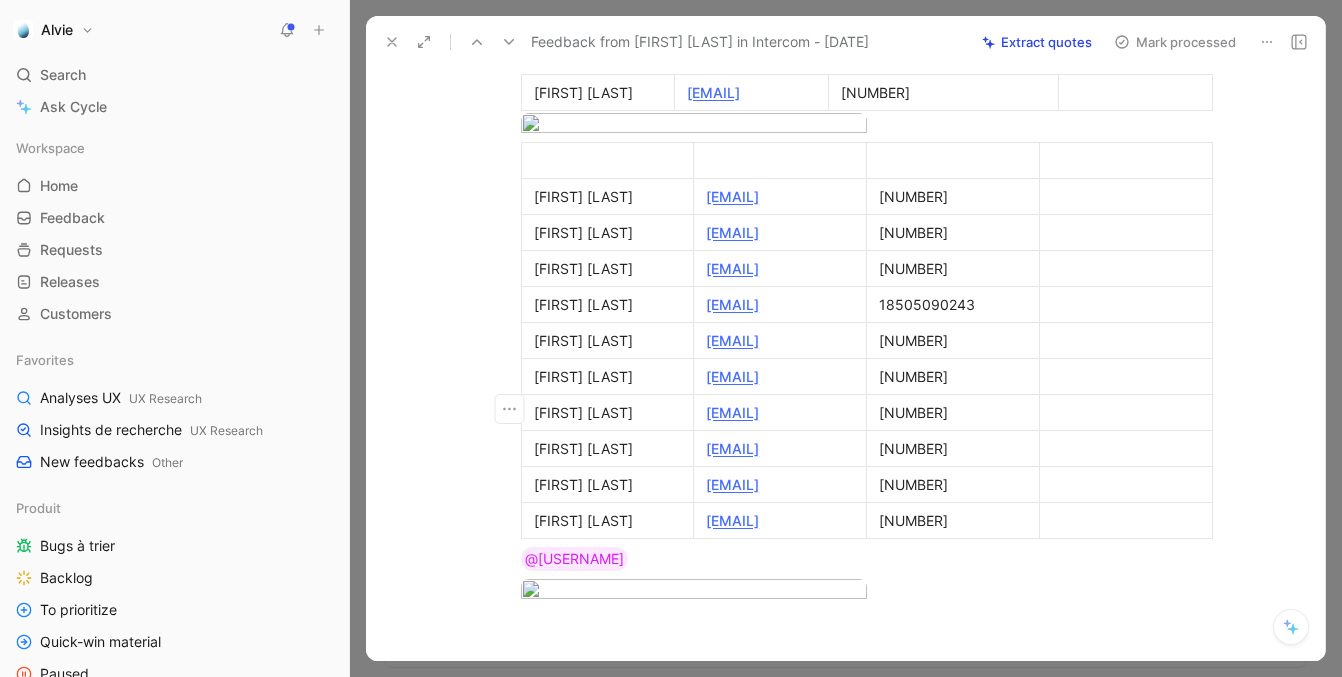 click at bounding box center (671, 338) 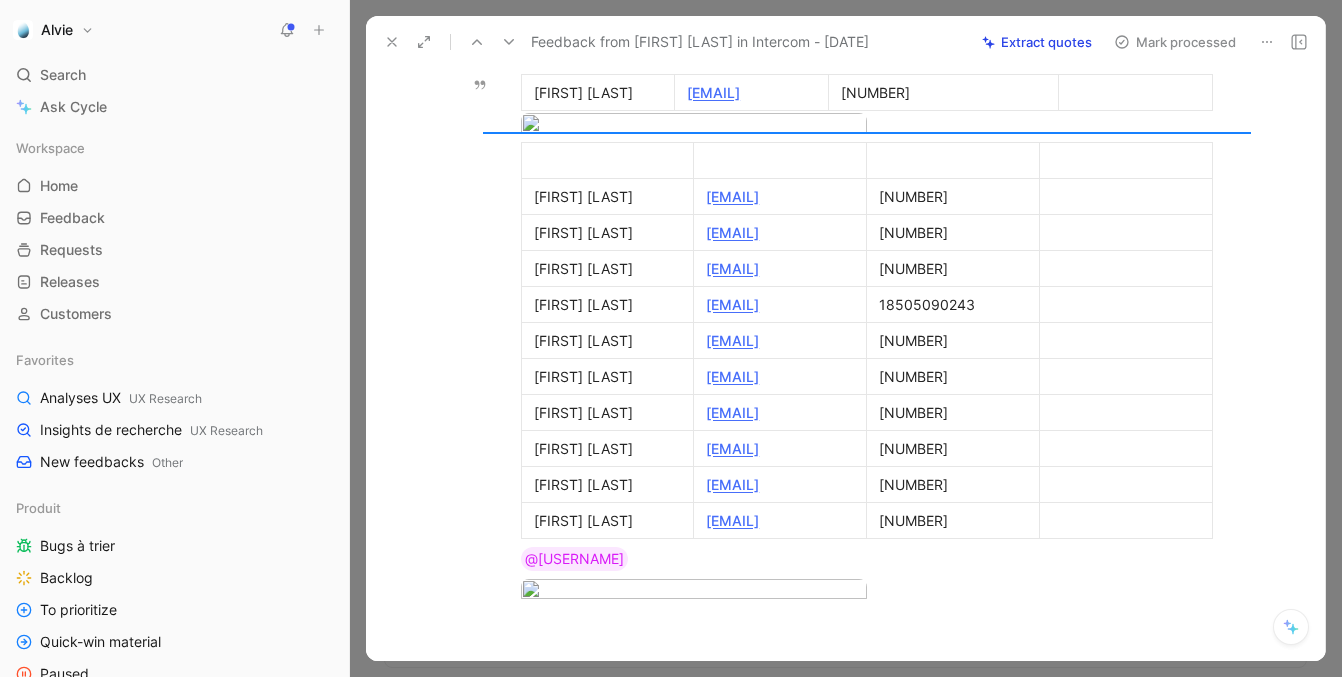 drag, startPoint x: 502, startPoint y: 148, endPoint x: 593, endPoint y: 127, distance: 93.39165 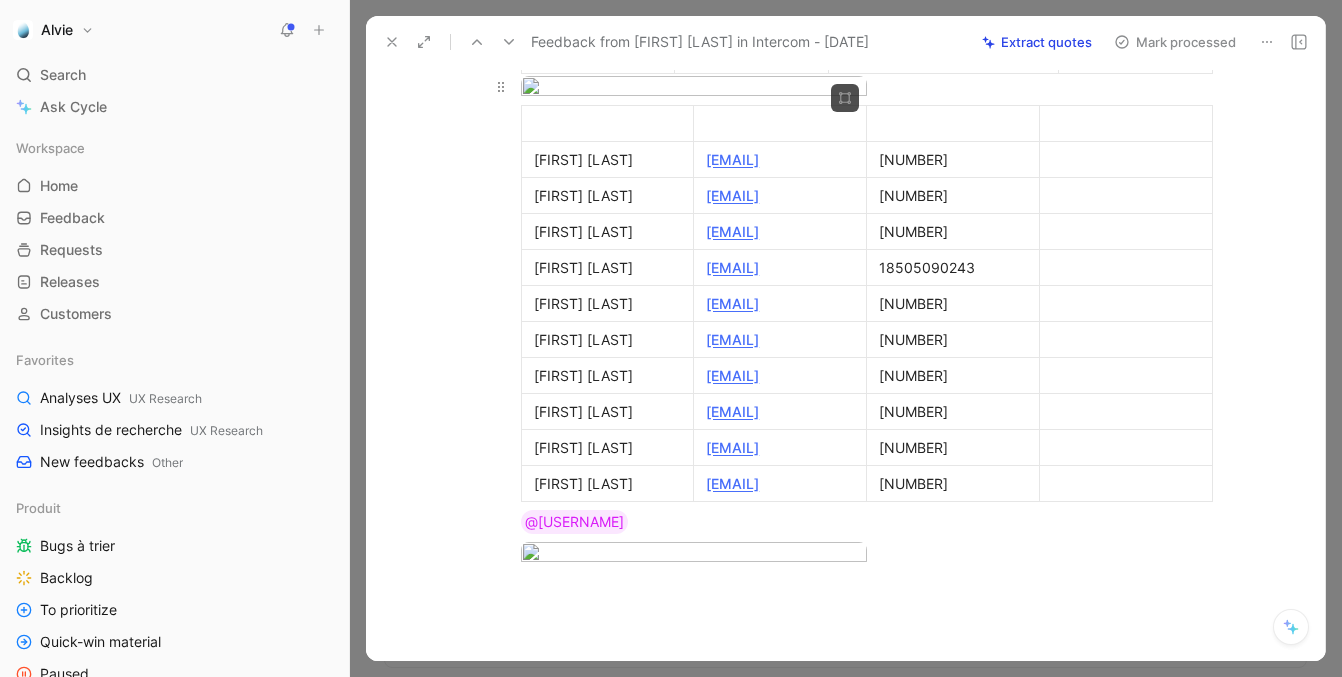 scroll, scrollTop: 621, scrollLeft: 0, axis: vertical 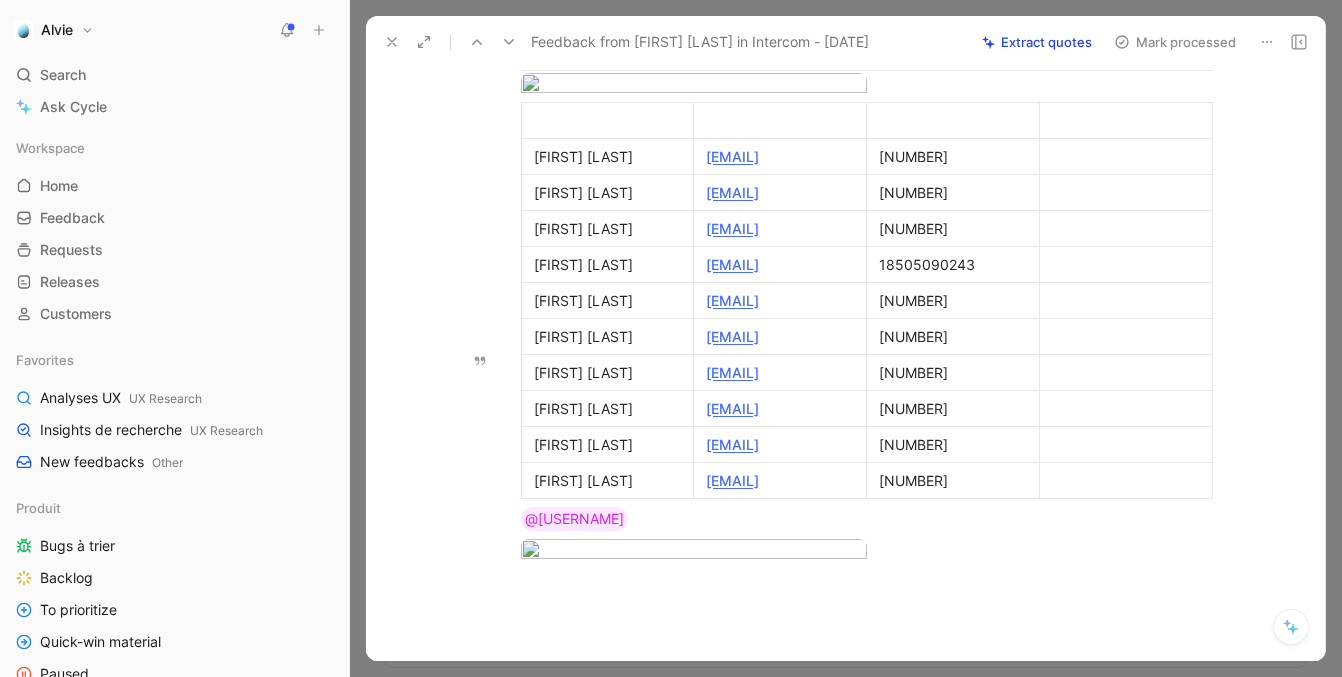click at bounding box center [608, 120] 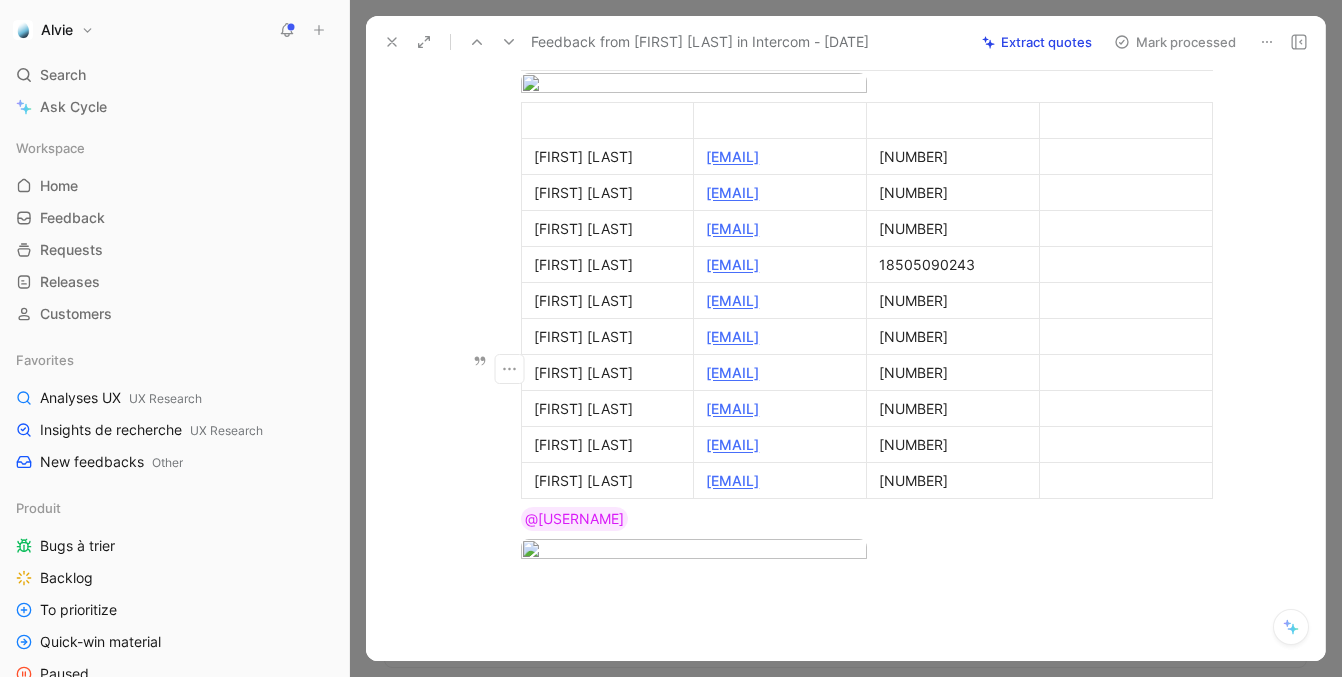 click at bounding box center (608, 120) 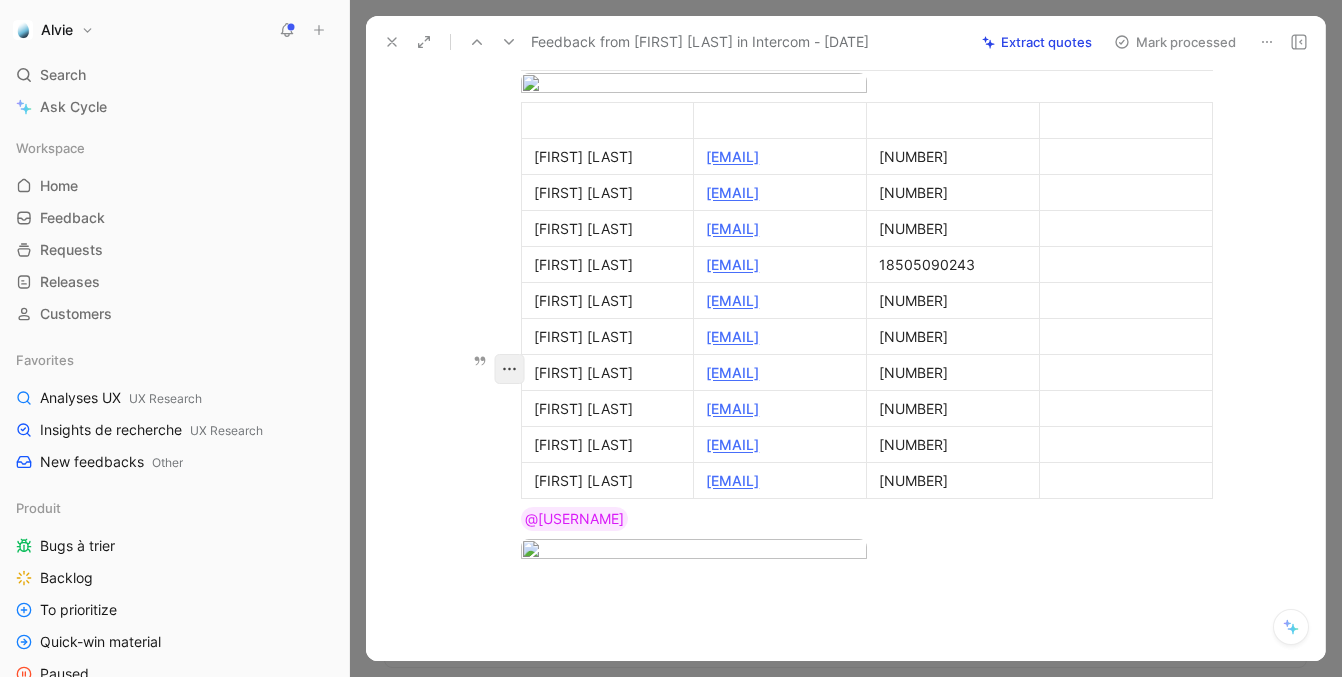 click 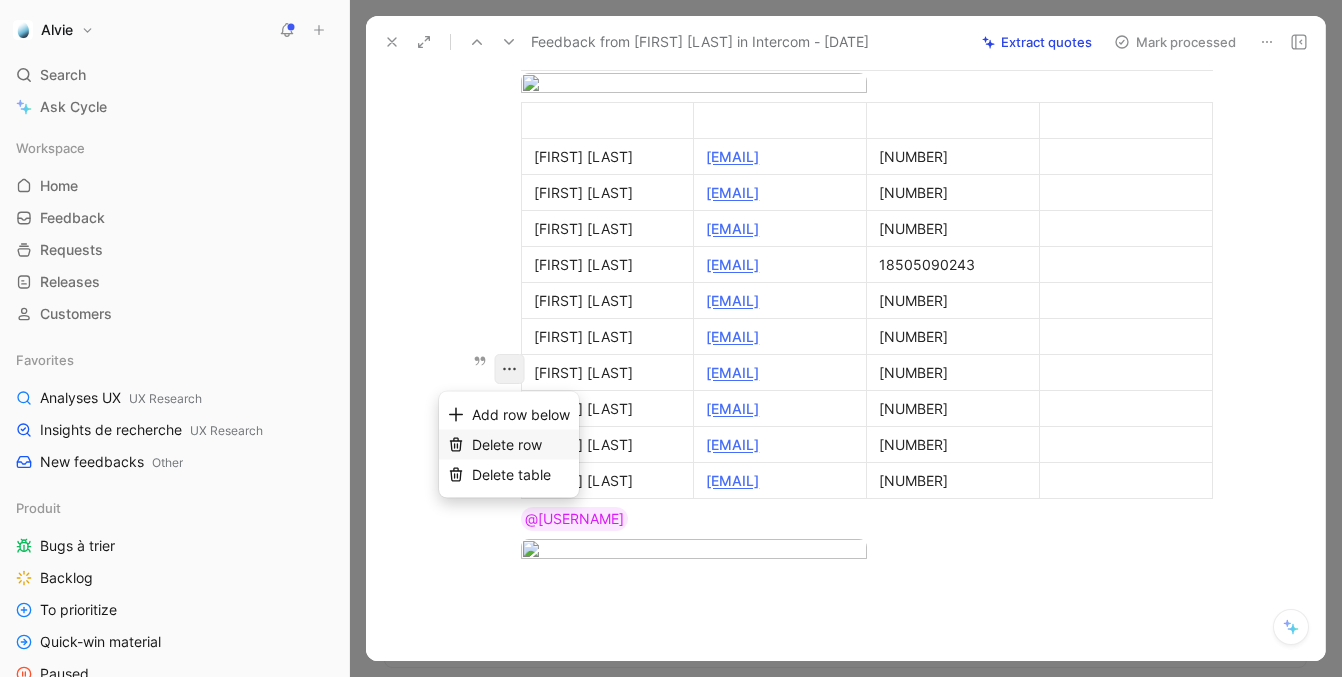 click on "Delete row" at bounding box center [507, 444] 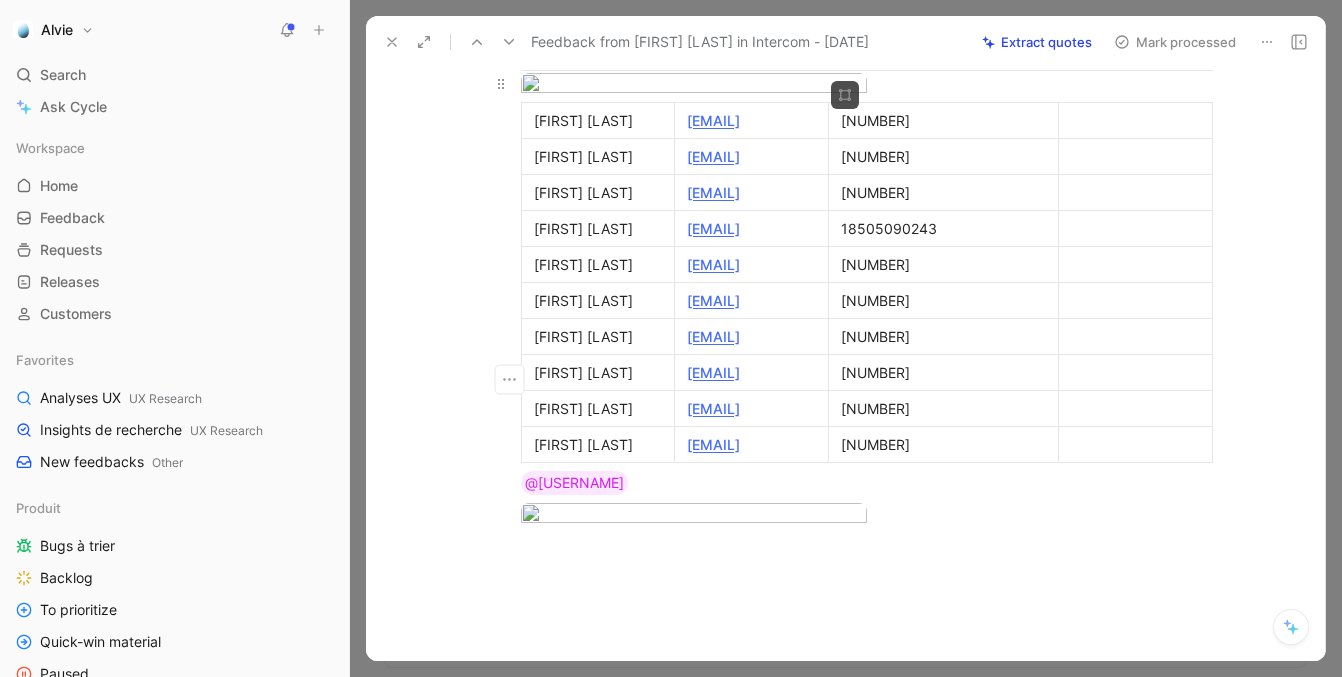 scroll, scrollTop: 661, scrollLeft: 0, axis: vertical 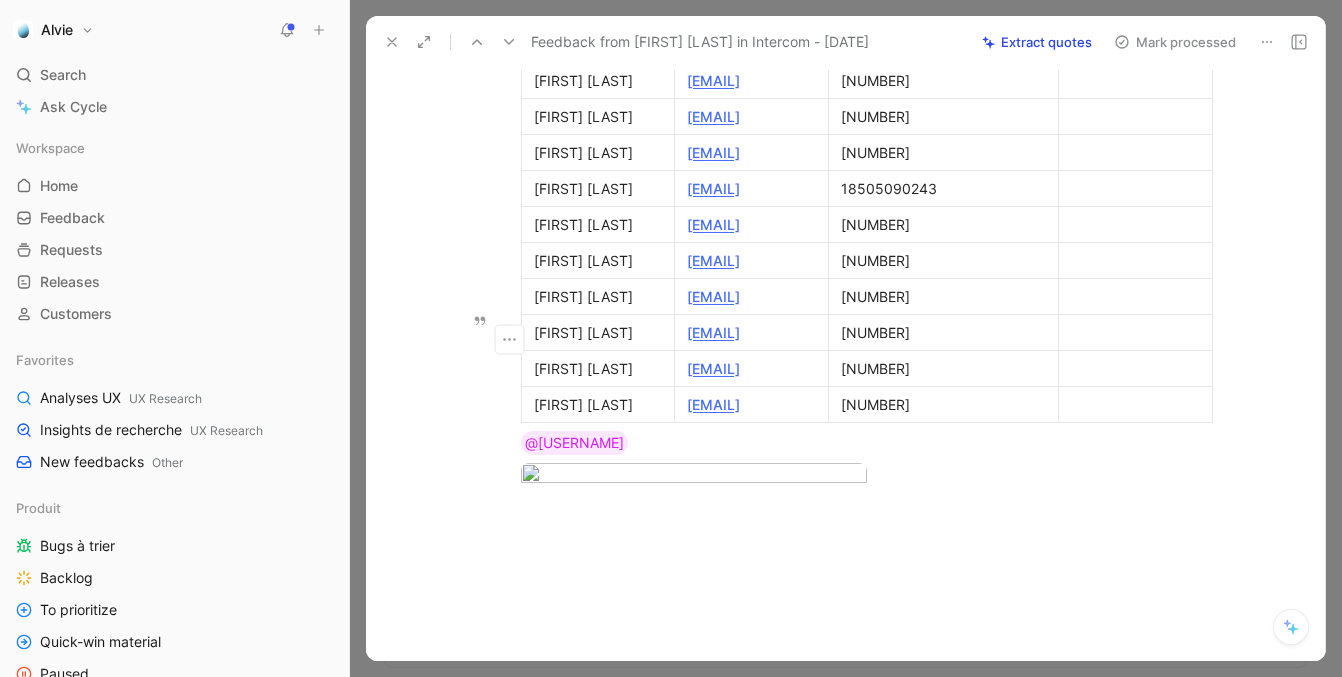 click on "[NUMBER]" at bounding box center (943, 80) 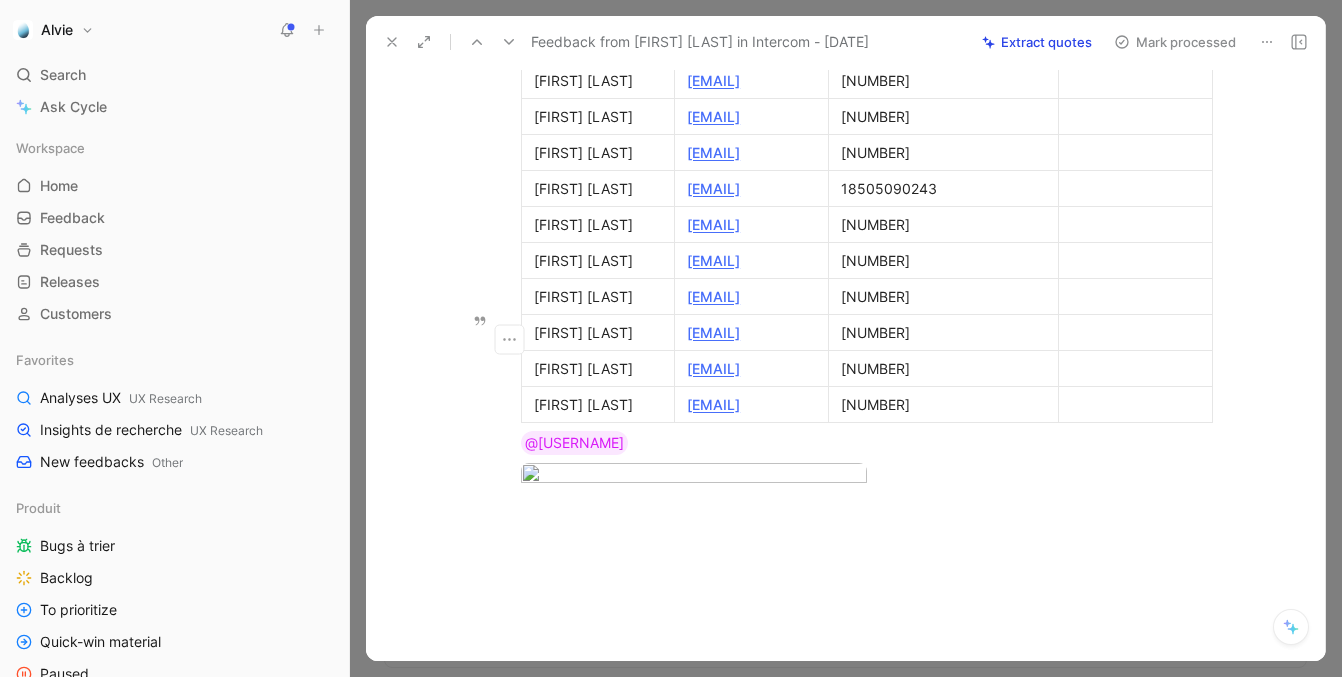 drag, startPoint x: 933, startPoint y: 342, endPoint x: 893, endPoint y: 343, distance: 40.012497 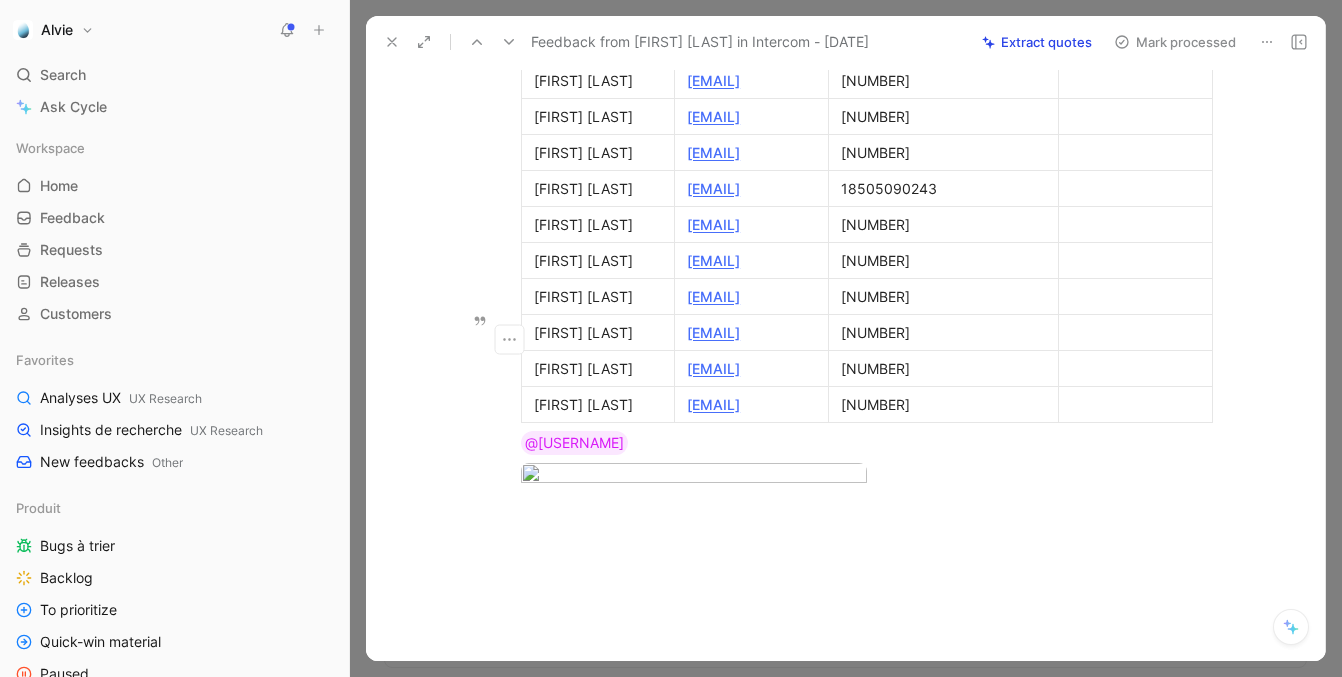 click on "[NUMBER]" at bounding box center (943, 80) 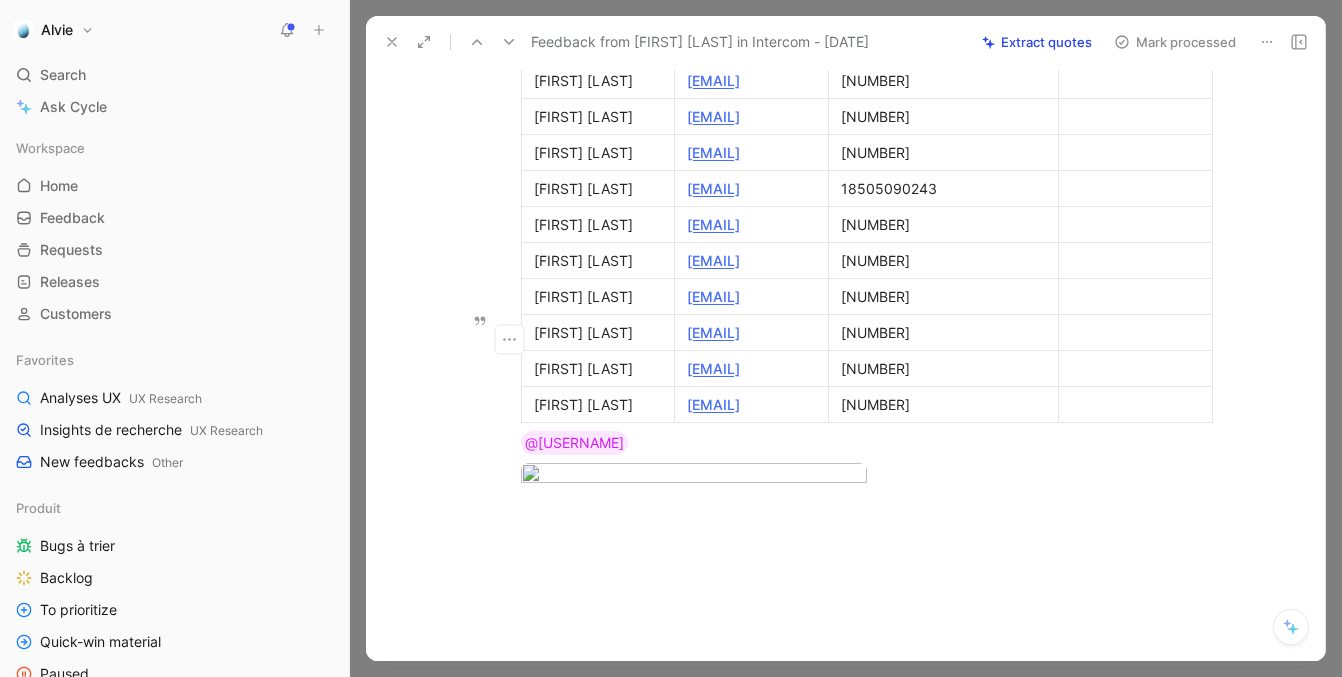 drag, startPoint x: 939, startPoint y: 337, endPoint x: 892, endPoint y: 337, distance: 47 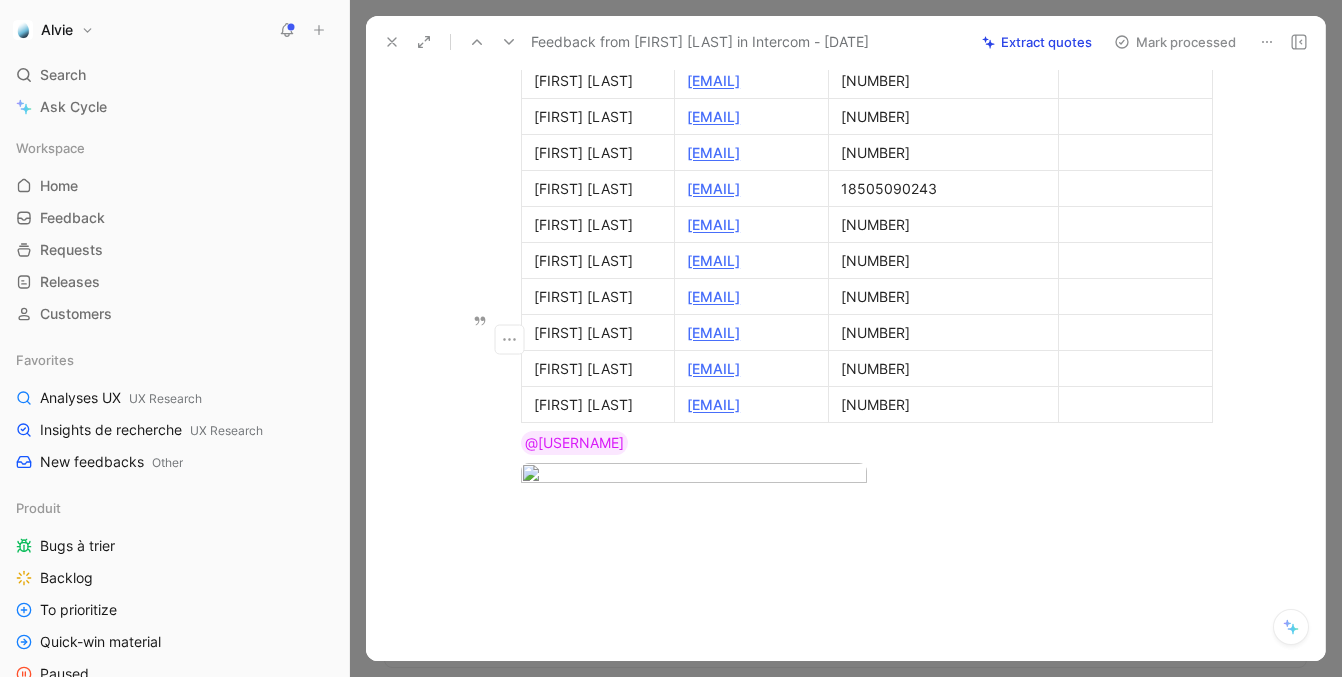 click on "[NUMBER]" at bounding box center [943, 80] 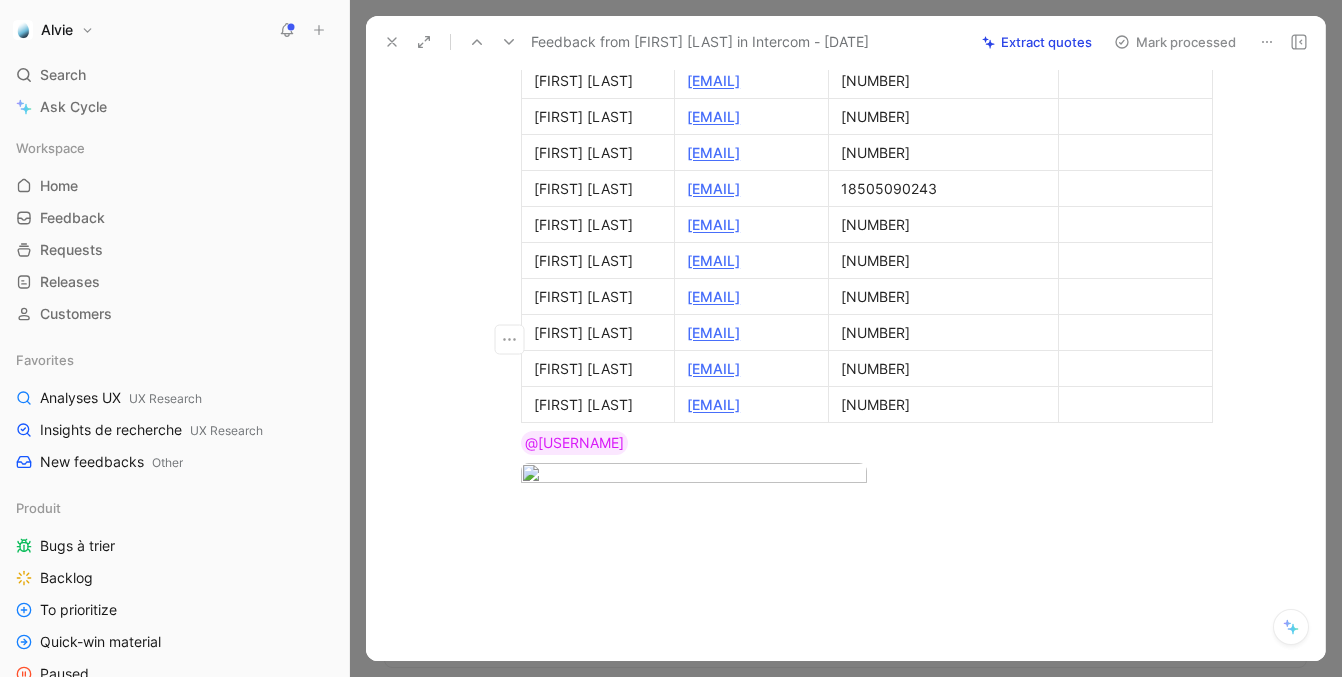 copy on "[NUMBER]" 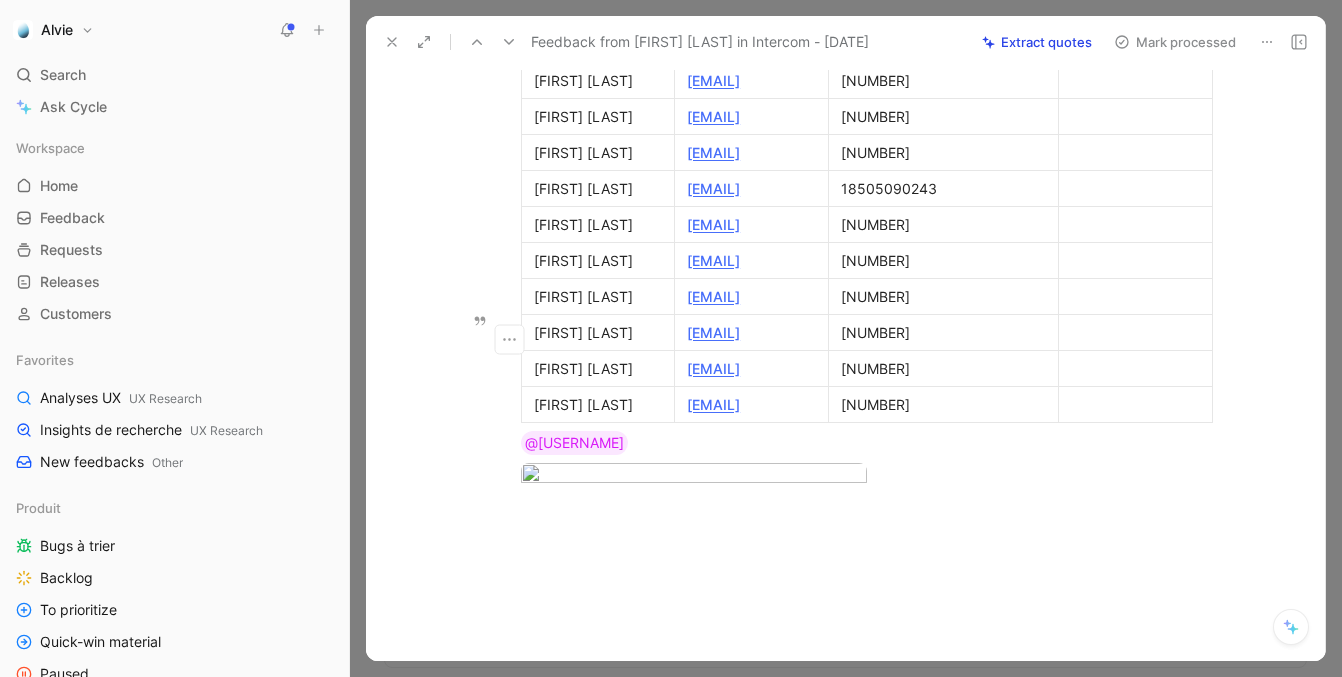 click on "[NUMBER]" at bounding box center (943, 80) 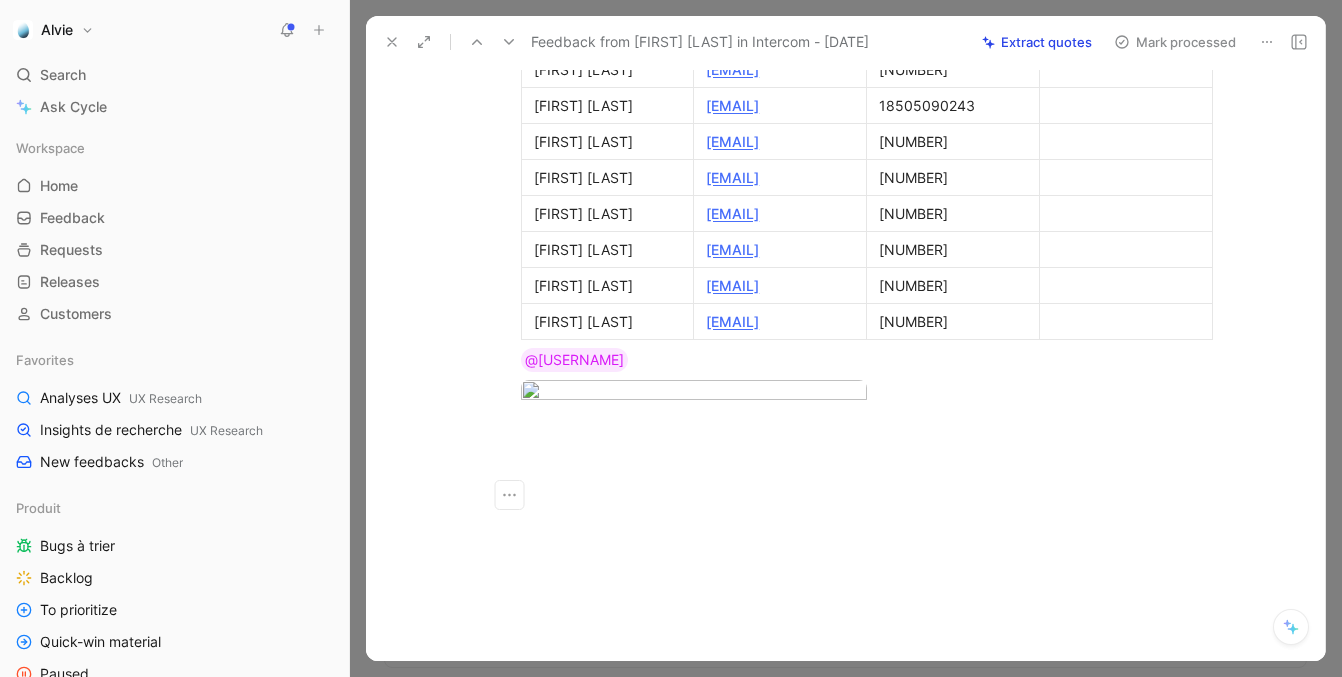 scroll, scrollTop: 885, scrollLeft: 0, axis: vertical 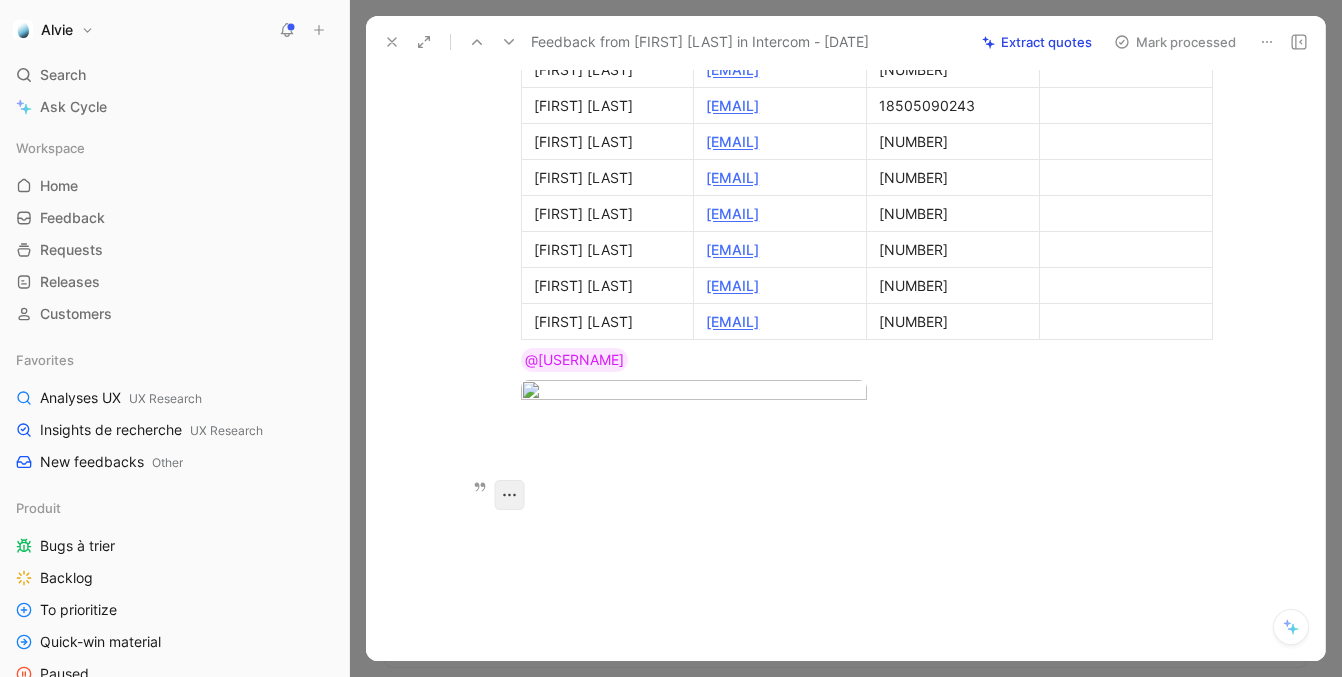 click 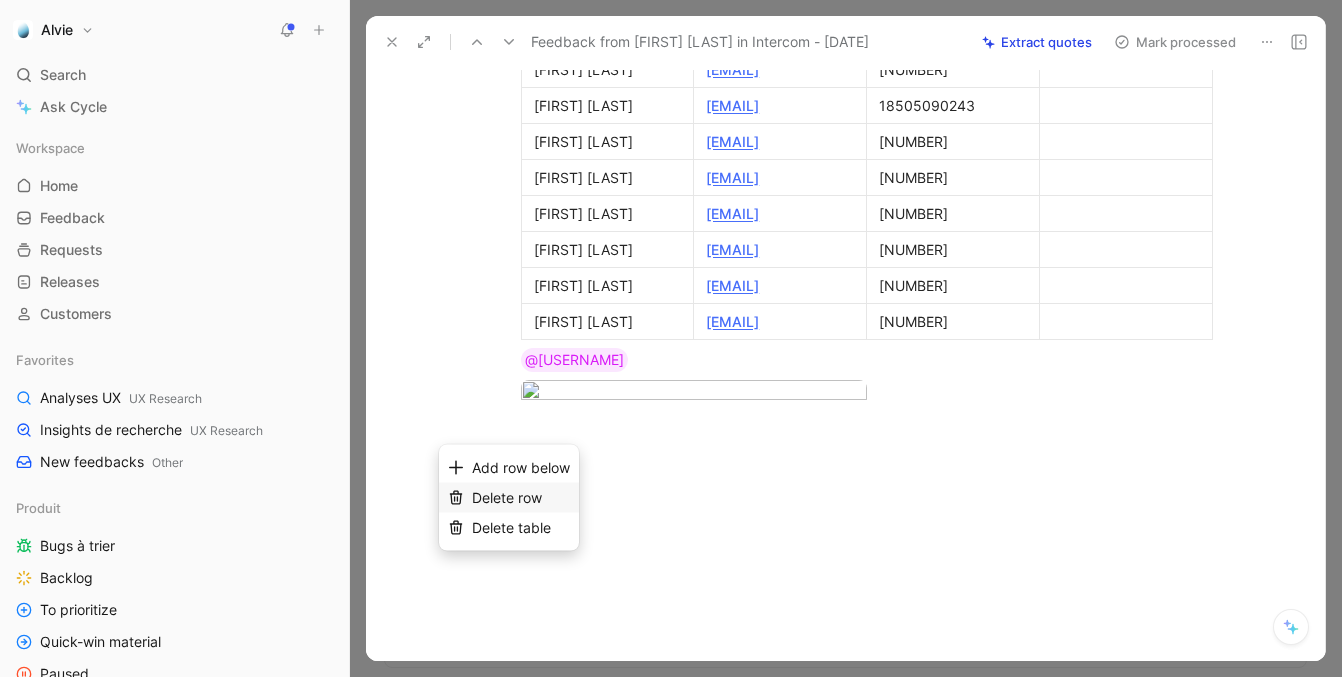 click on "Delete row" at bounding box center [507, 497] 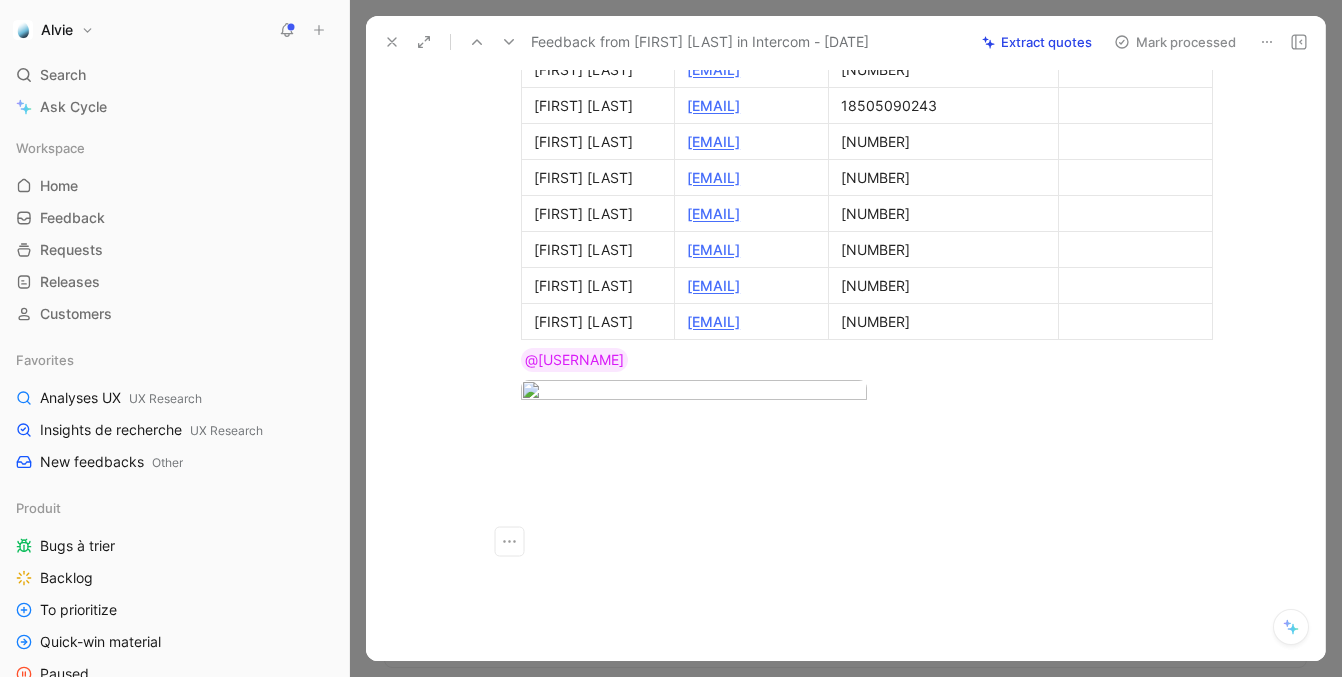 scroll, scrollTop: 915, scrollLeft: 0, axis: vertical 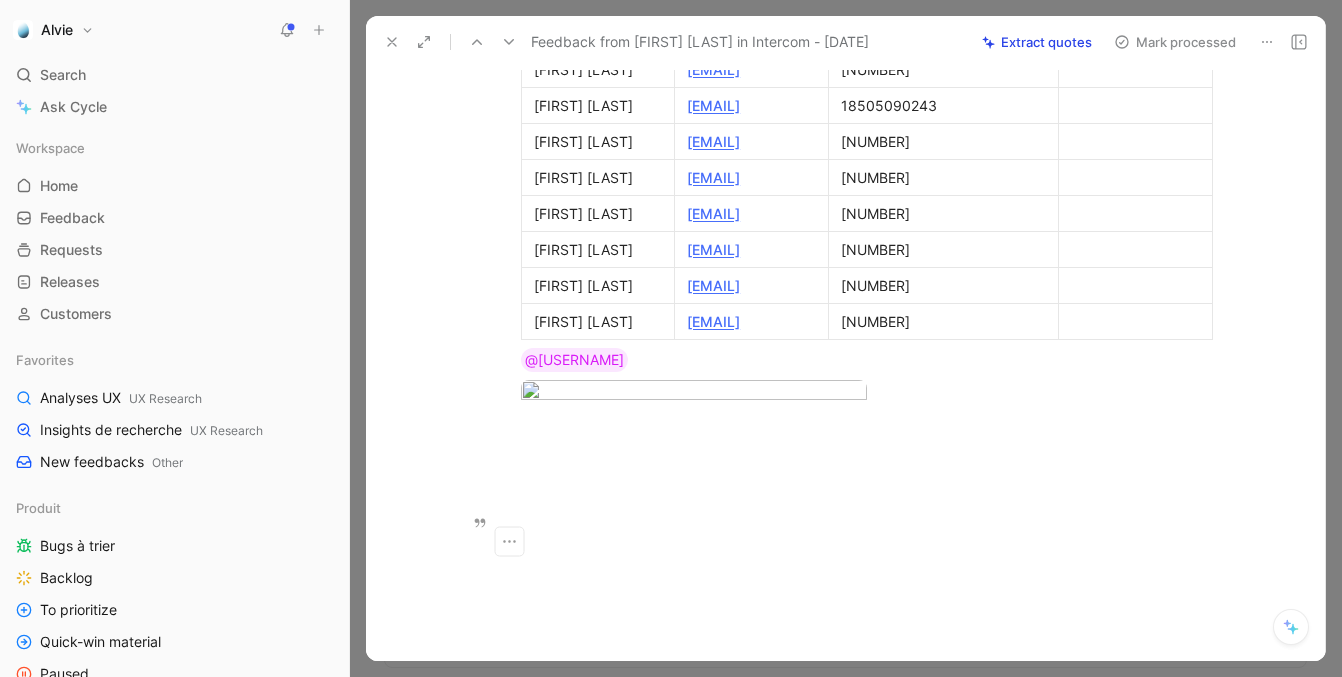 click on "[NUMBER]" at bounding box center [943, 33] 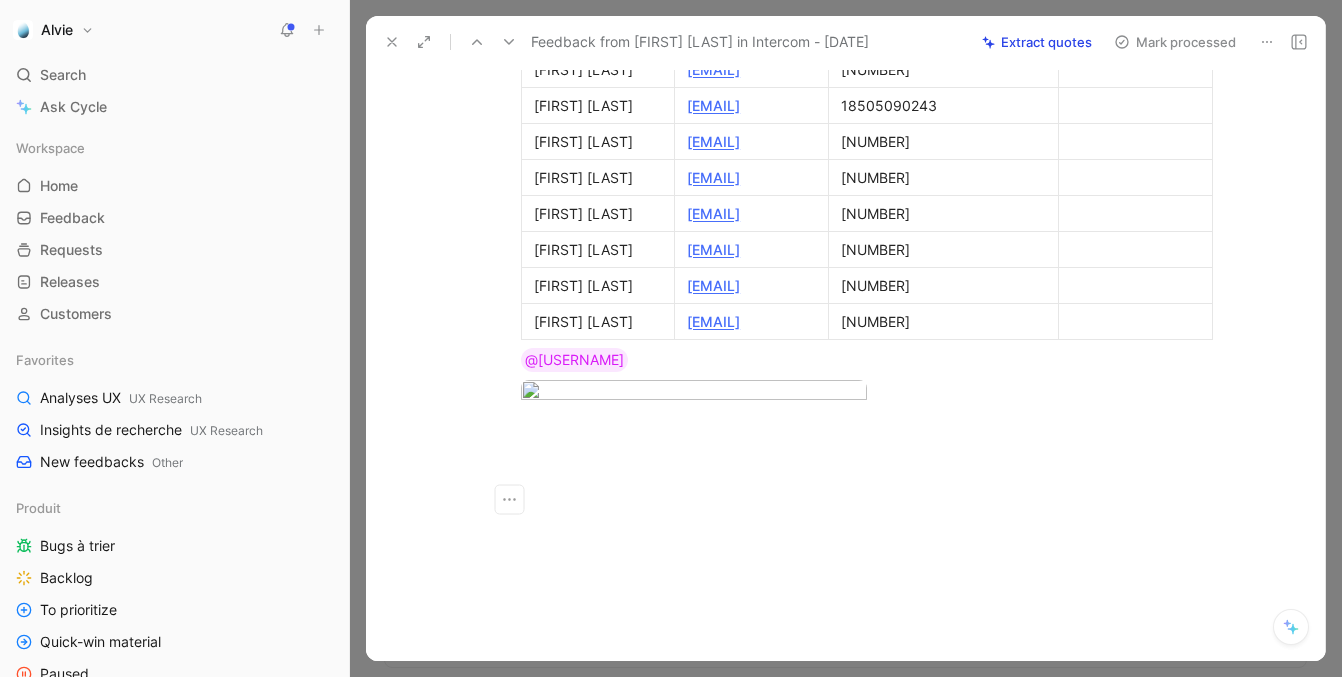 scroll, scrollTop: 1103, scrollLeft: 0, axis: vertical 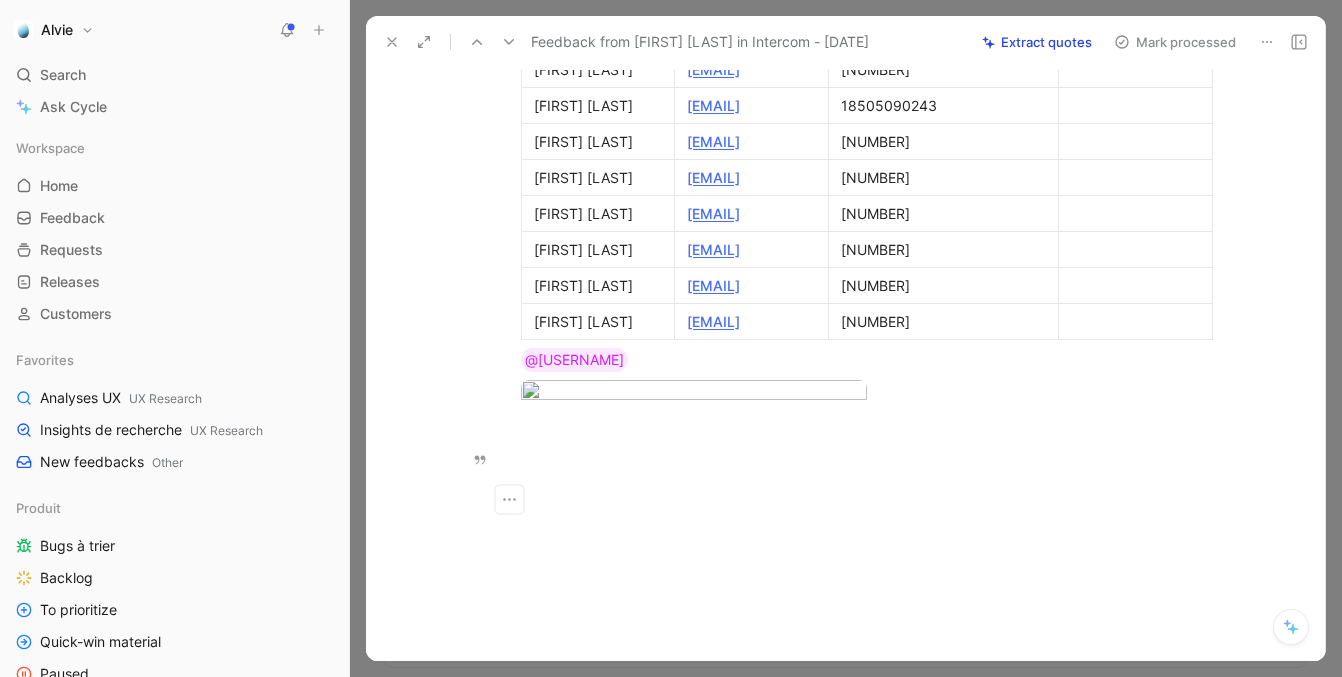 click on "[NUMBER]" at bounding box center [943, 69] 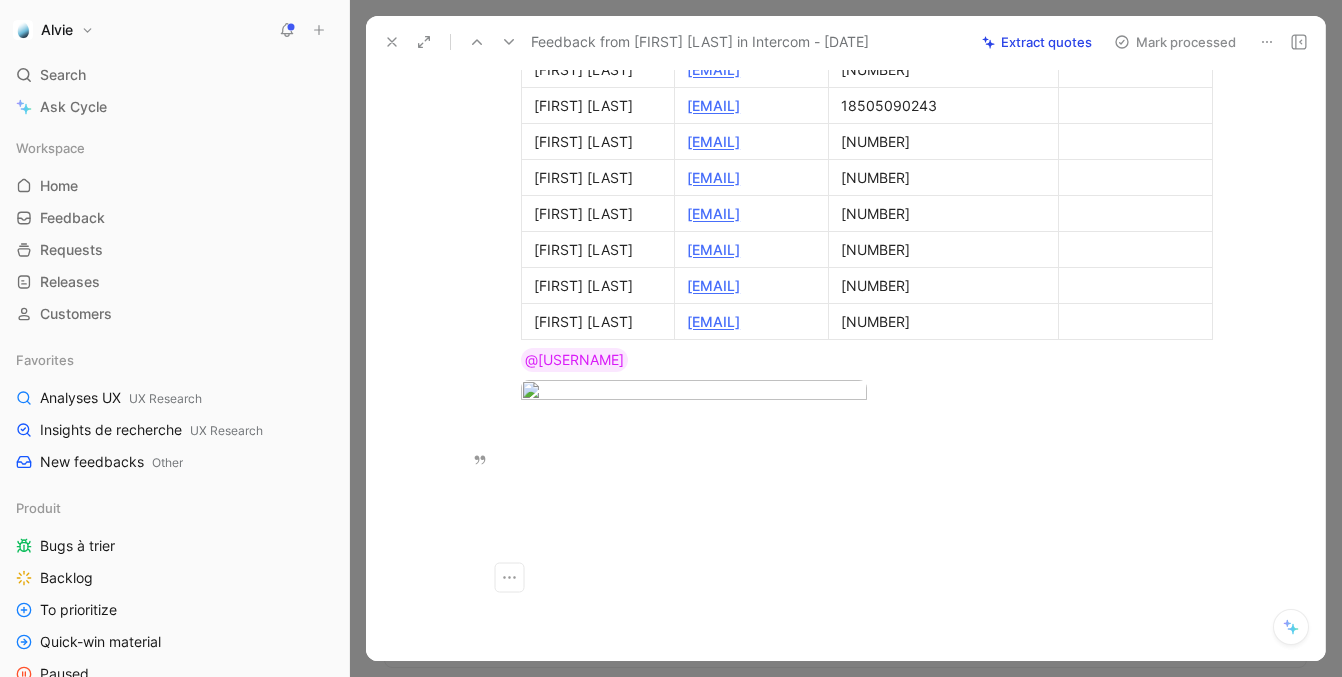 copy on "[NUMBER]" 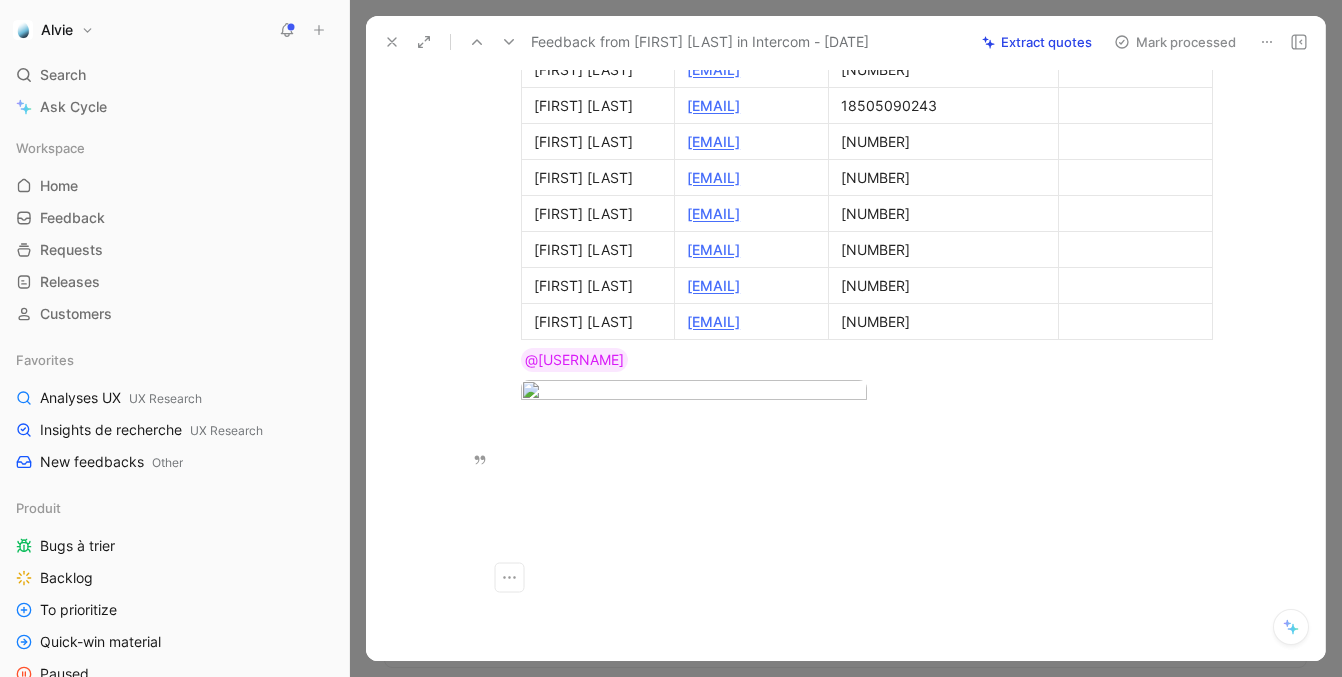 click at bounding box center (1135, 69) 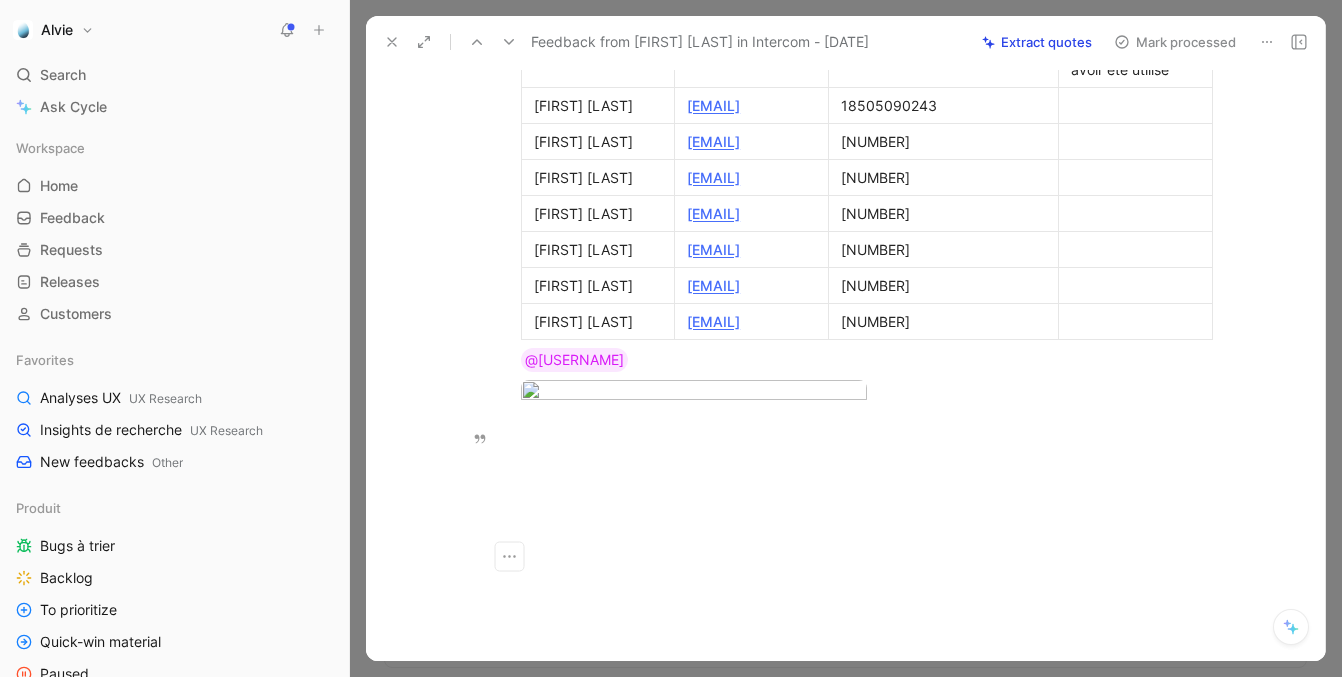 click on "18505090243" at bounding box center [943, 105] 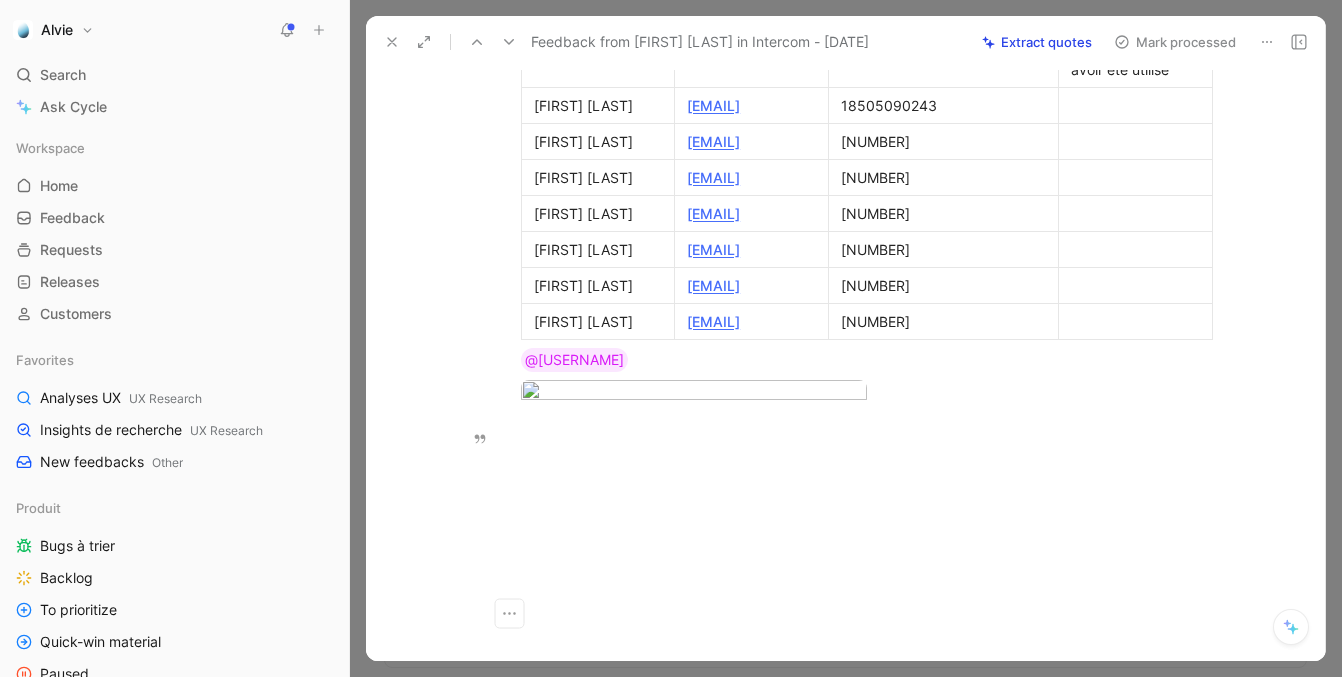 click on "18505090243" at bounding box center (943, 105) 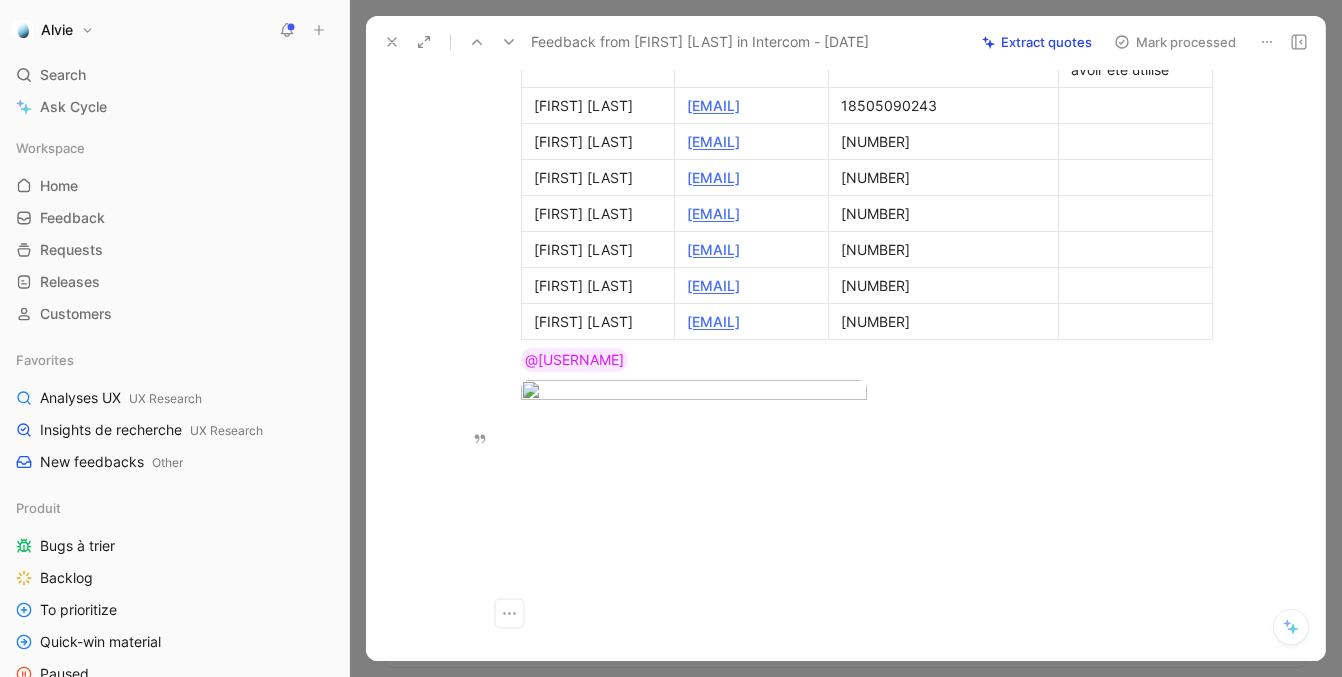 drag, startPoint x: 891, startPoint y: 369, endPoint x: 946, endPoint y: 370, distance: 55.00909 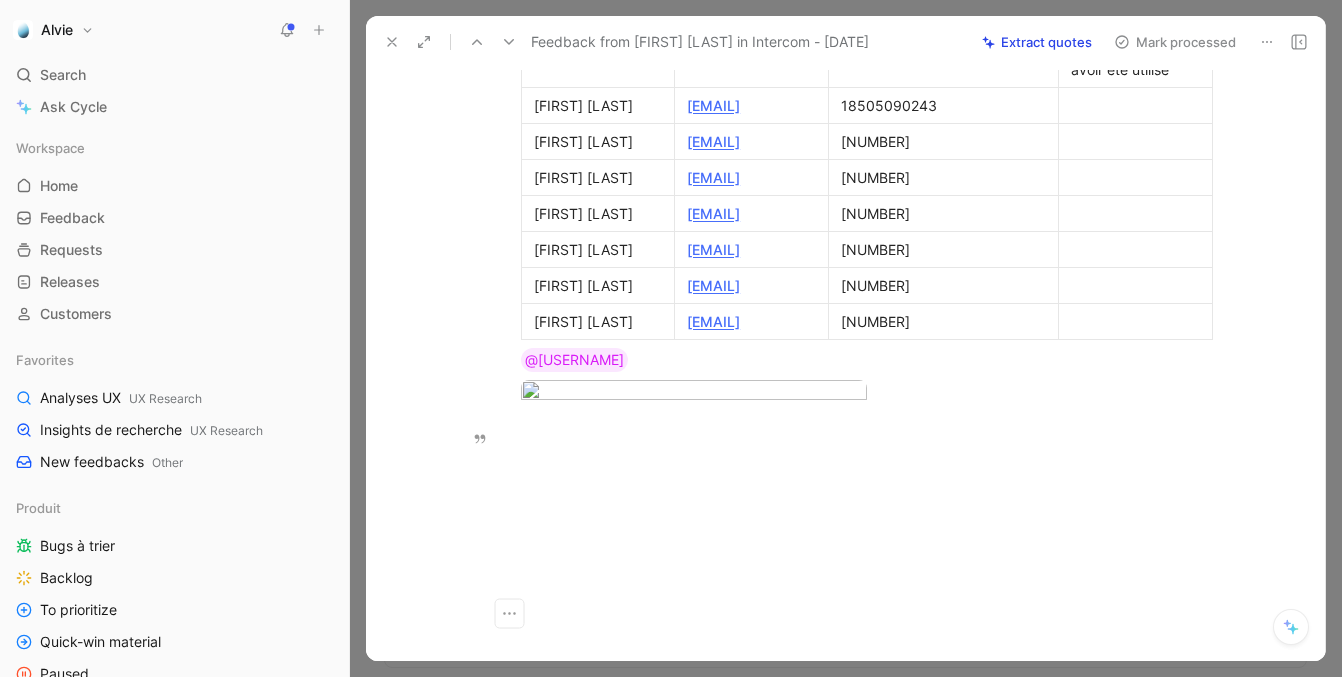click on "18505090243" at bounding box center (943, 105) 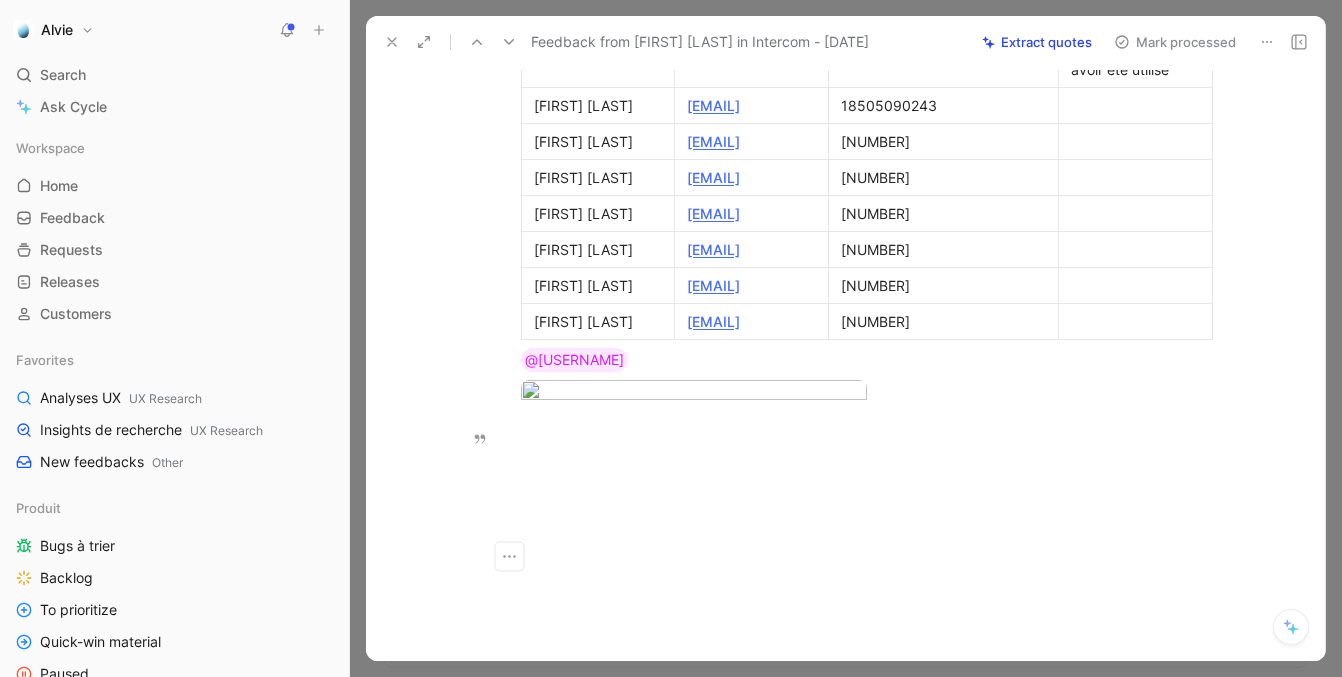 click on "Ne semble pas avoir été utilisé" at bounding box center (1135, 59) 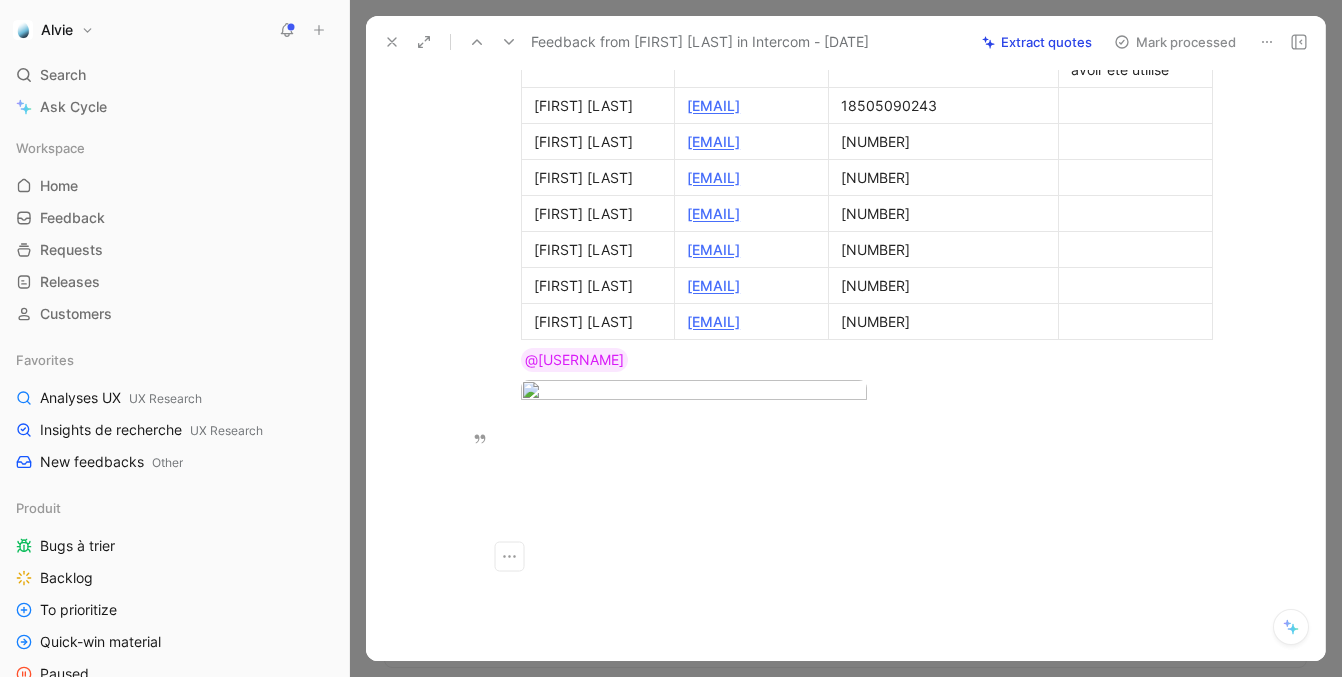 click on "Ne semble pas avoir été utilisé" at bounding box center (1135, 59) 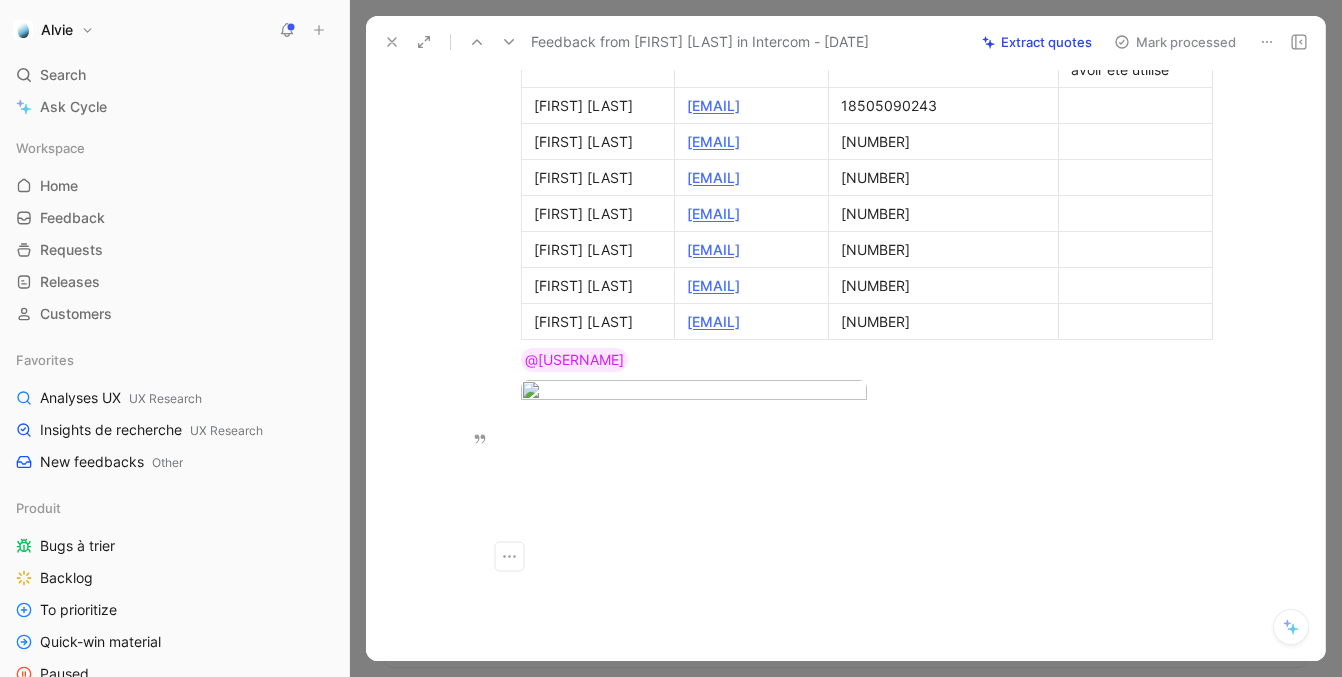 click on "Ne semble pas avoir été utilisé" at bounding box center (1135, 59) 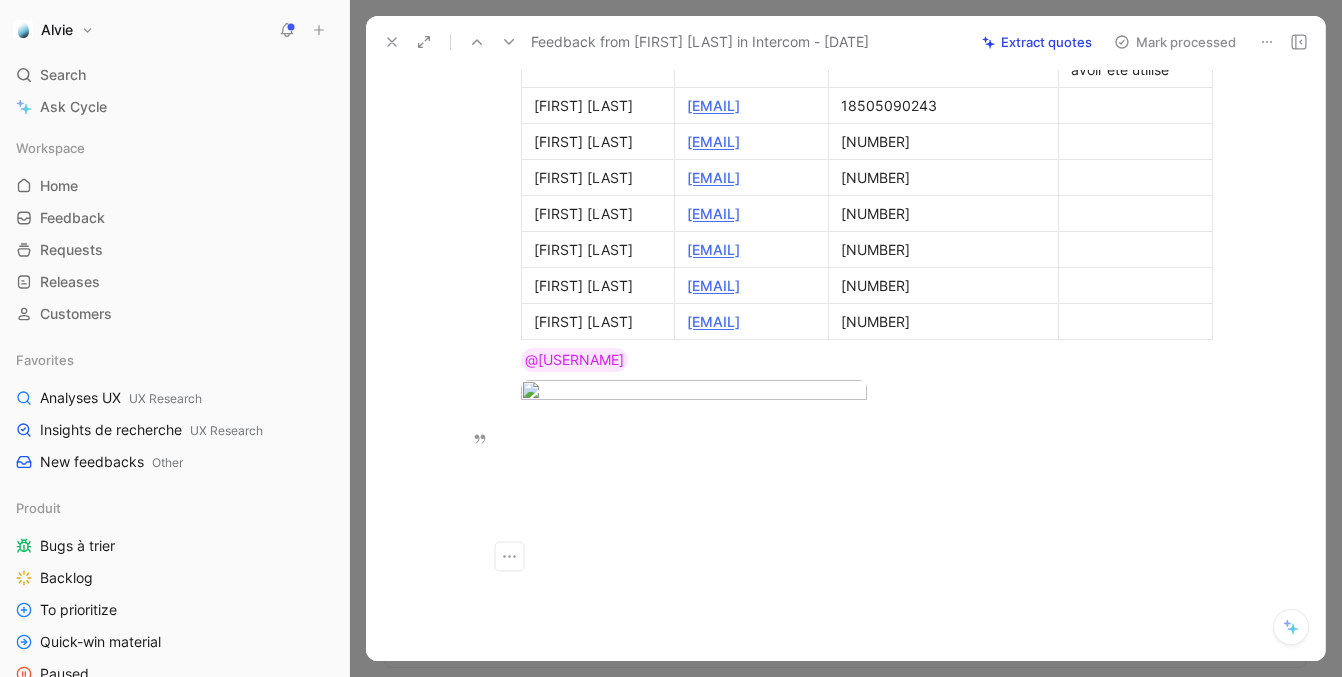 click on "Ne semble pas avoir été utilisé" at bounding box center [1135, 59] 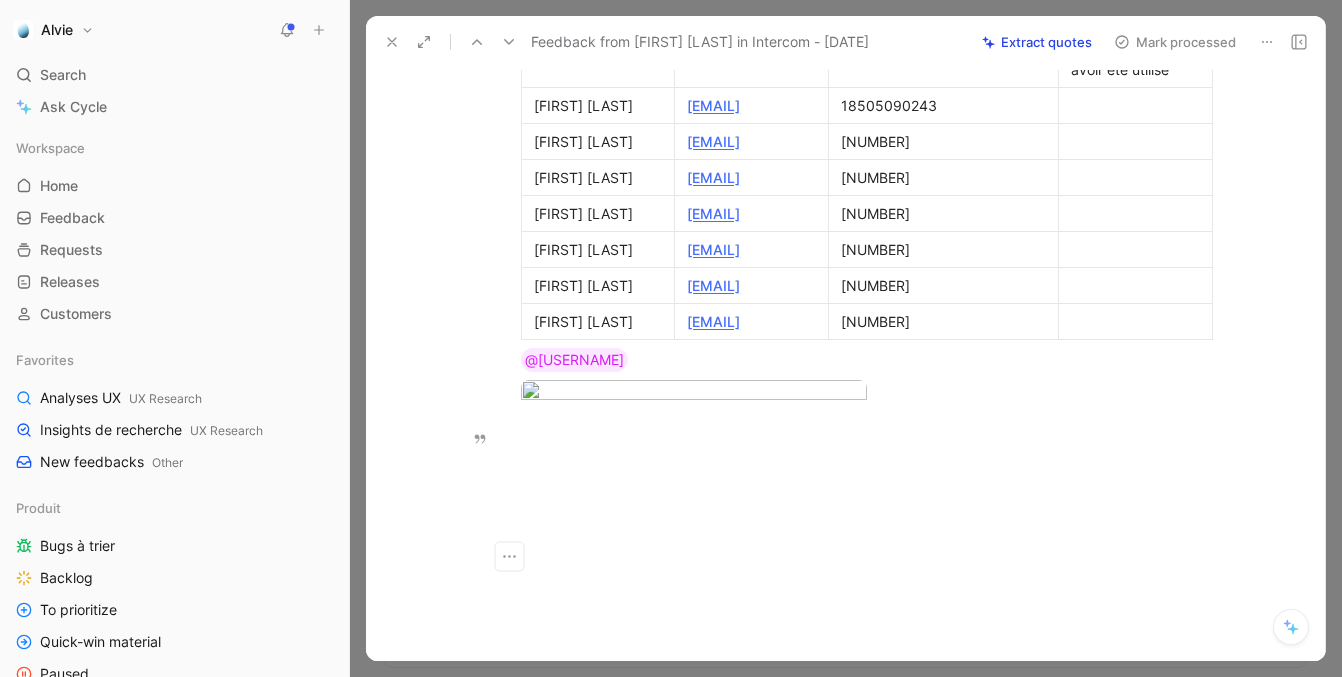 click on "Ne semble pas avoir été utilisé" at bounding box center [1135, 59] 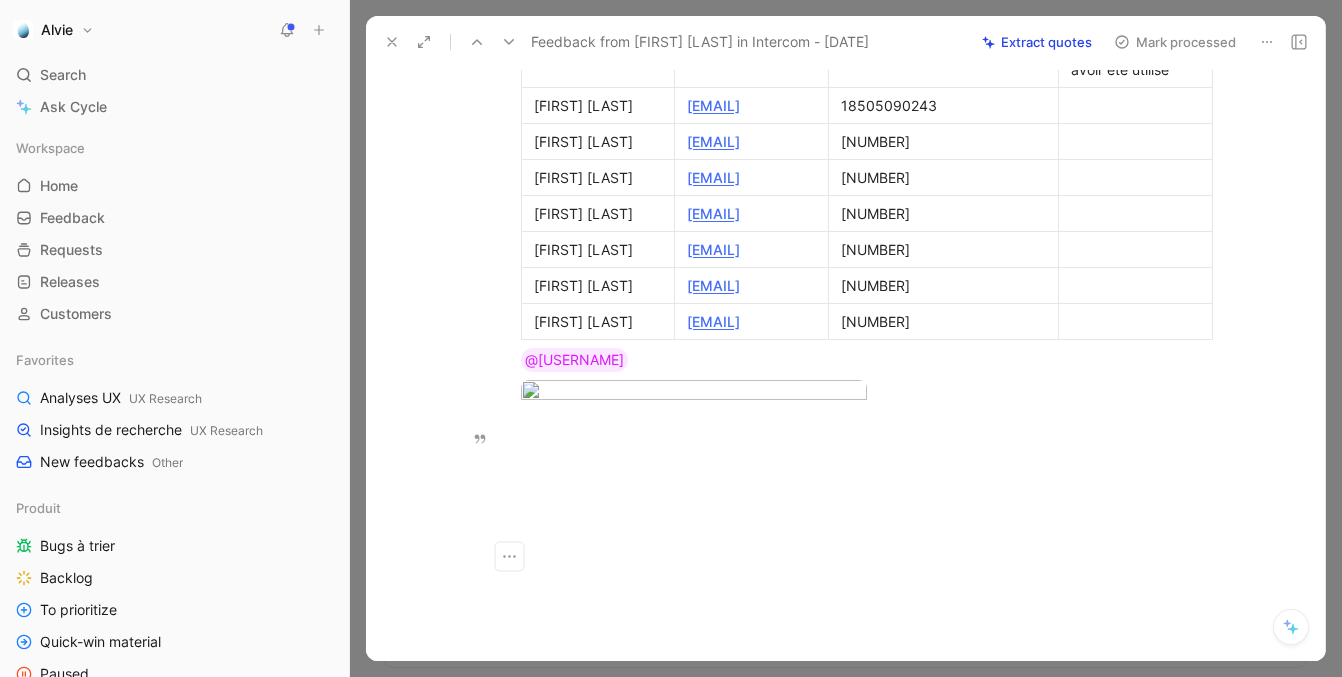 click at bounding box center (1135, 105) 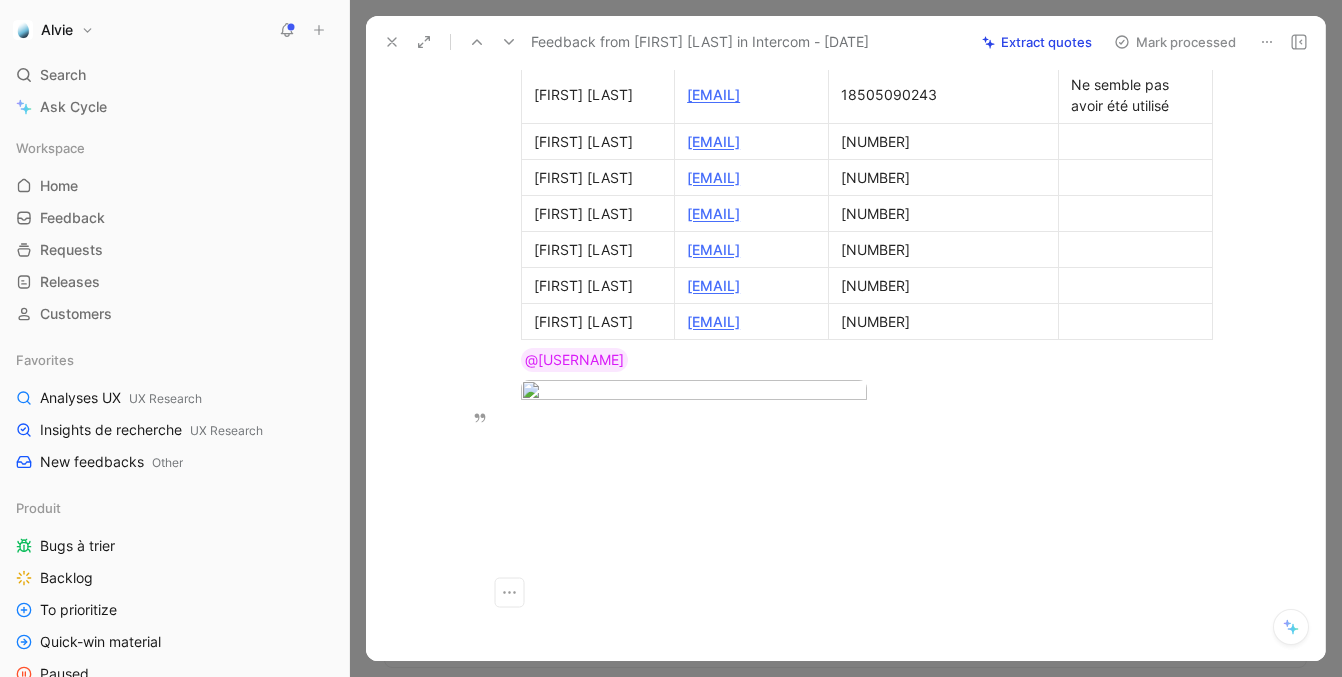 click on "[NUMBER]" at bounding box center (943, 141) 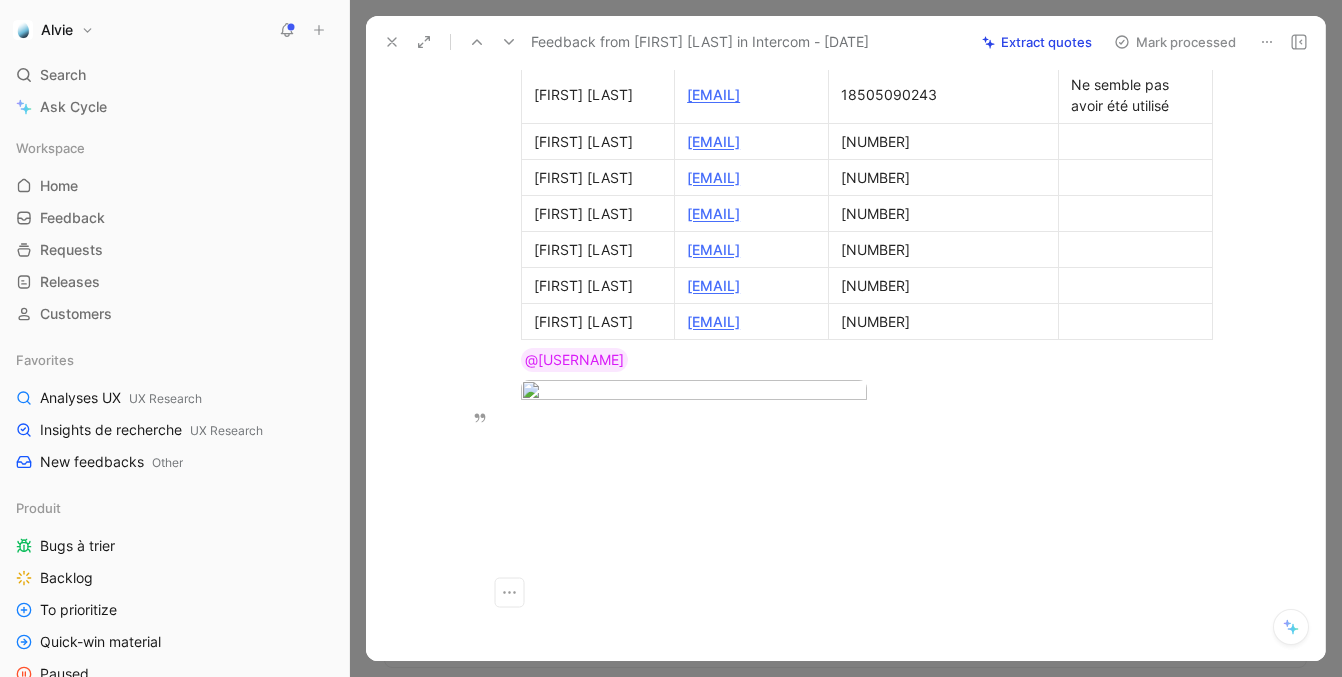 click on "[NUMBER]" at bounding box center [943, 141] 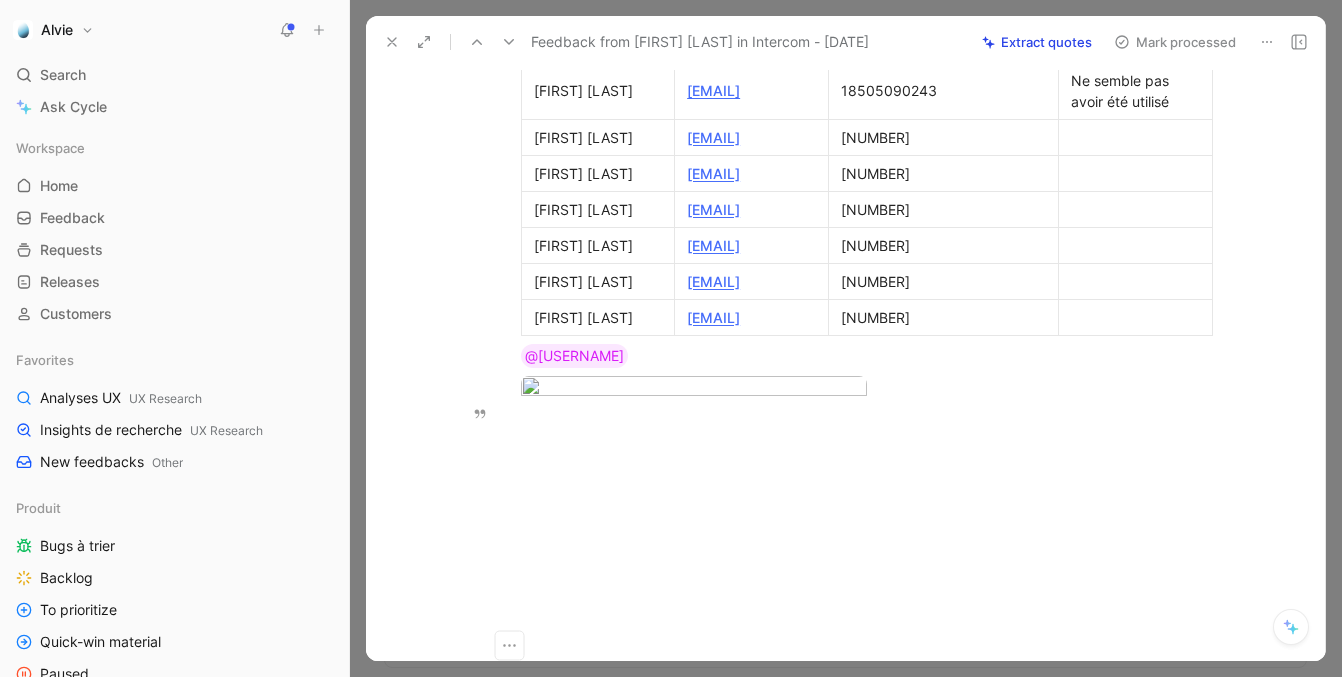 click on "[NUMBER]" at bounding box center [943, 137] 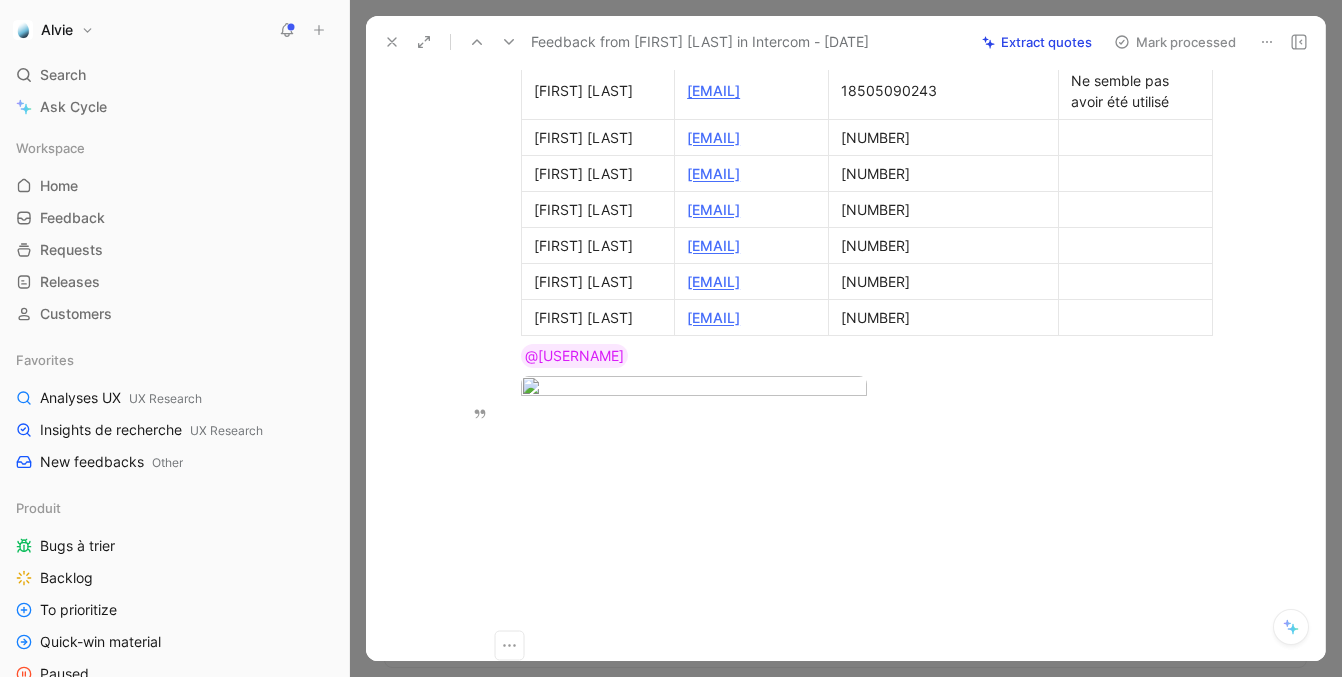 click on "[NUMBER]" at bounding box center (943, 137) 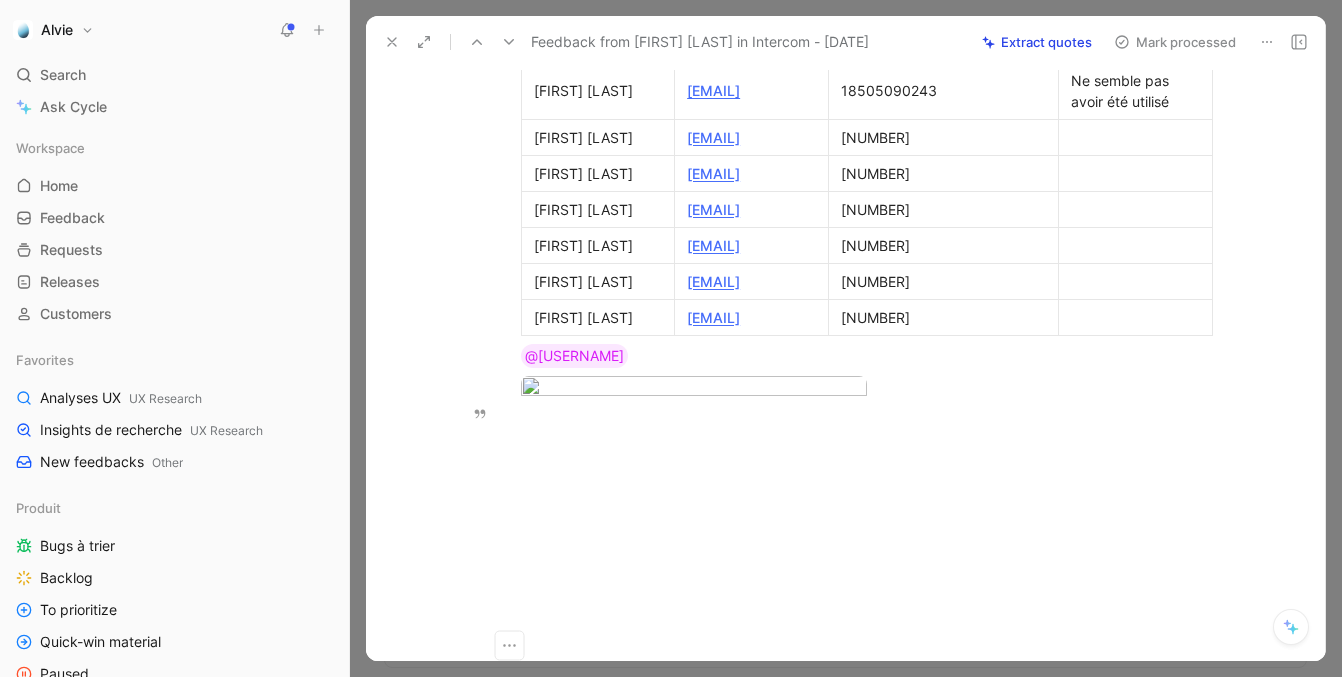 click on "[FIRST] [LAST] [EMAIL] [NUMBER] [FIRST] [LAST] [EMAIL] [NUMBER] [FIRST] [LAST] [EMAIL] [NUMBER] [FIRST] [LAST] [EMAIL] [NUMBER] [FIRST] [LAST] [EMAIL] [NUMBER] [FIRST] [LAST] [EMAIL] [NUMBER] [FIRST] [LAST] [EMAIL] [NUMBER] [FIRST] [LAST] [EMAIL] [NUMBER] [FIRST] [LAST] [EMAIL] [NUMBER]" at bounding box center [866, 120] 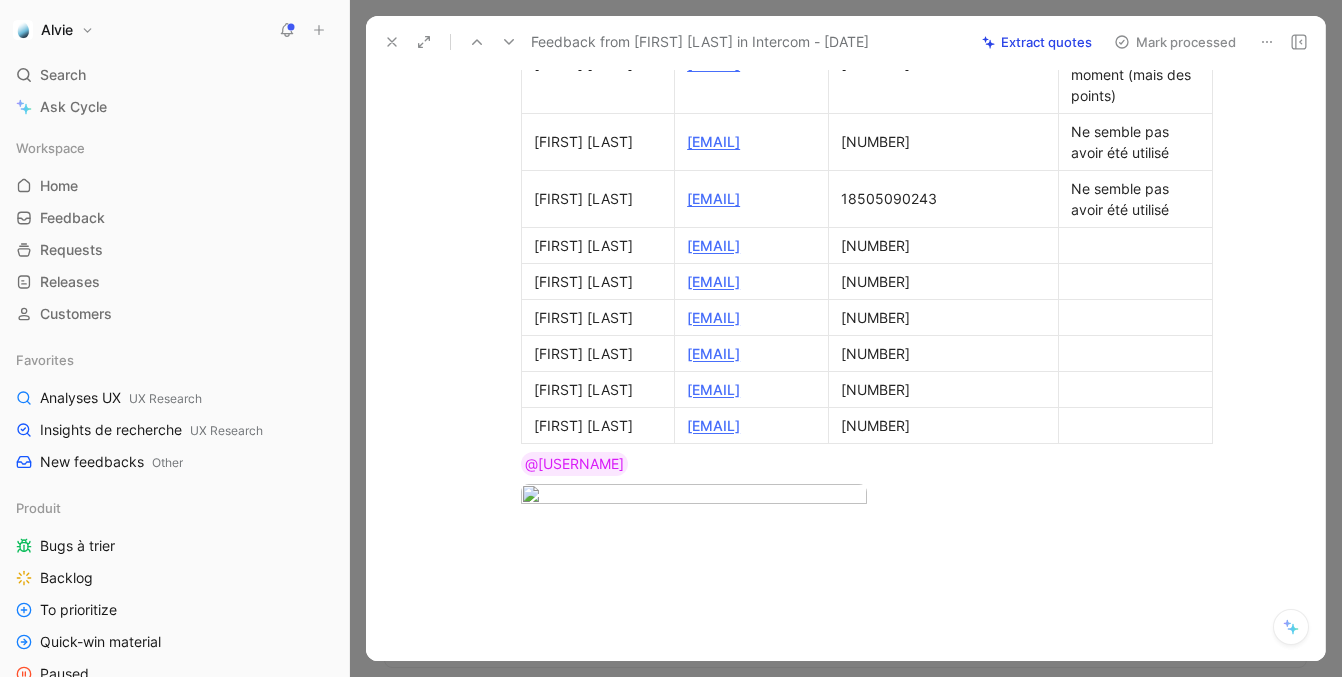 scroll, scrollTop: 955, scrollLeft: 0, axis: vertical 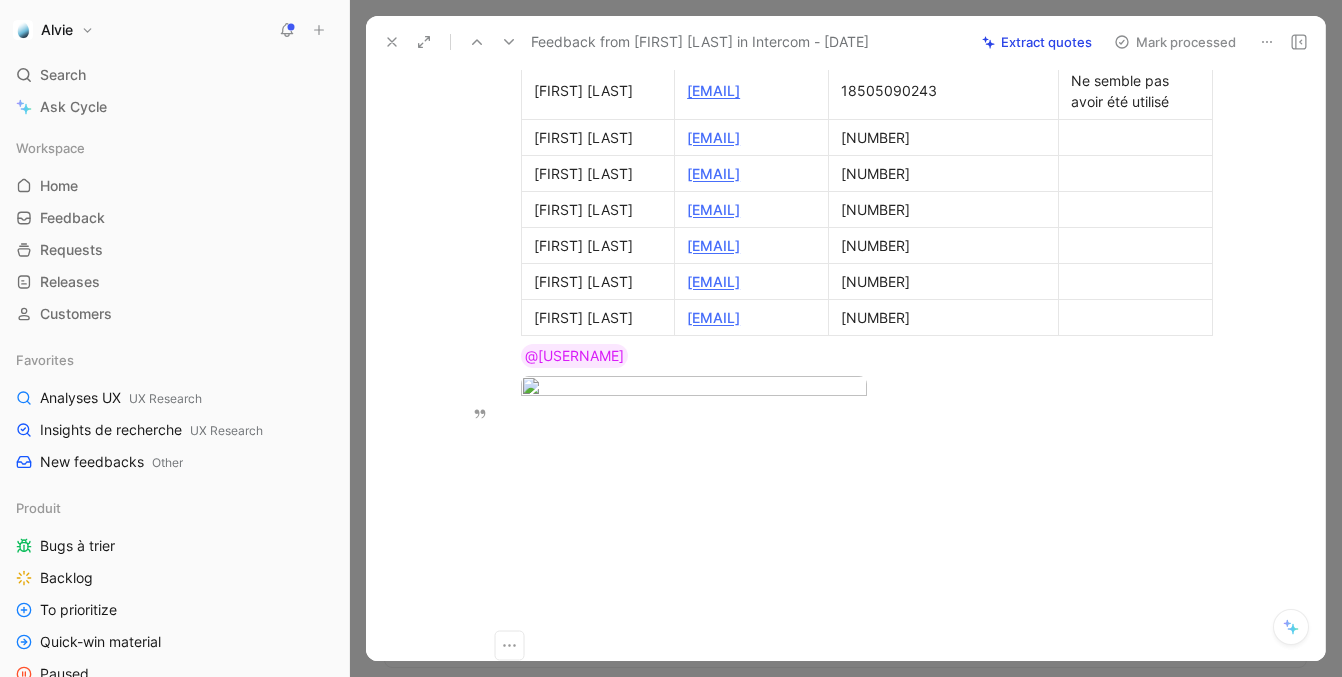 click at bounding box center [1135, 137] 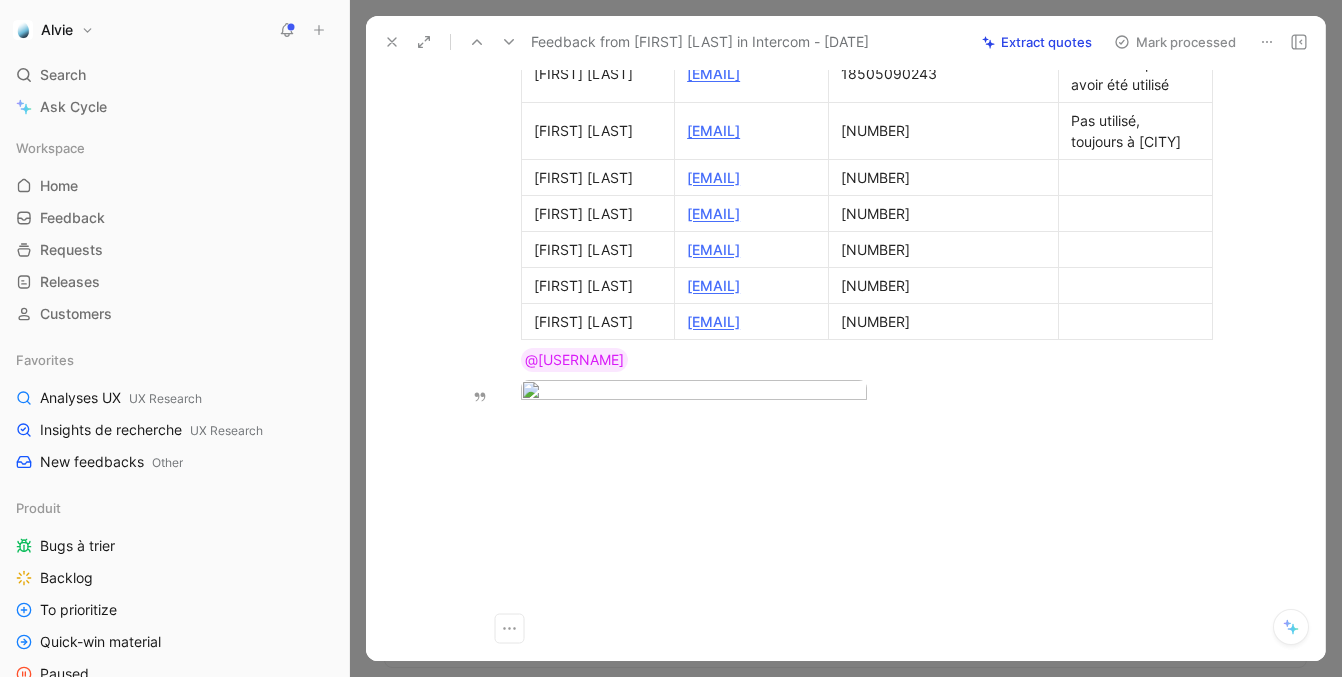 click on "[NUMBER]" at bounding box center [943, 177] 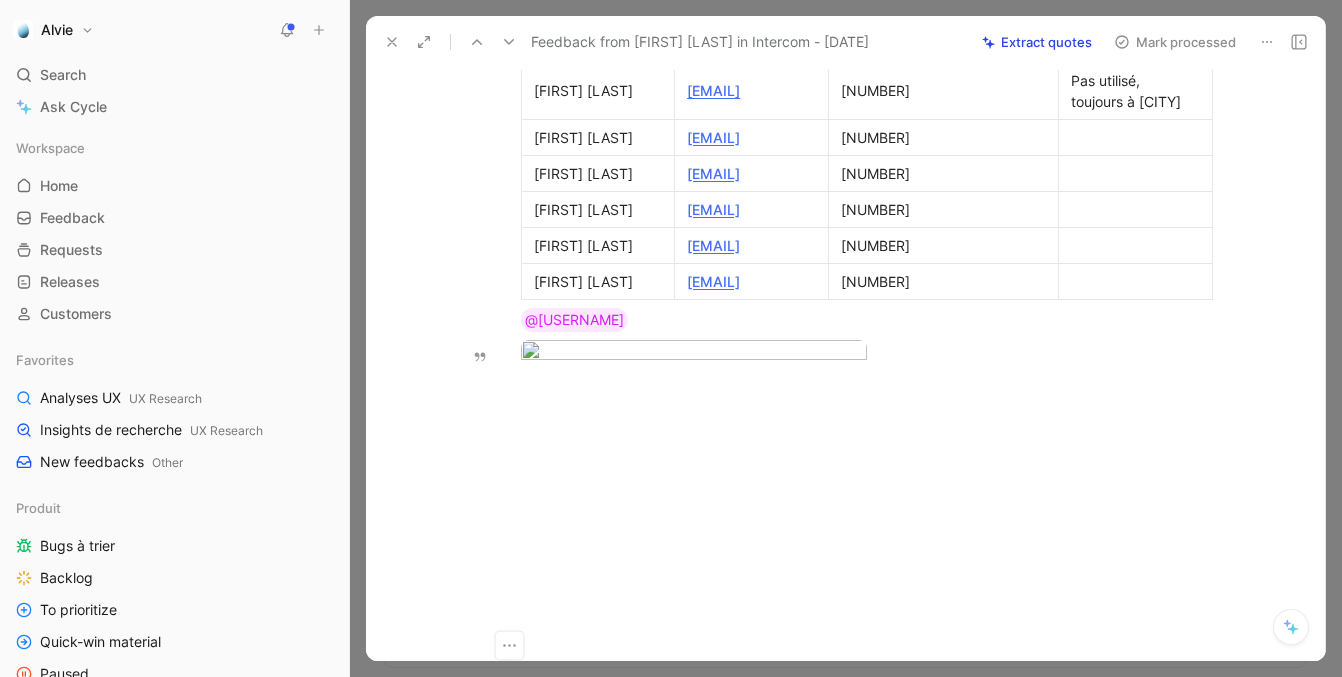 click on "[NUMBER]" at bounding box center (943, 137) 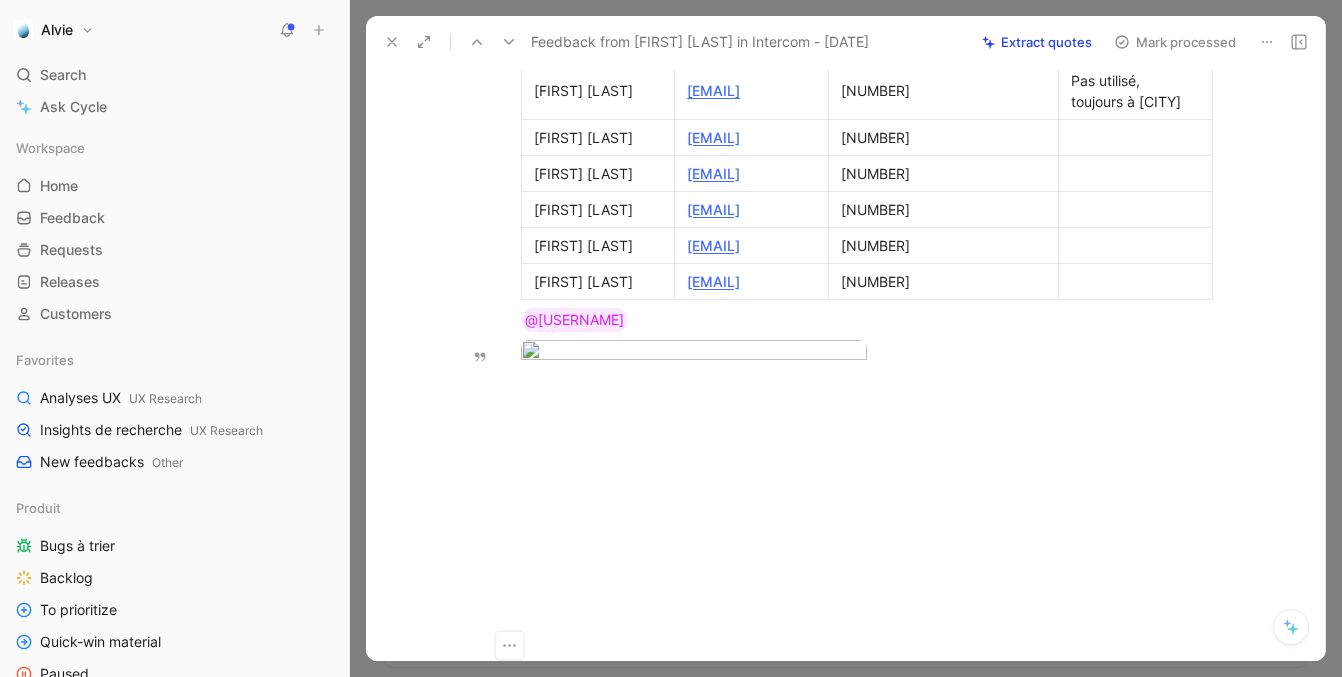 drag, startPoint x: 890, startPoint y: 471, endPoint x: 961, endPoint y: 471, distance: 71 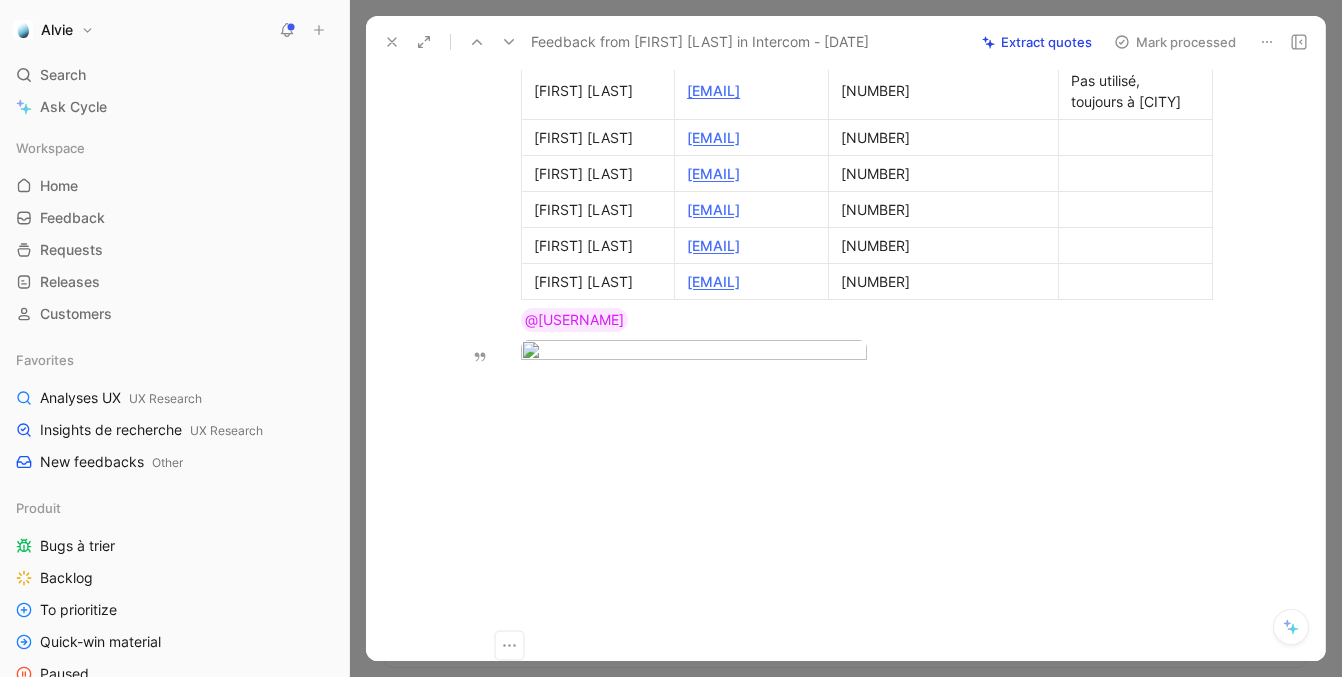 click on "[NUMBER]" at bounding box center [943, 137] 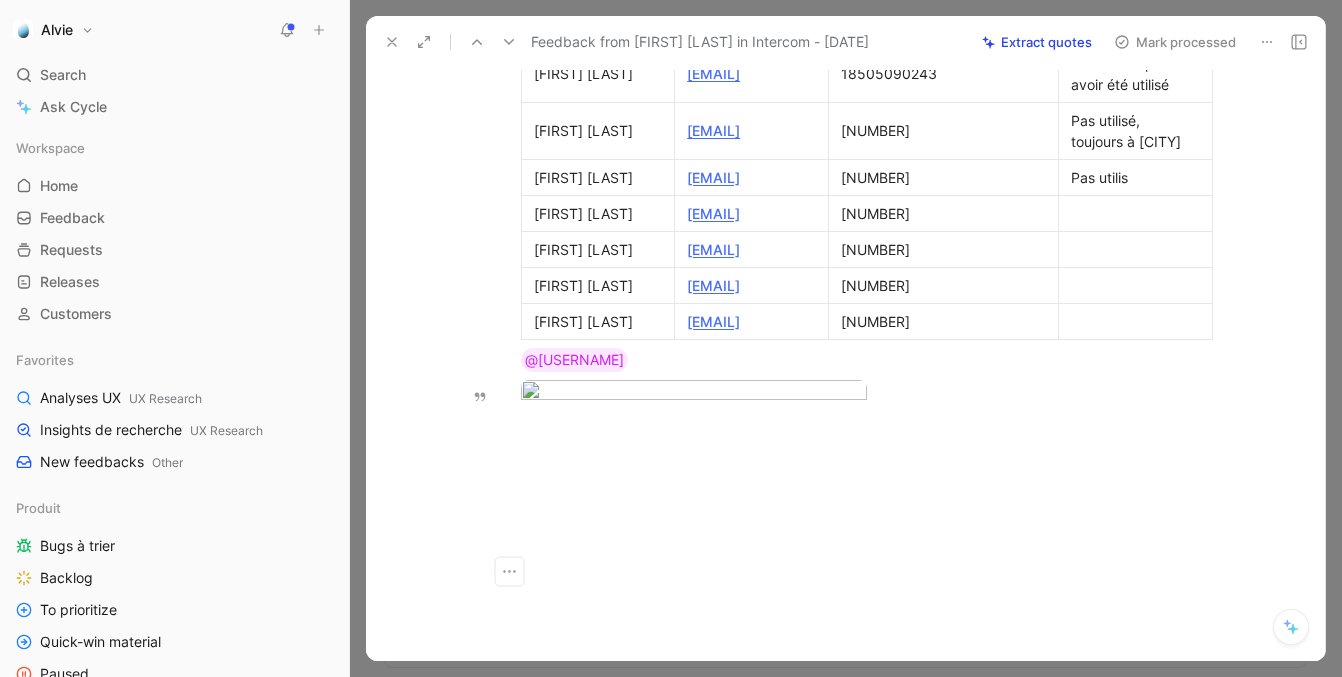 click on "Ne semble pas avoir été utilisé" at bounding box center (1135, 74) 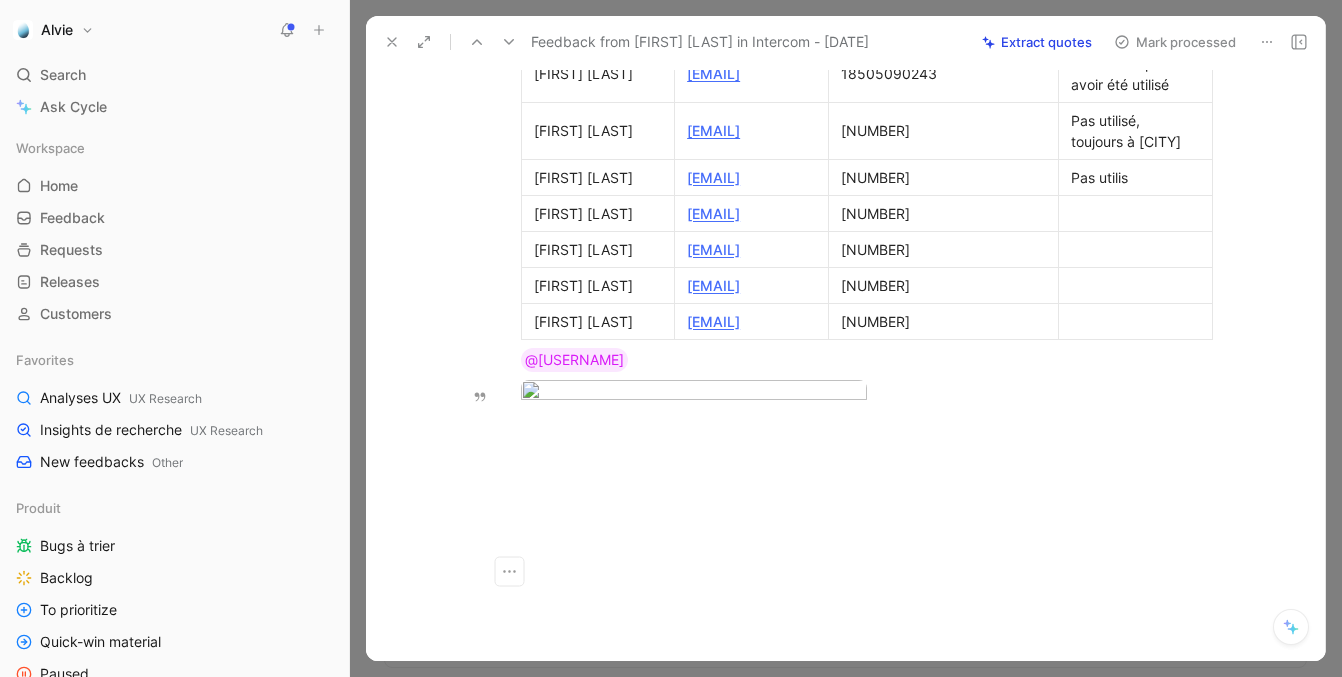 click on "Ne semble pas avoir été utilisé" at bounding box center (1135, 74) 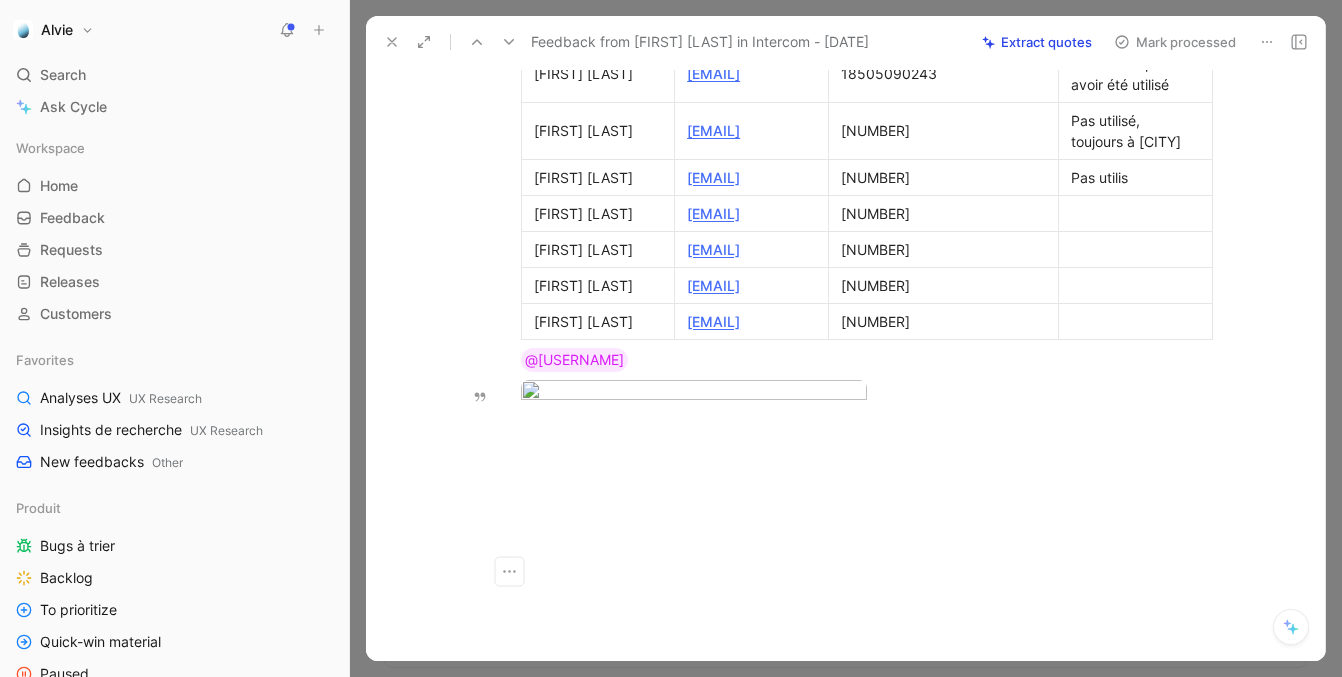 drag, startPoint x: 1070, startPoint y: 344, endPoint x: 1207, endPoint y: 377, distance: 140.91841 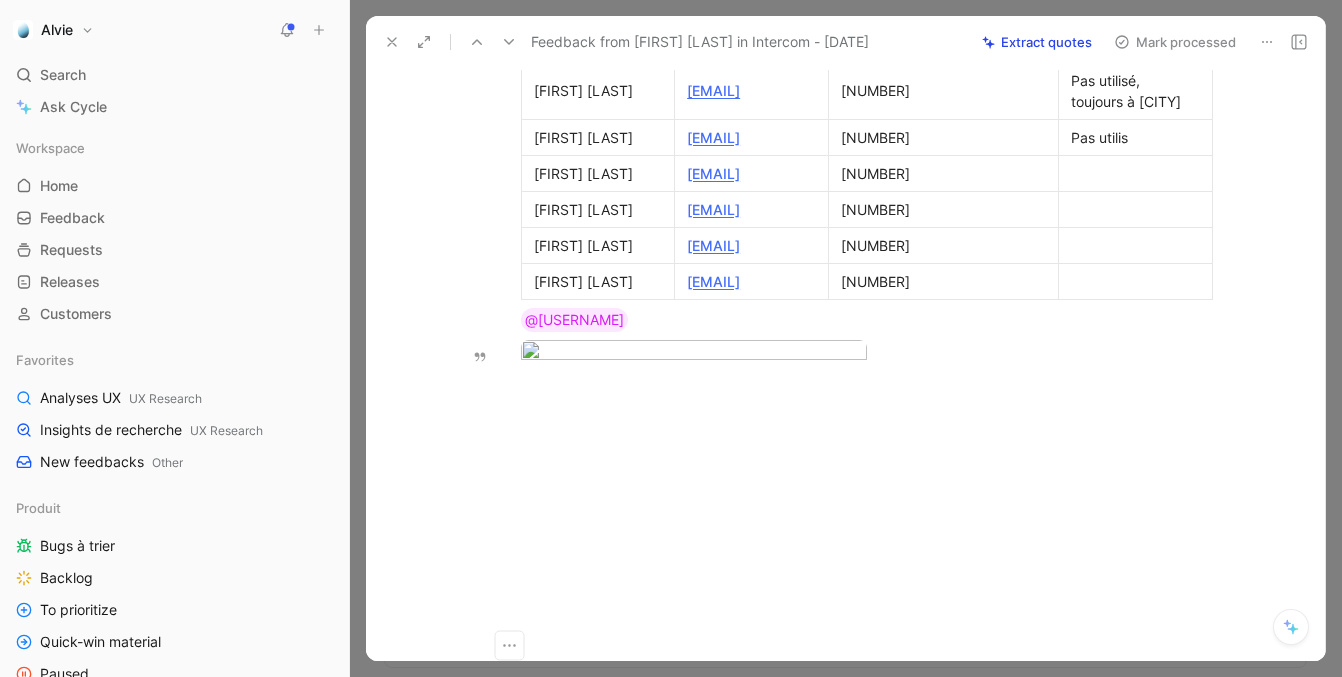 click on "Pas utilis" at bounding box center [1135, 137] 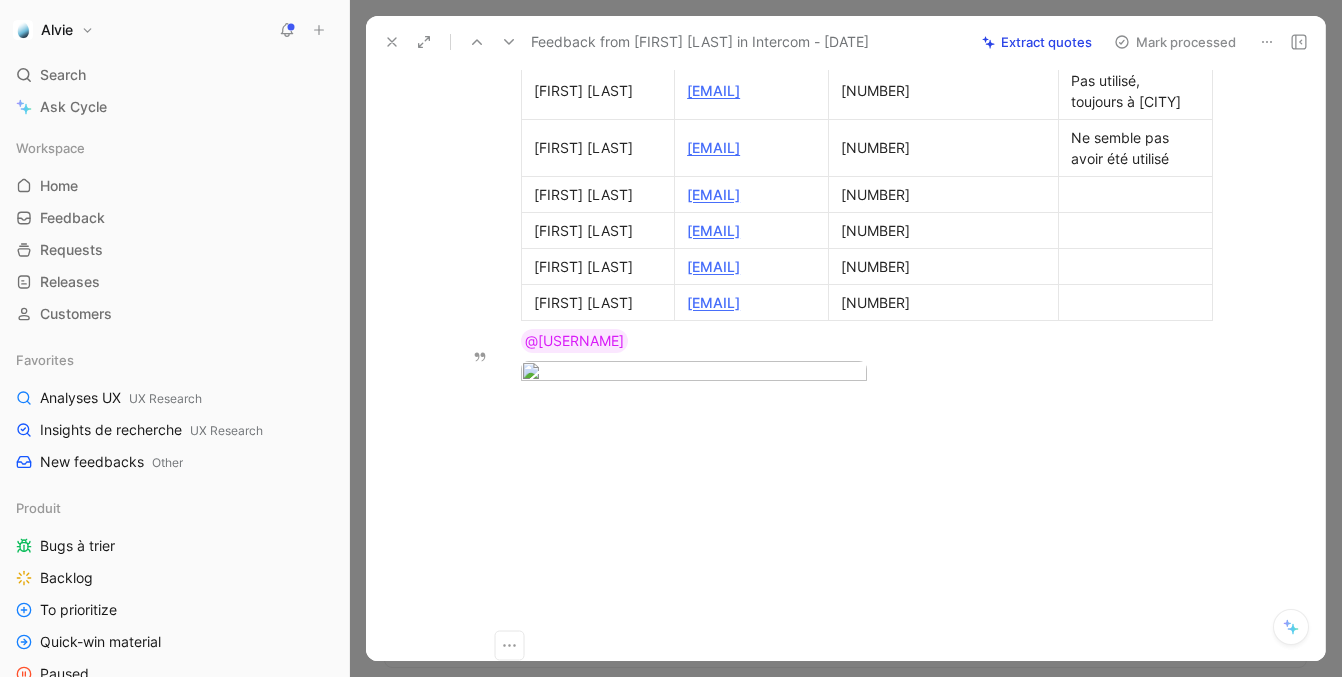click on "Ne semble pas avoir été utilisé" at bounding box center [1135, 148] 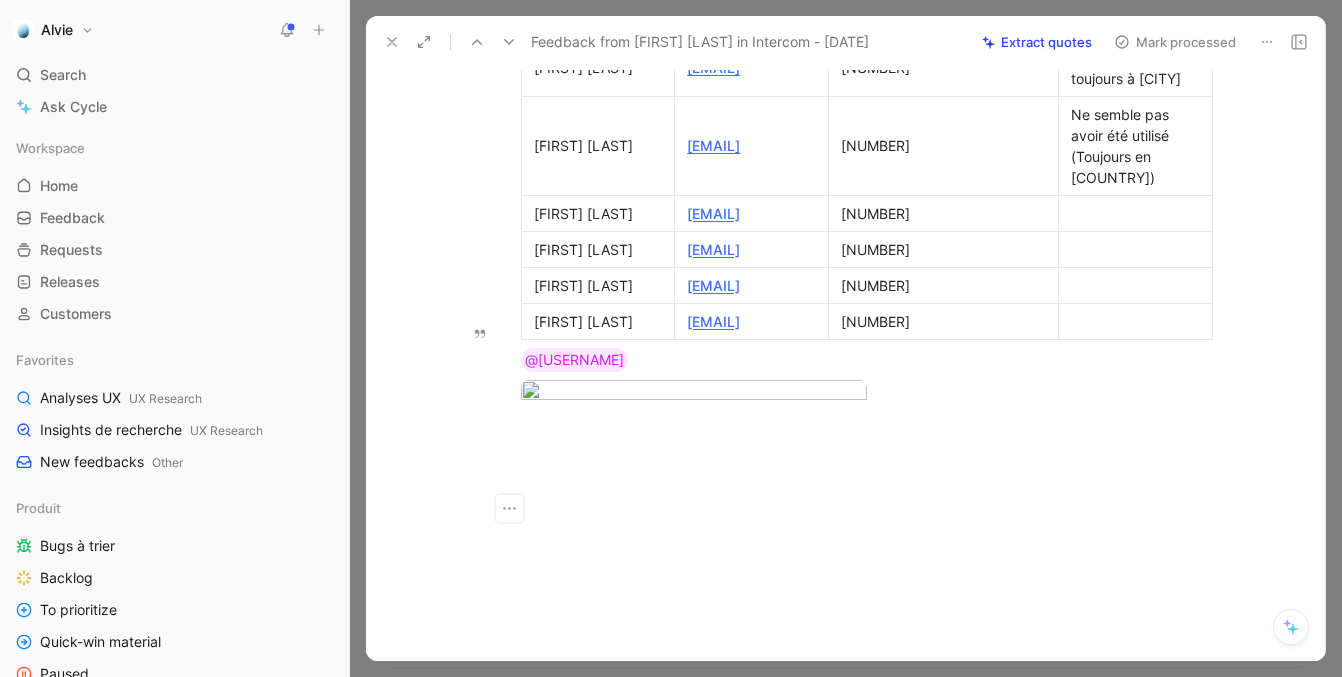 drag, startPoint x: 890, startPoint y: 356, endPoint x: 950, endPoint y: 356, distance: 60 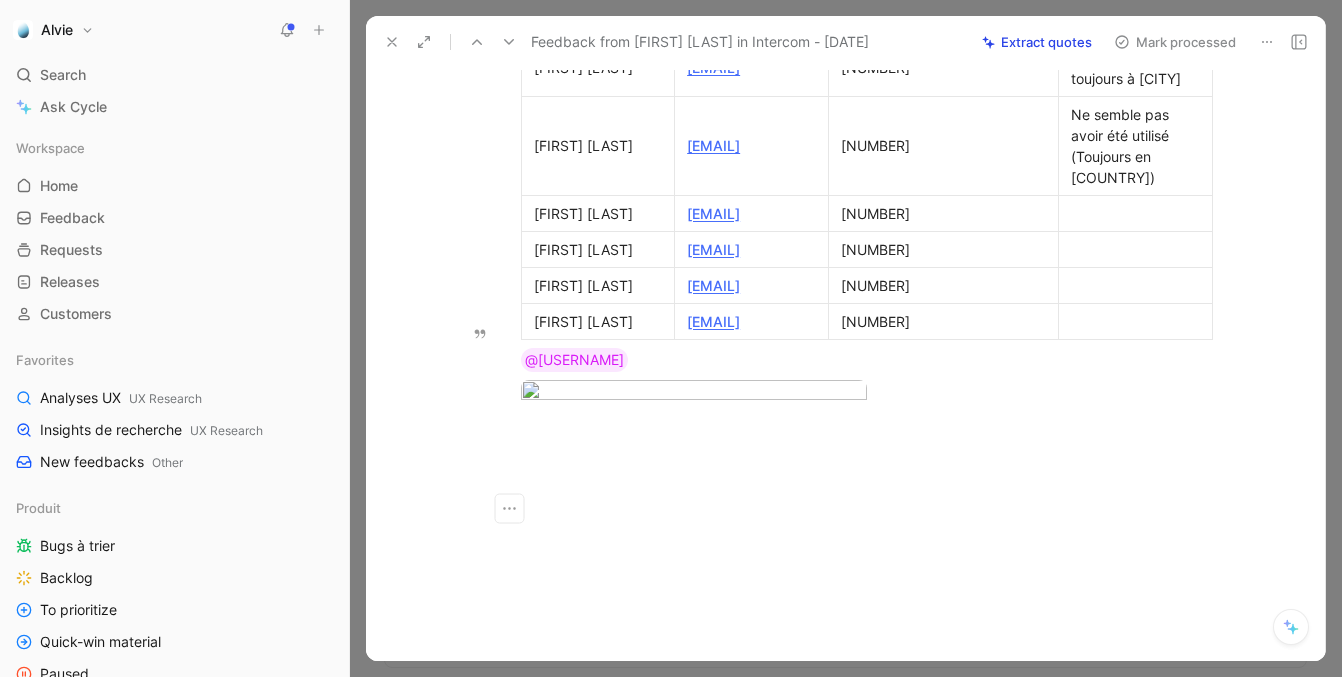 copy on "90243" 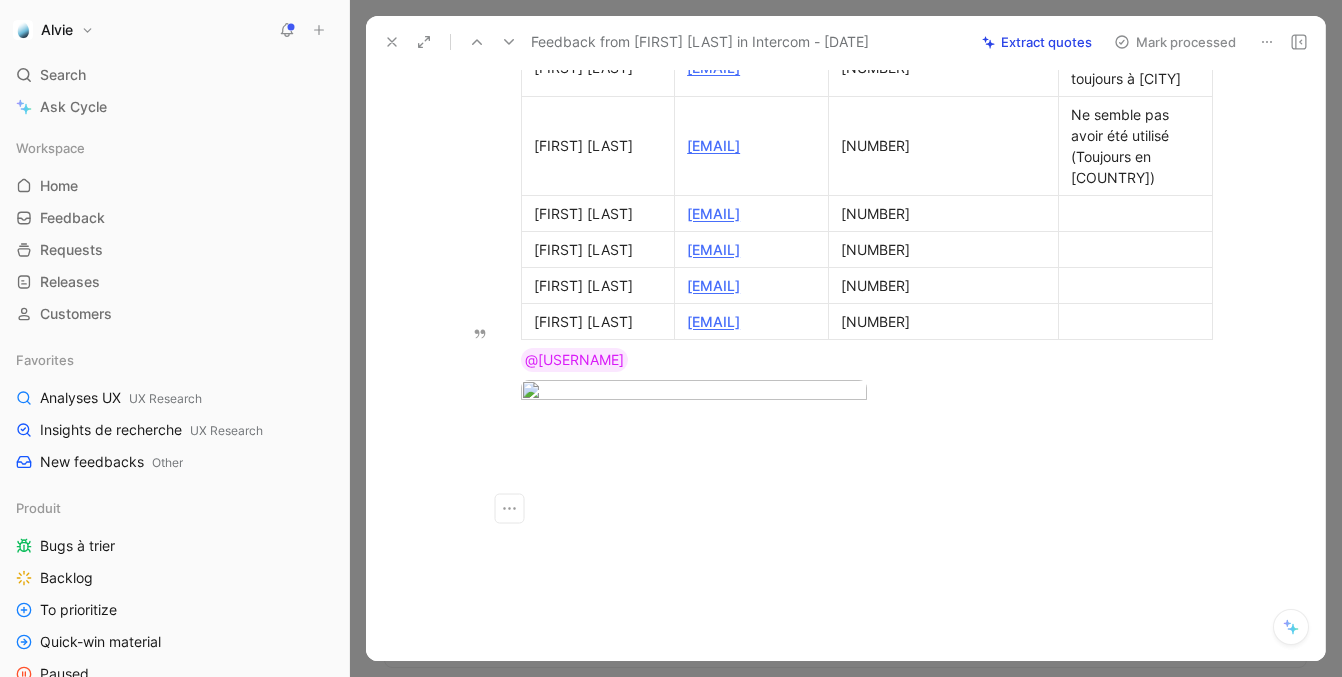 click on "Pas utilisé, toujours à [CITY]" at bounding box center [1135, 68] 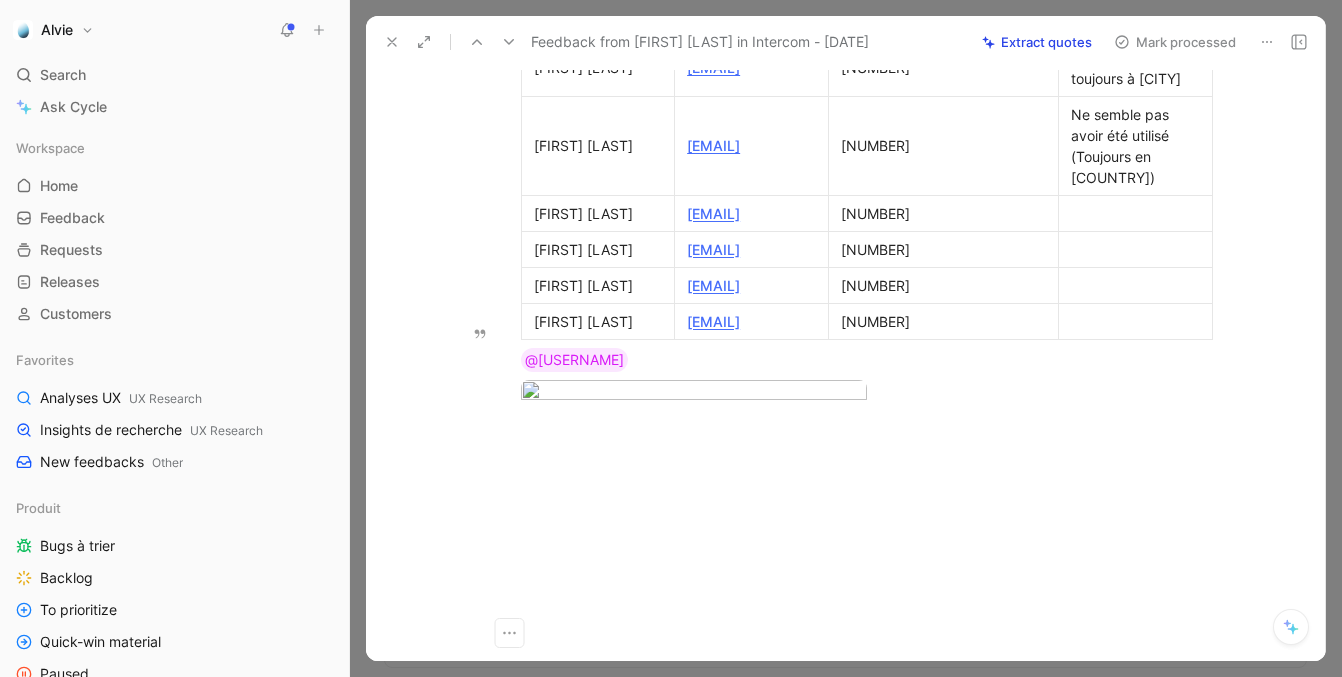 click on "Ne semble pas avoir été utilisé (Toujours en [COUNTRY])" at bounding box center [1135, 146] 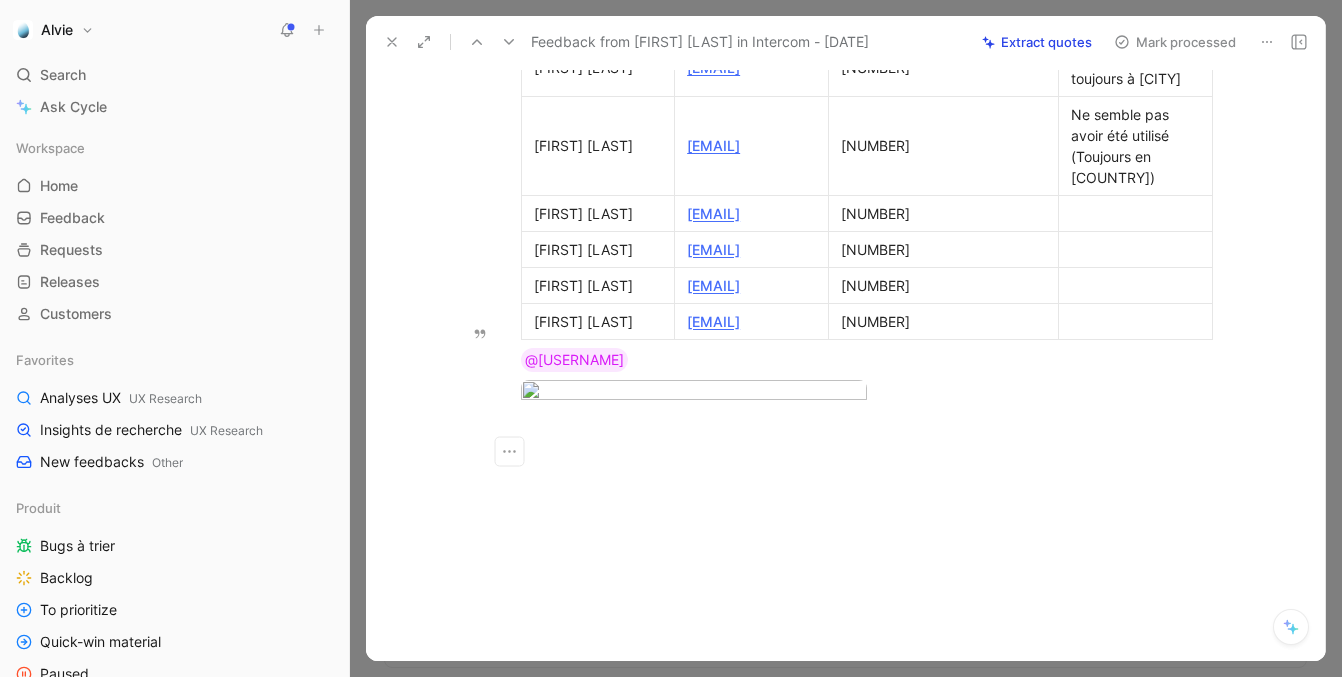 click on "Ne semble pas avoir été utilisé" at bounding box center [1135, -46] 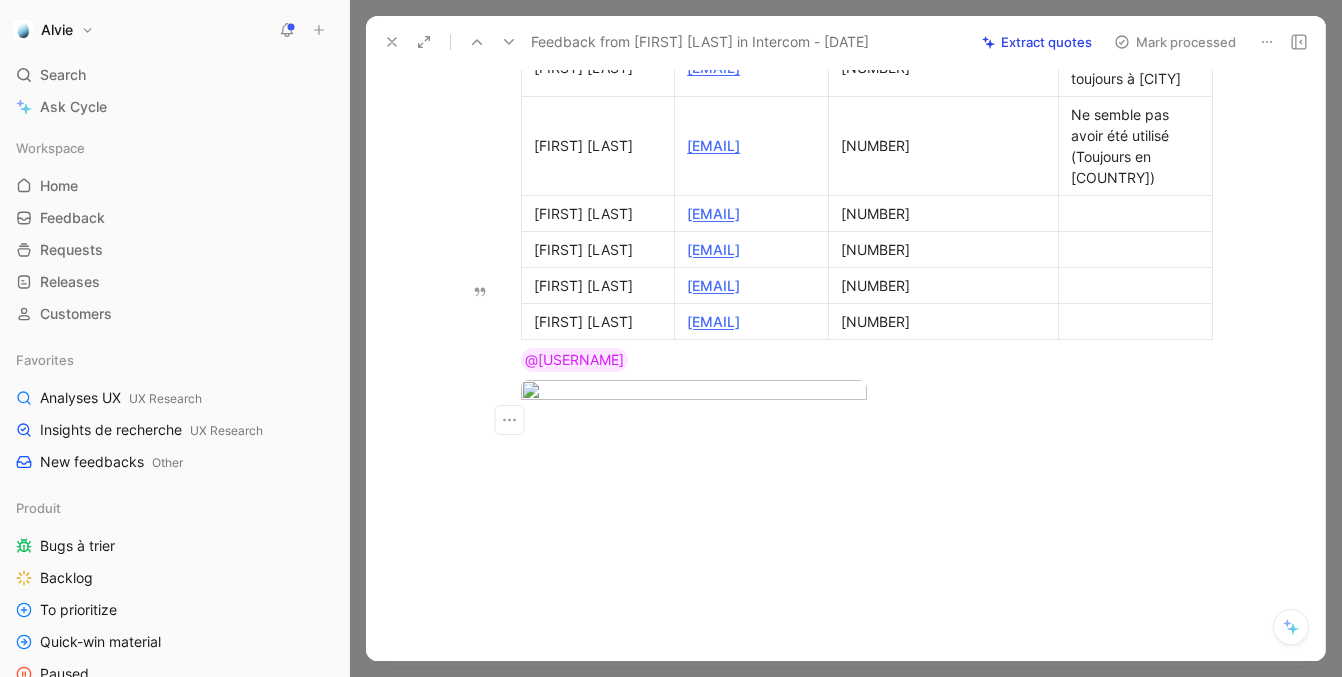 click on "Ne semble pas avoir été utilisé" at bounding box center (1135, 11) 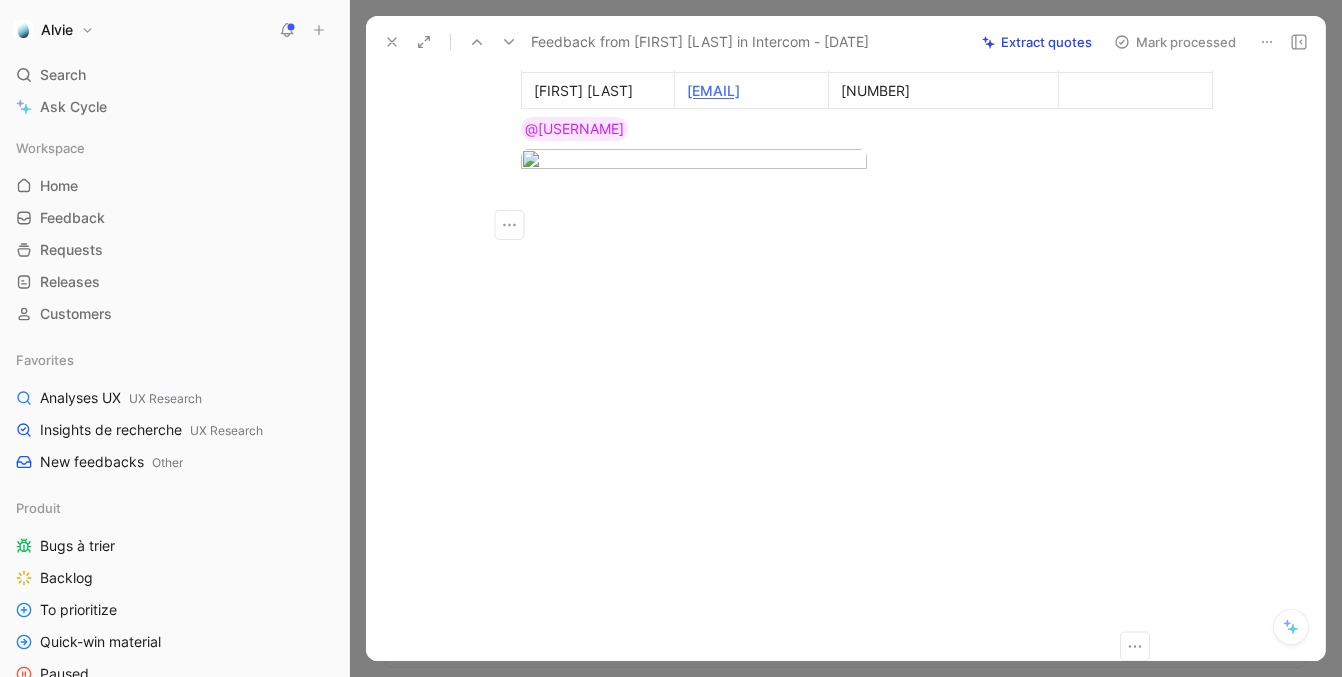 scroll, scrollTop: 1319, scrollLeft: 0, axis: vertical 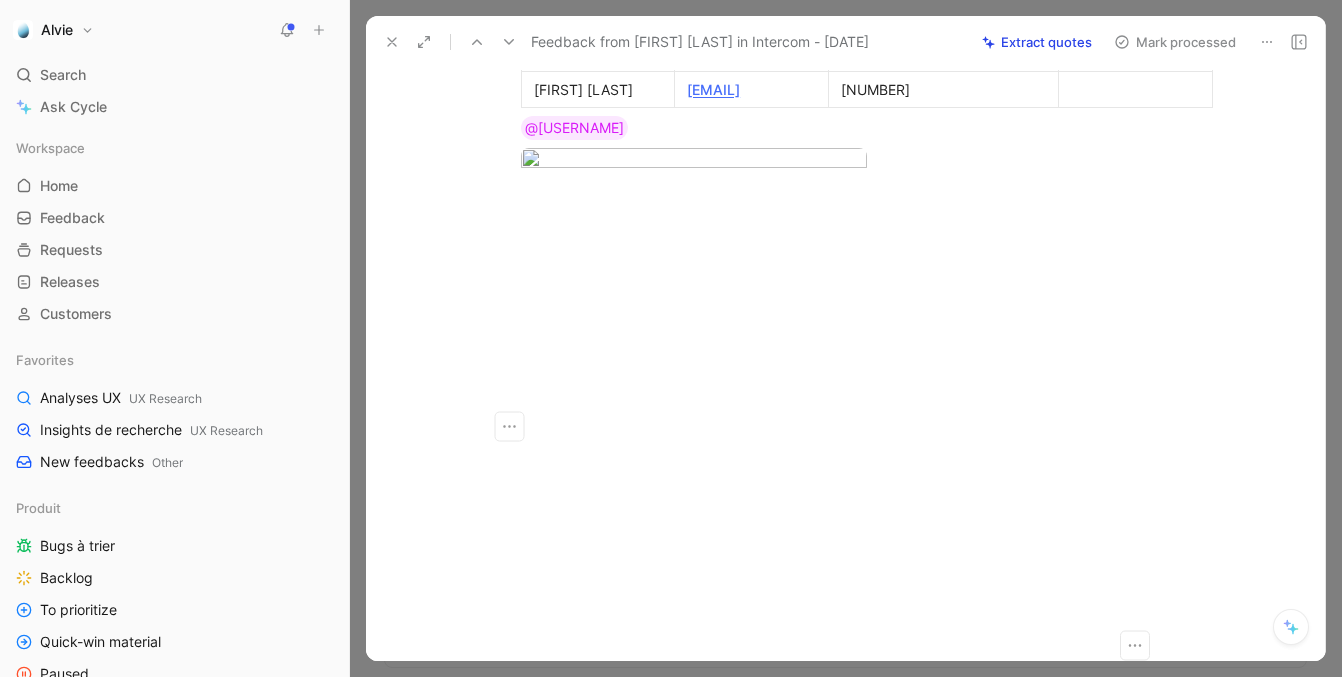 click at bounding box center (1135, -19) 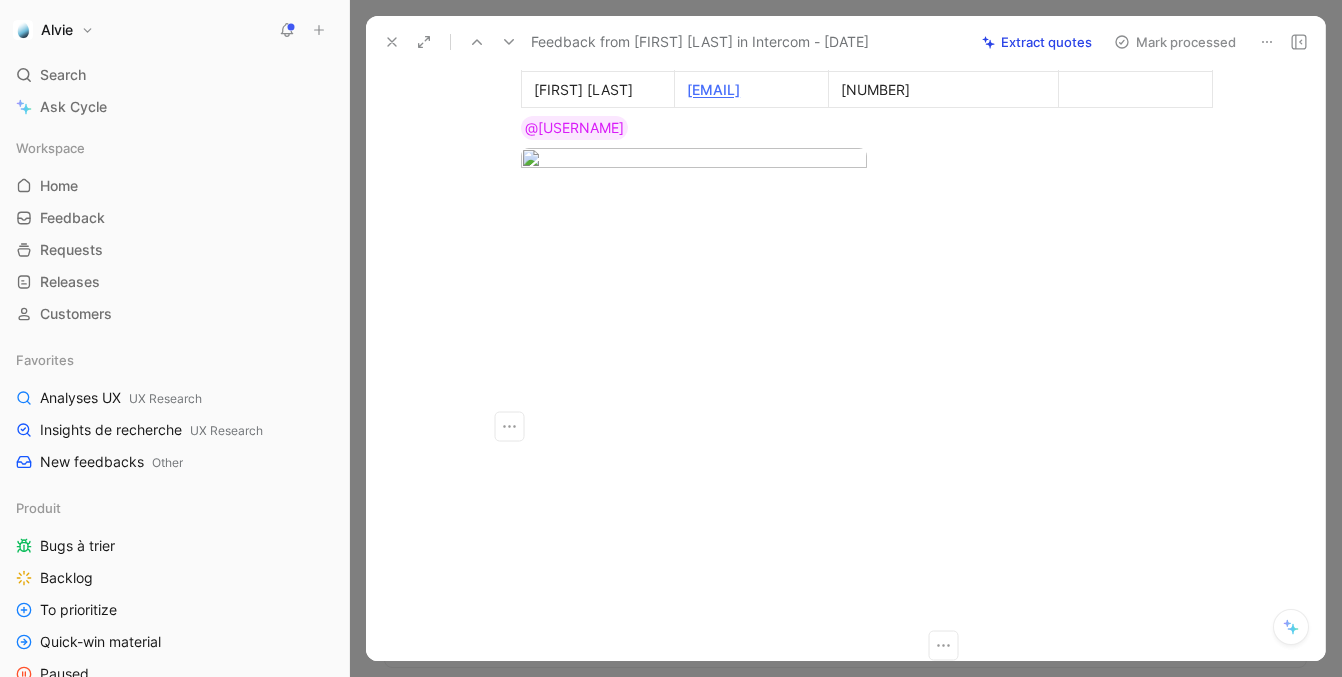 drag, startPoint x: 890, startPoint y: 386, endPoint x: 939, endPoint y: 386, distance: 49 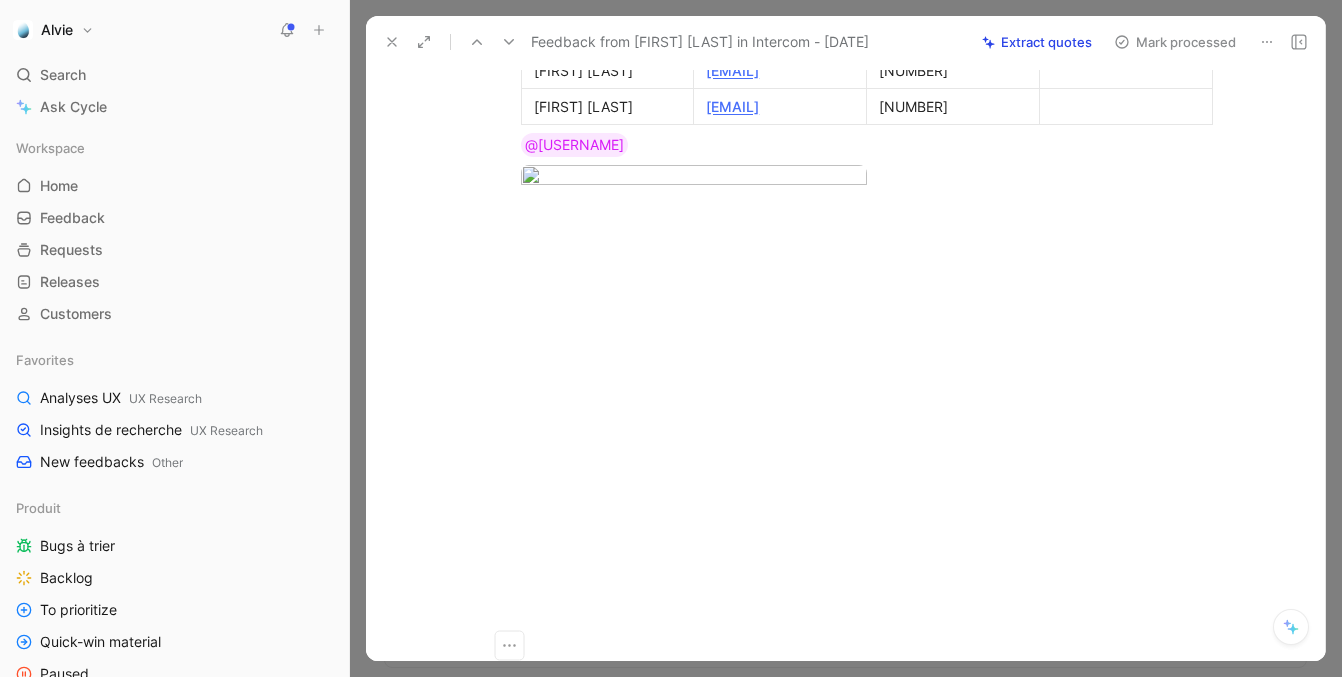 scroll, scrollTop: 1588, scrollLeft: 0, axis: vertical 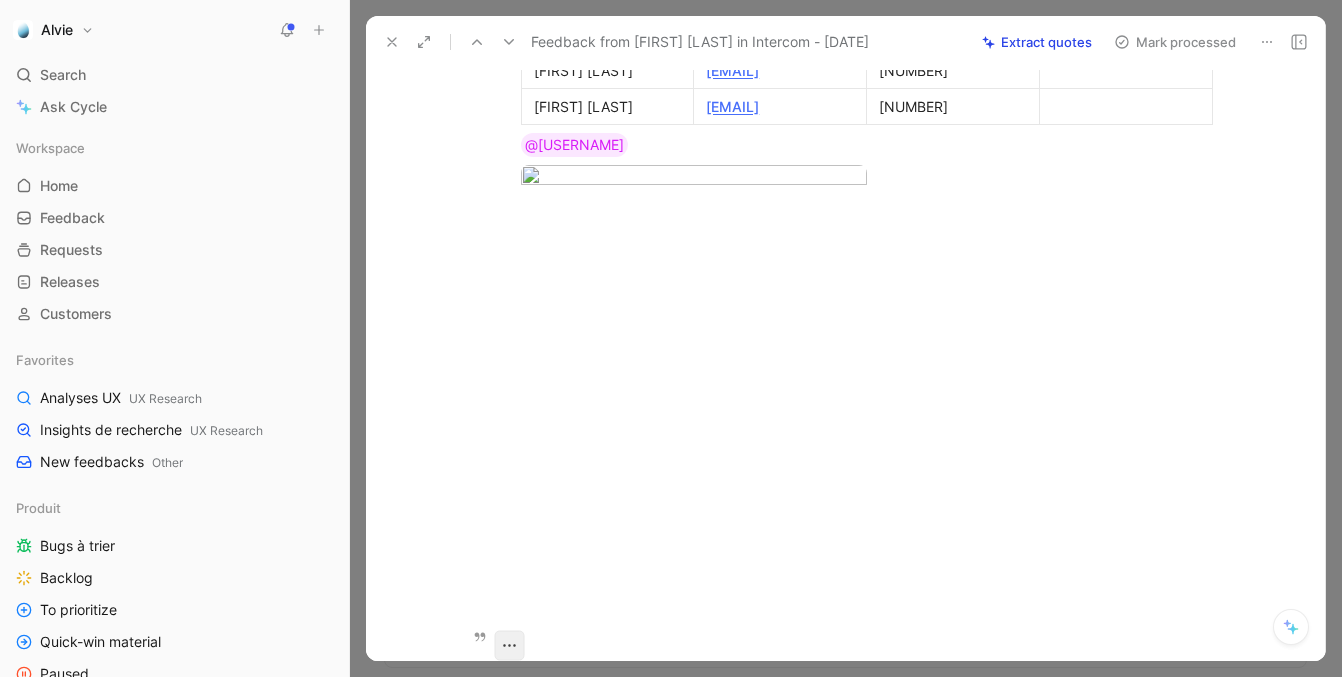 click 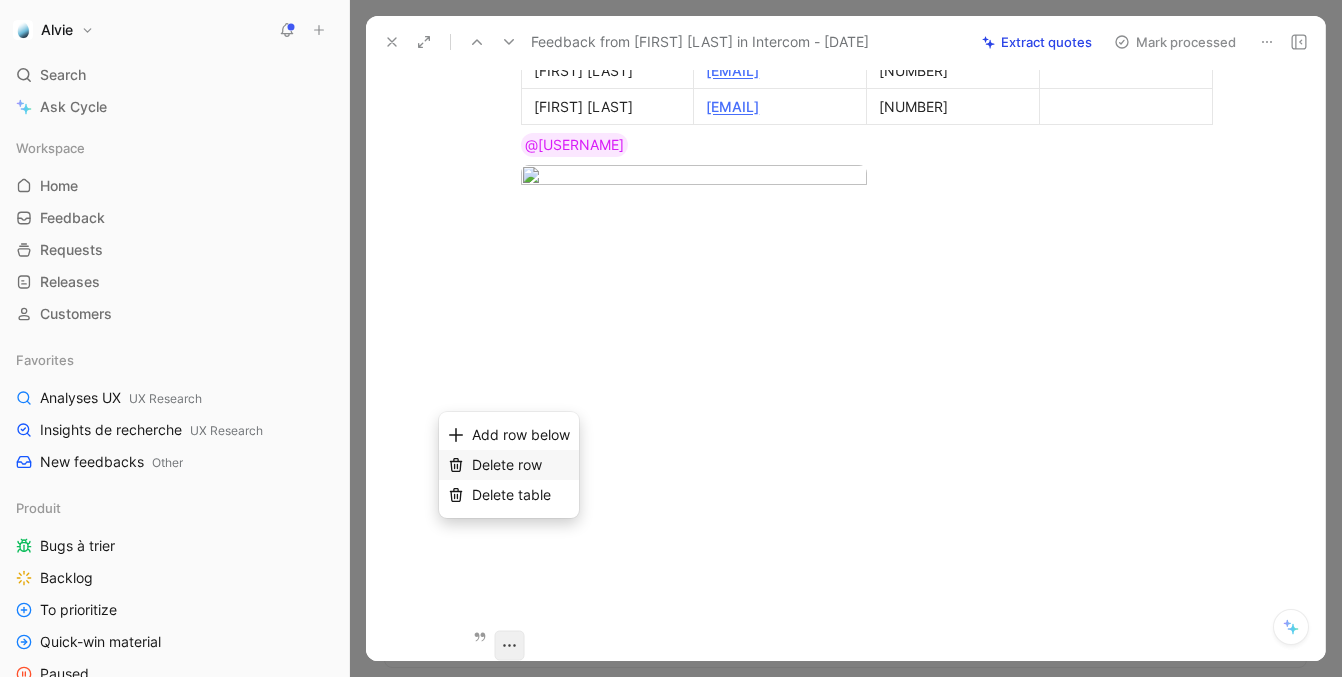 click on "Delete row" at bounding box center (507, 464) 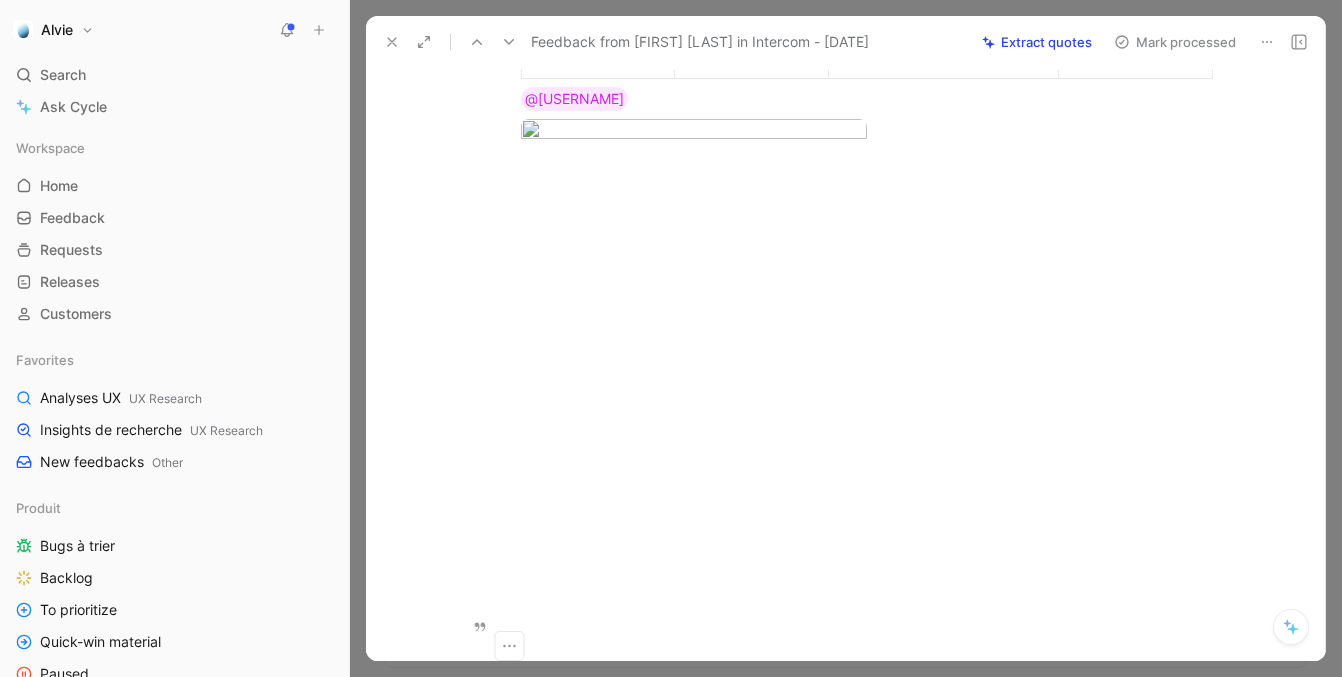 drag, startPoint x: 895, startPoint y: 395, endPoint x: 927, endPoint y: 398, distance: 32.140316 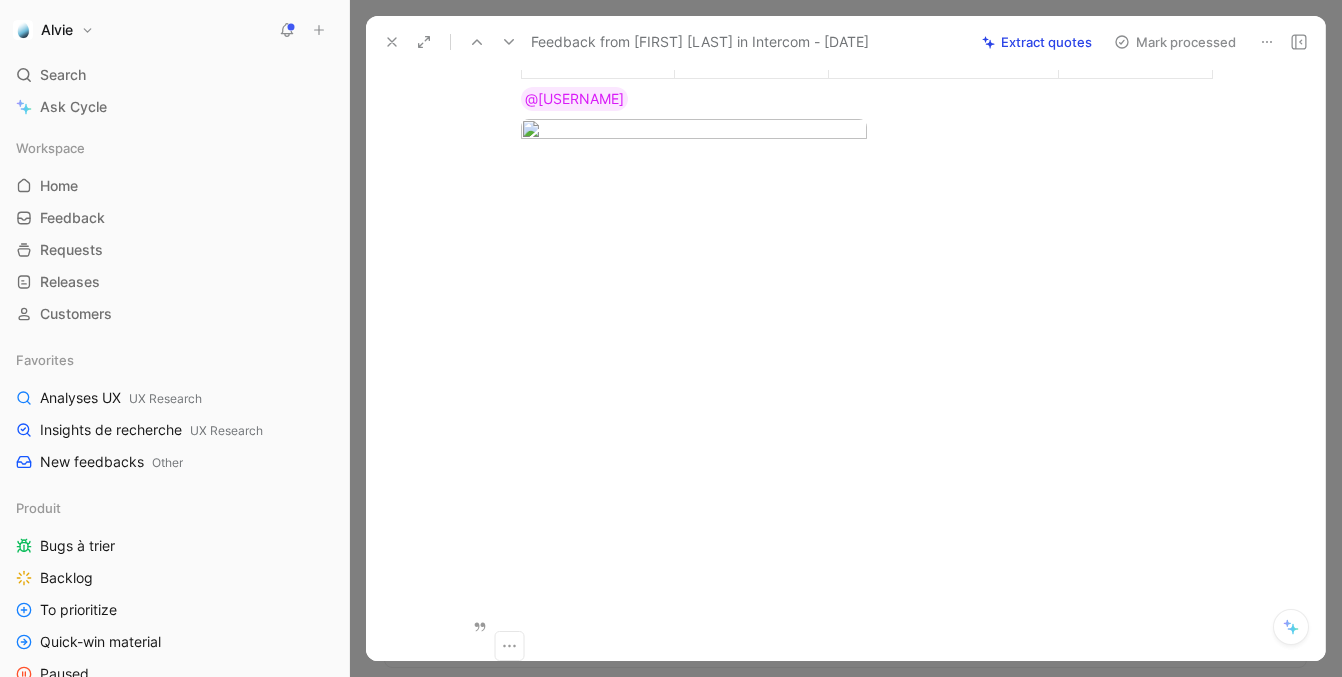 drag, startPoint x: 931, startPoint y: 400, endPoint x: 893, endPoint y: 398, distance: 38.052597 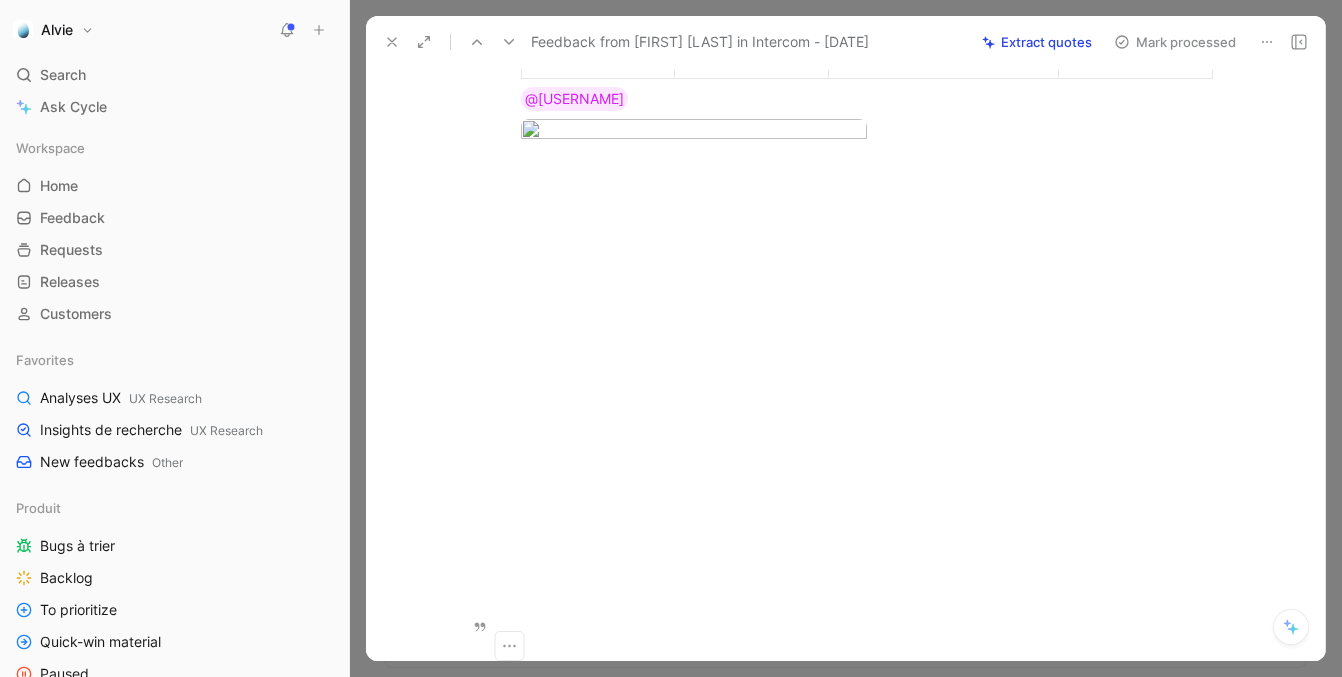 click on "[NUMBER]" at bounding box center (943, -12) 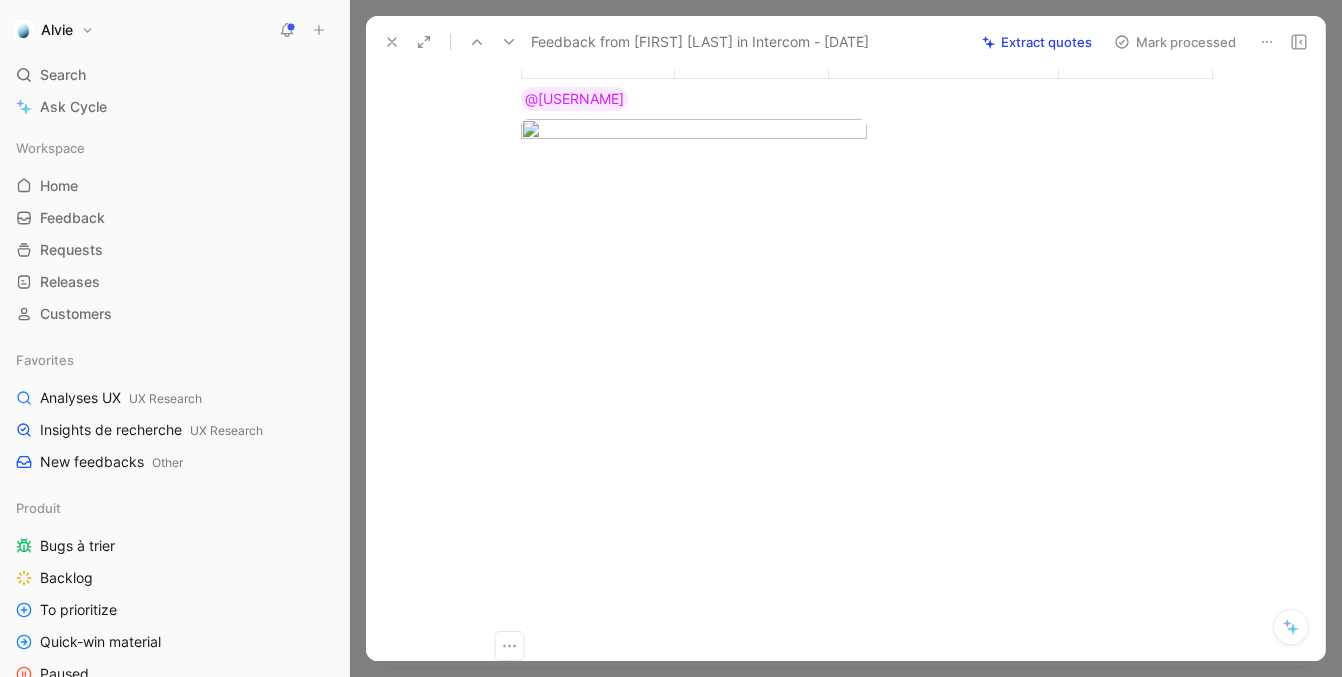 scroll, scrollTop: 1501, scrollLeft: 0, axis: vertical 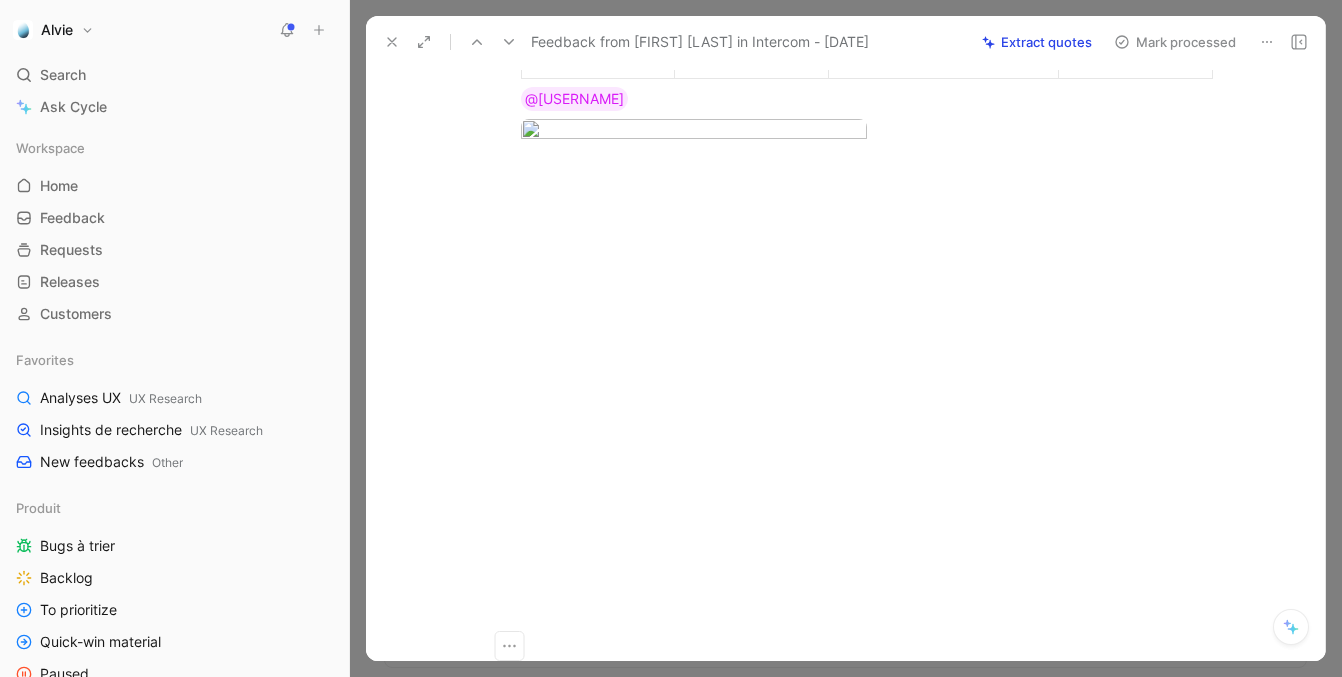 click on "Ne semble pas avoir été utilisé (Toujours en [COUNTRY])" at bounding box center (1135, -147) 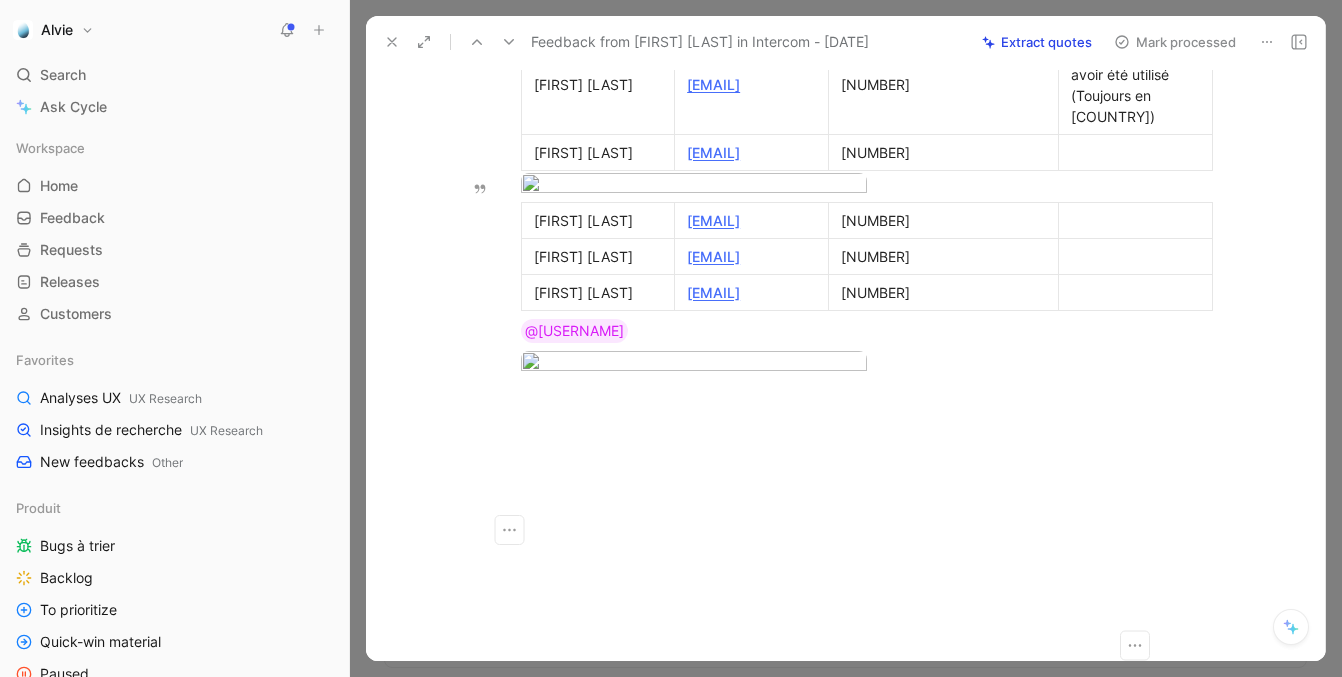click on "Ne semble pas avoir été utilisé (Toujours en [COUNTRY])" at bounding box center (1135, 85) 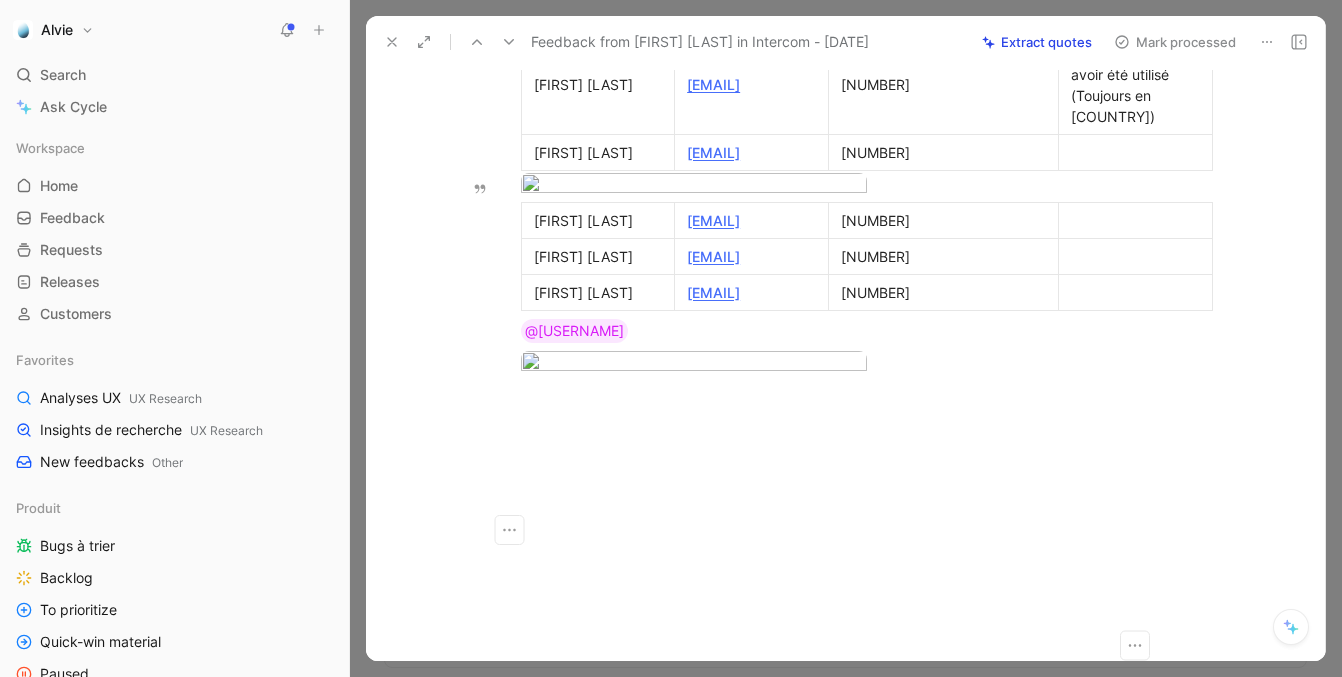 click on "Ne semble pas avoir été utilisé (Toujours en [COUNTRY])" at bounding box center (1135, 85) 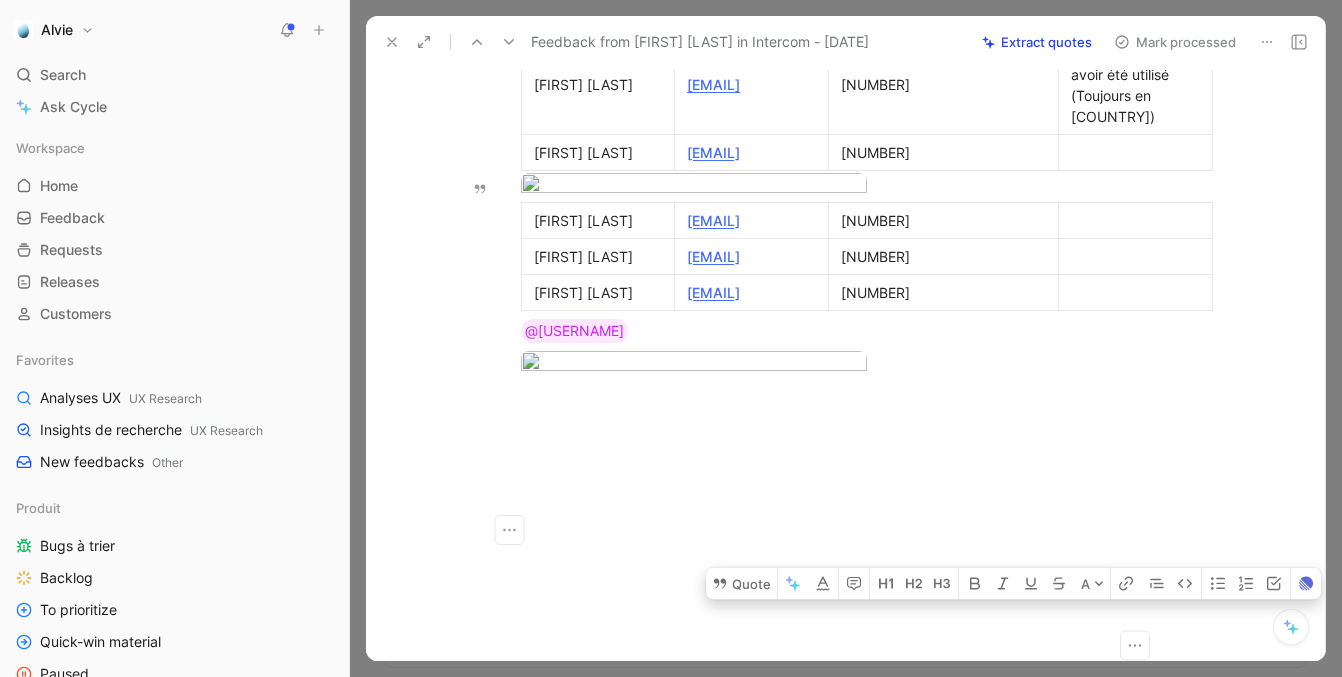 drag, startPoint x: 1197, startPoint y: 159, endPoint x: 1073, endPoint y: 116, distance: 131.24405 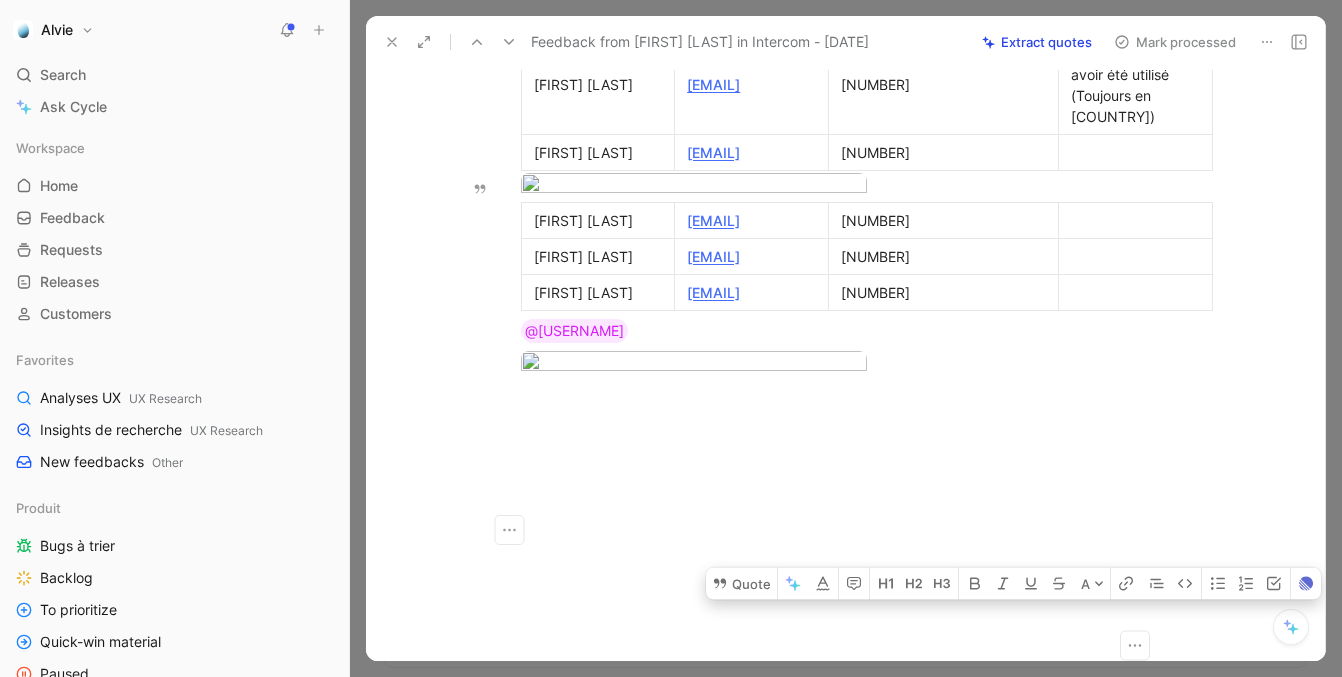 click on "Ne semble pas avoir été utilisé (Toujours en [COUNTRY])" at bounding box center (1135, 85) 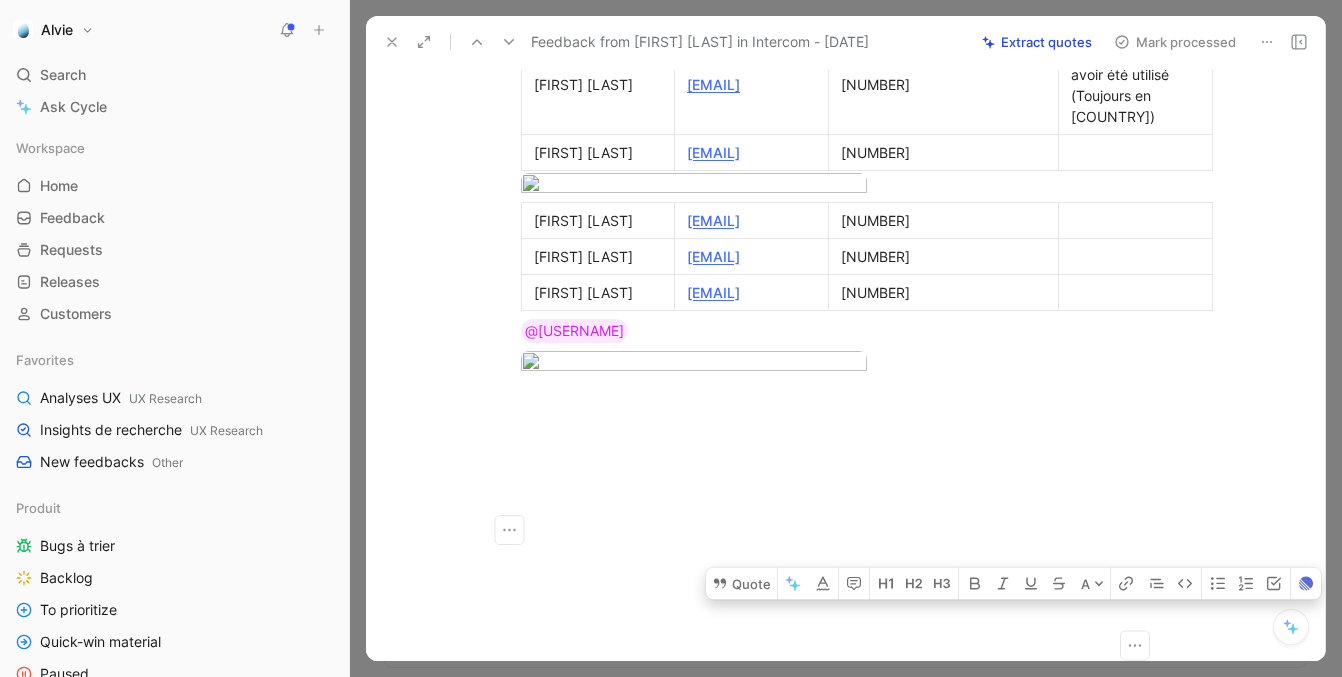 click at bounding box center (1135, 220) 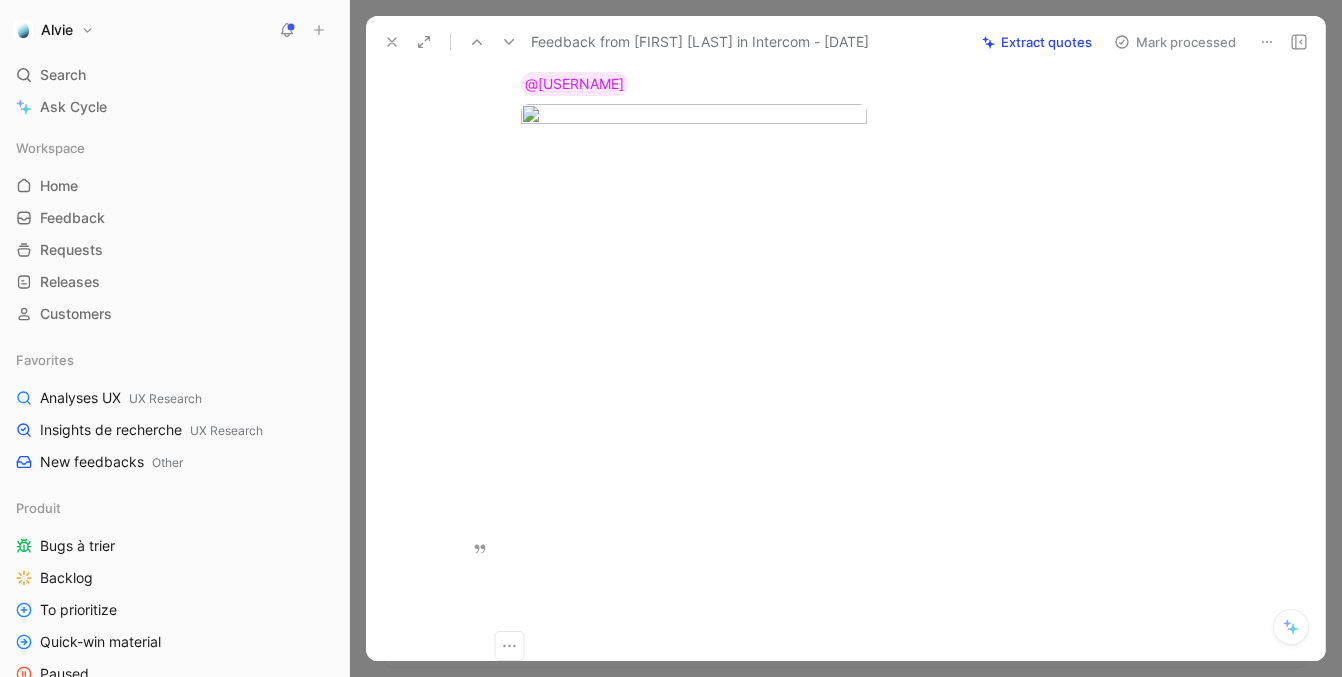 drag, startPoint x: 891, startPoint y: 564, endPoint x: 979, endPoint y: 574, distance: 88.56636 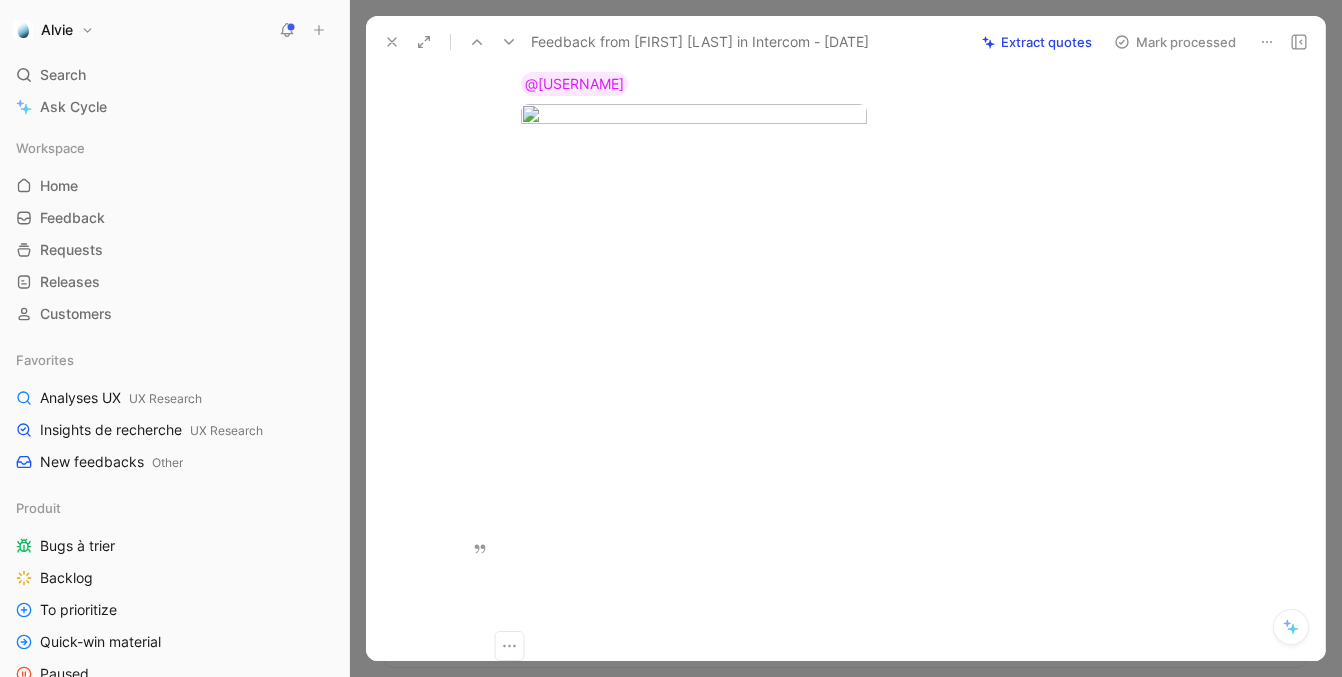click on "[NUMBER]" at bounding box center [943, 9] 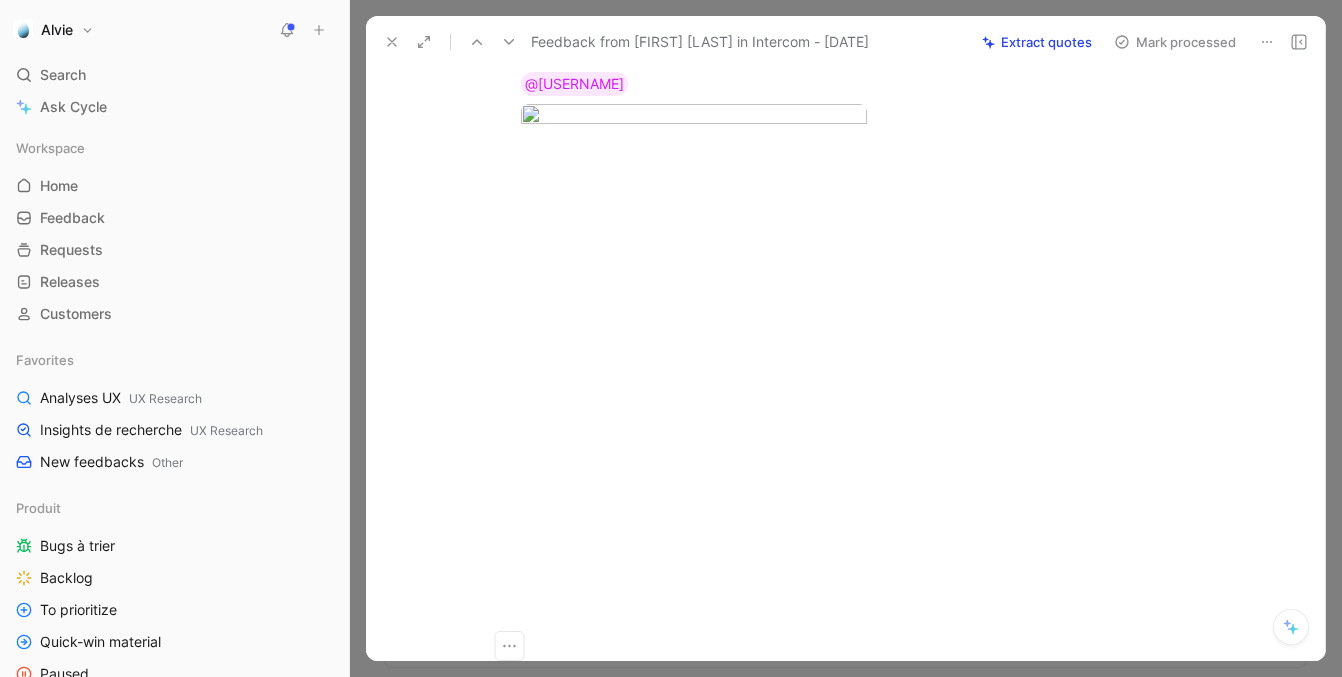 scroll, scrollTop: 1548, scrollLeft: 0, axis: vertical 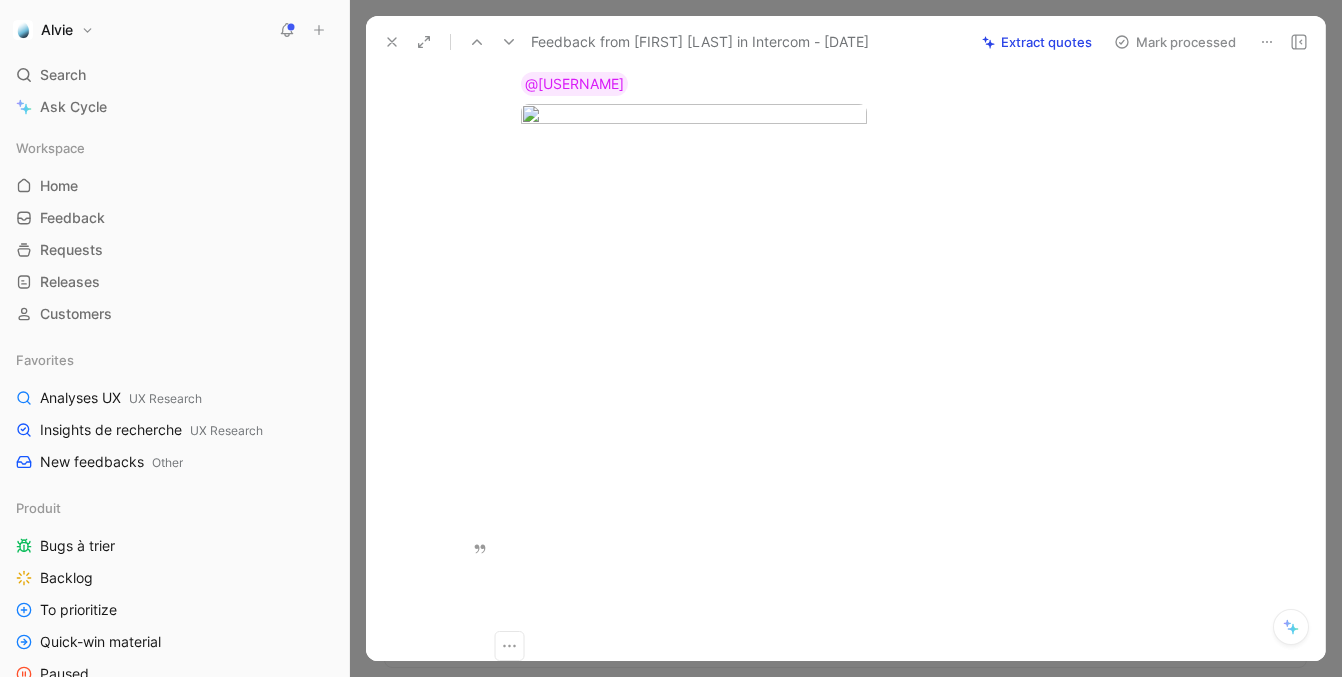 click at bounding box center (1135, 9) 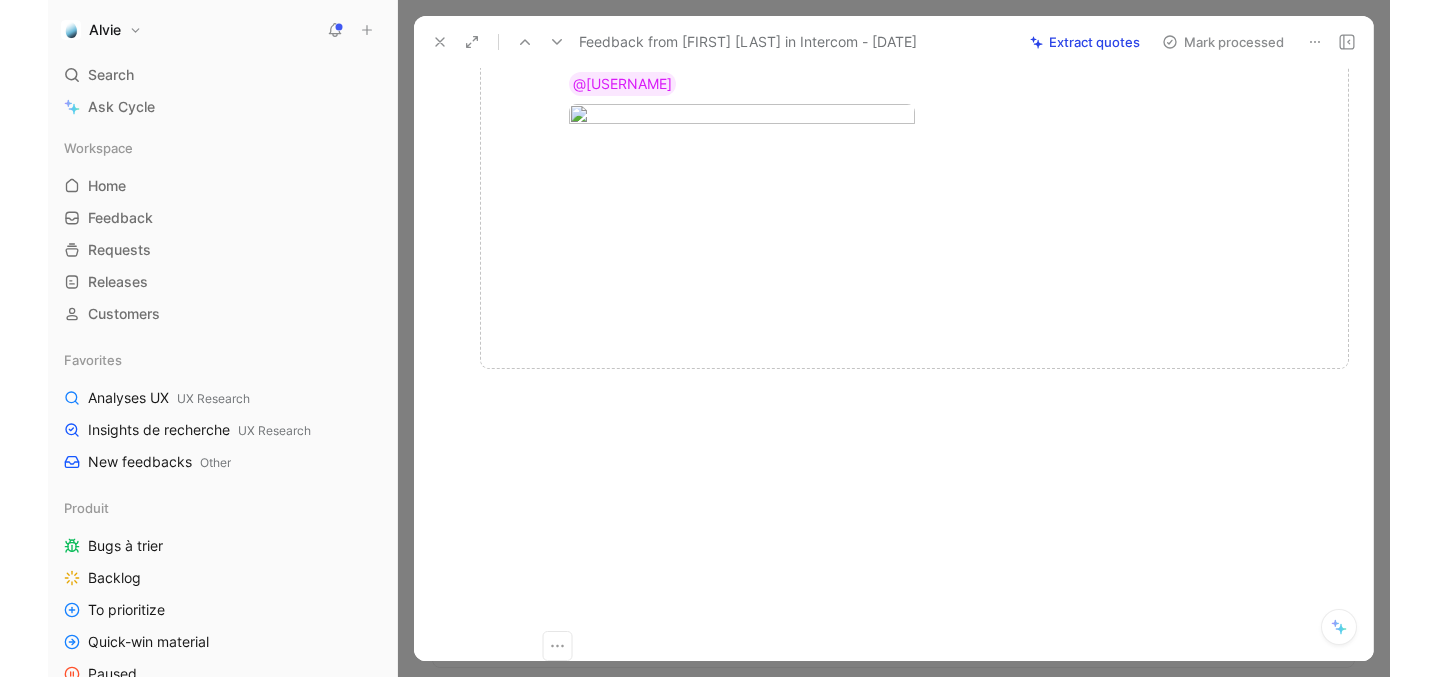 scroll, scrollTop: 1853, scrollLeft: 0, axis: vertical 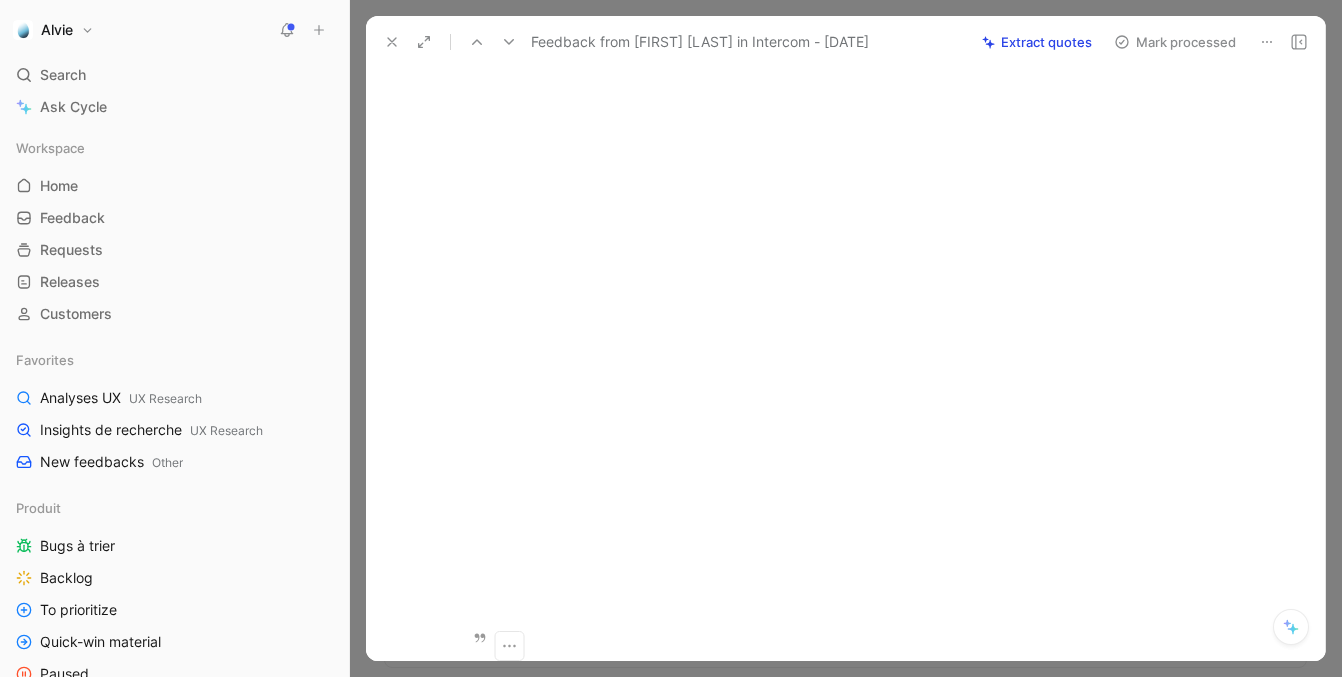 click at bounding box center (608, -193) 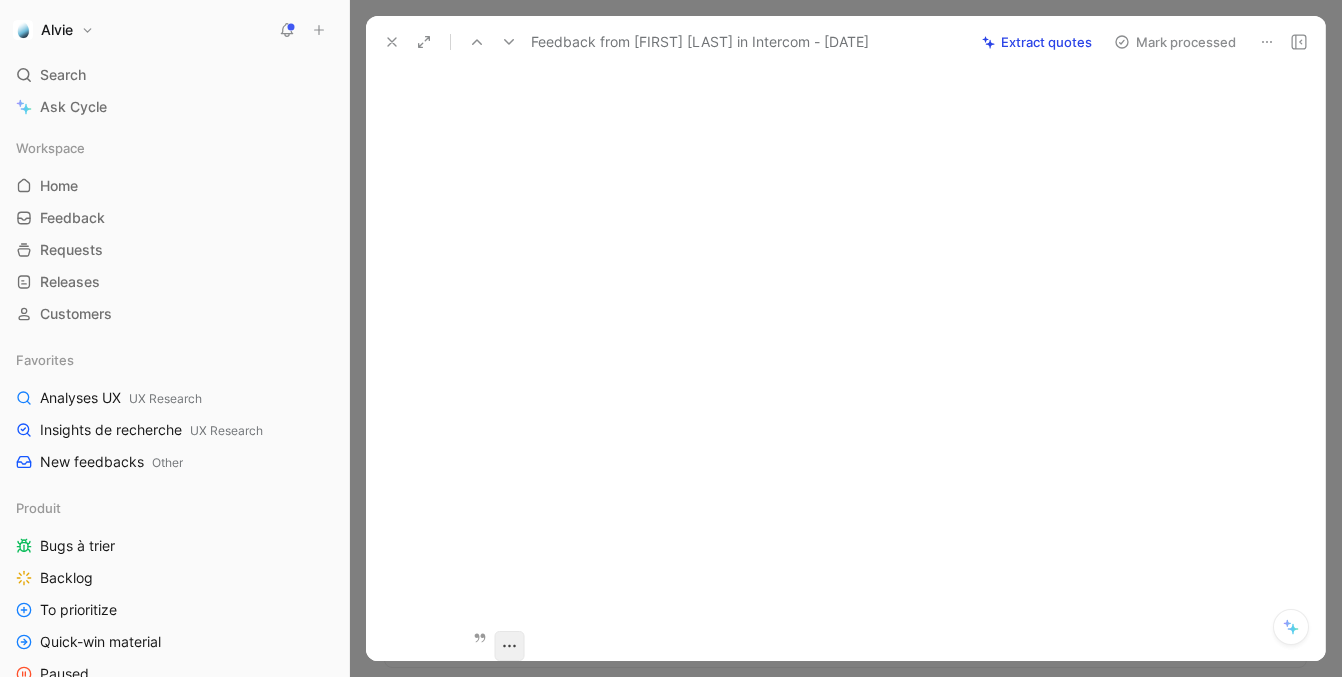 click 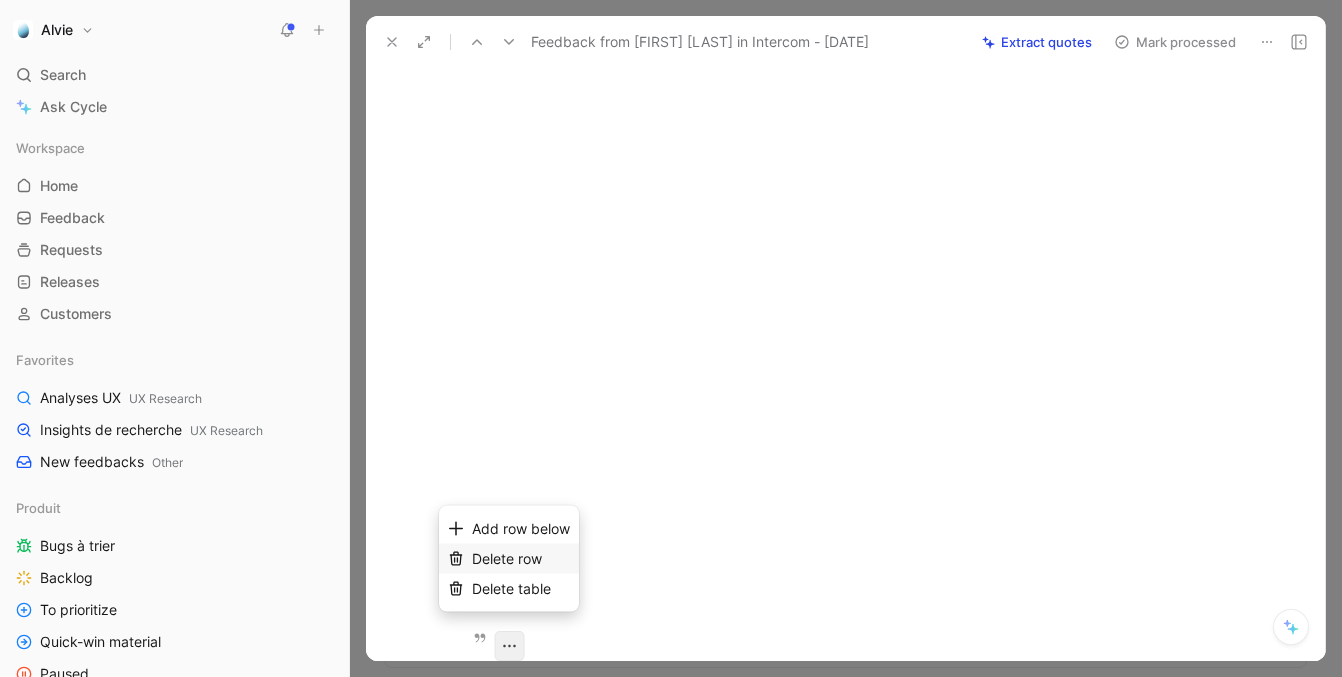 click on "Delete row" at bounding box center [507, 558] 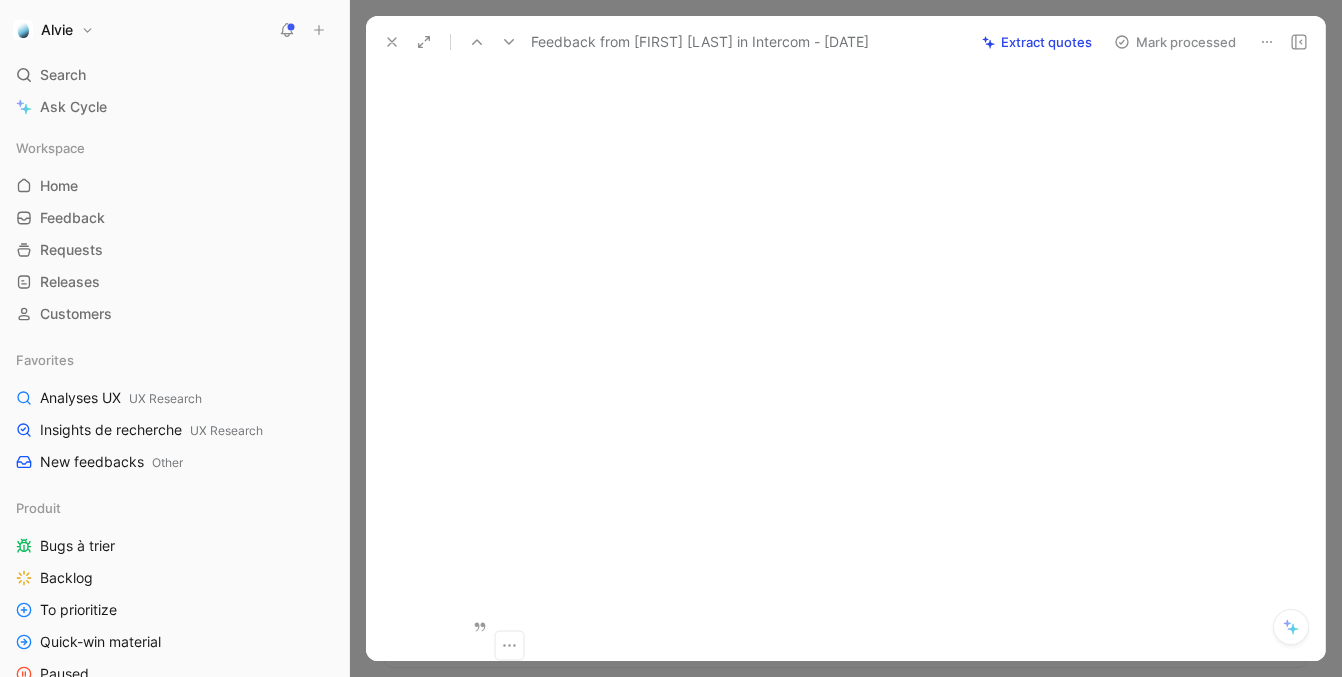 click on "[NUMBER]" at bounding box center (943, -204) 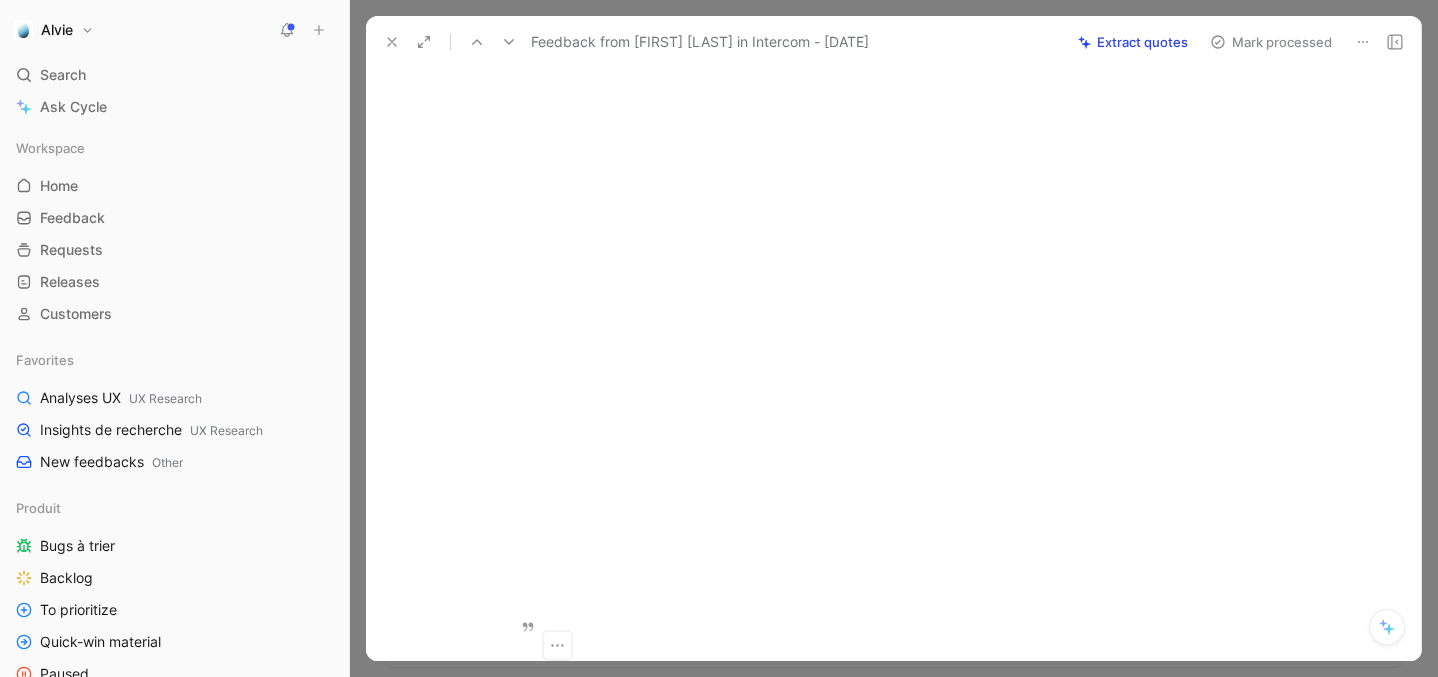 click at bounding box center [1183, -204] 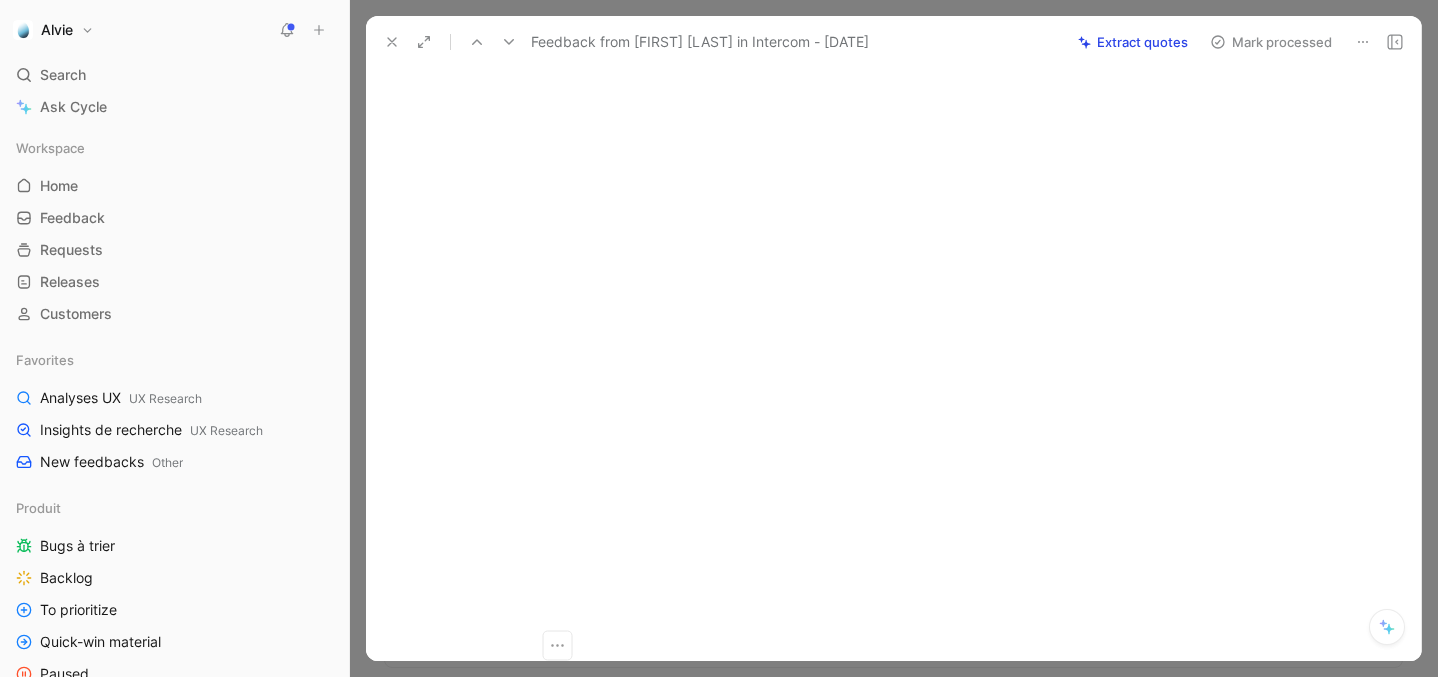 scroll, scrollTop: 1878, scrollLeft: 0, axis: vertical 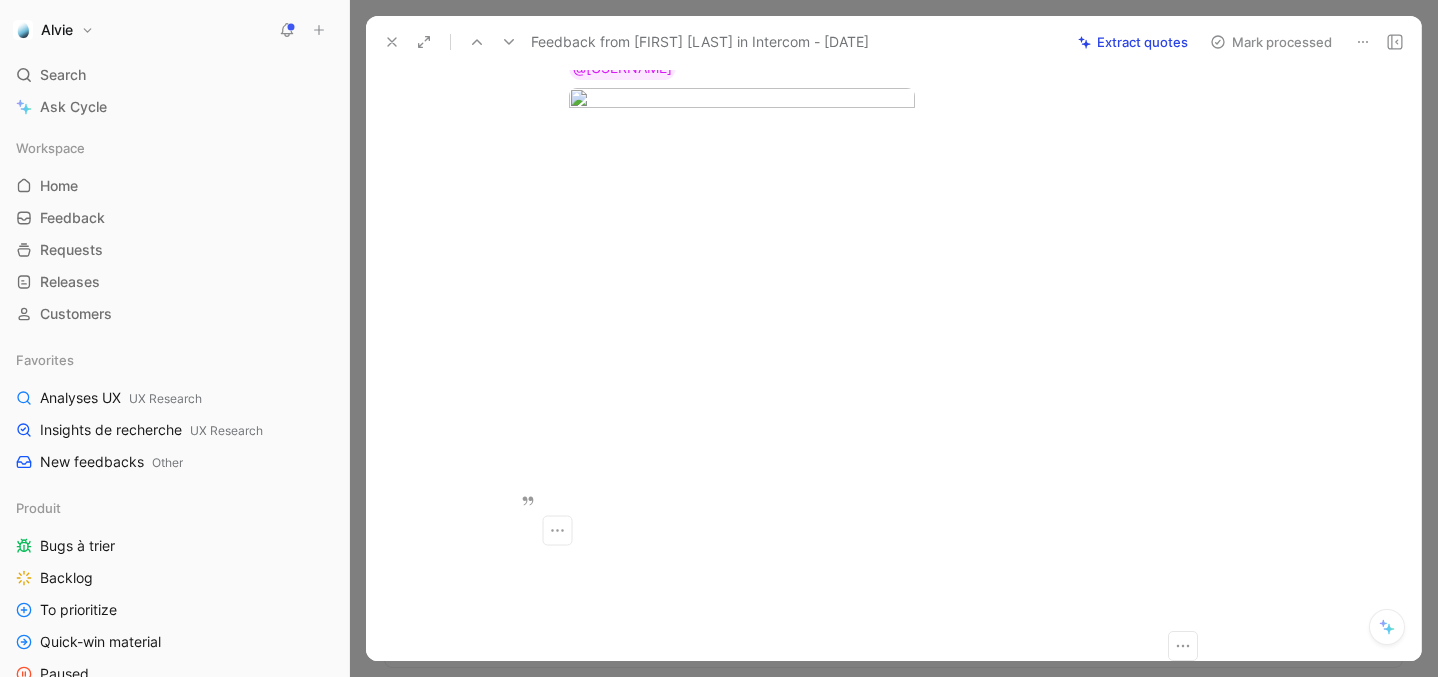 click on "Ne semble pas avoir été utilisé (Toujours en [COUNTRY])" at bounding box center (1183, -106) 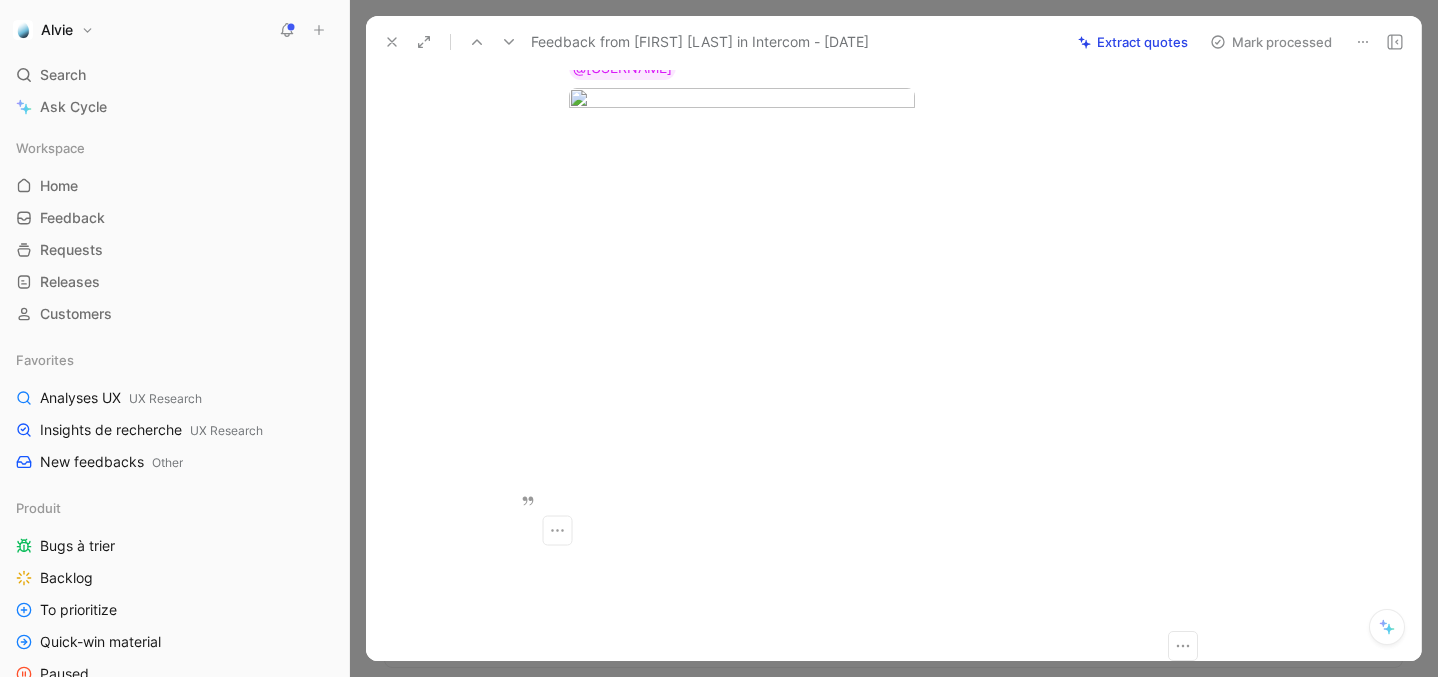 click on "Ne semble pas avoir été utilisé (Toujours en [COUNTRY])" at bounding box center (1183, -106) 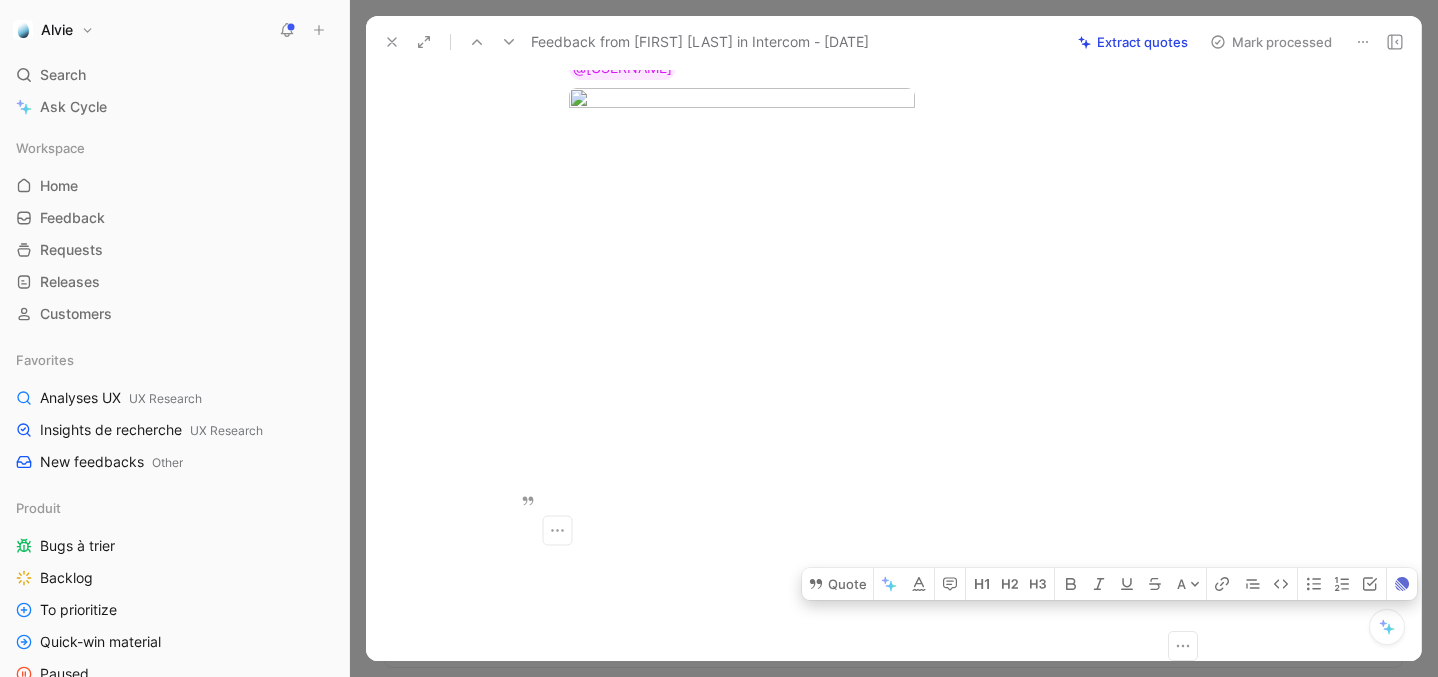 click on "Ne semble pas avoir été utilisé (Toujours en [COUNTRY])" at bounding box center (1183, -106) 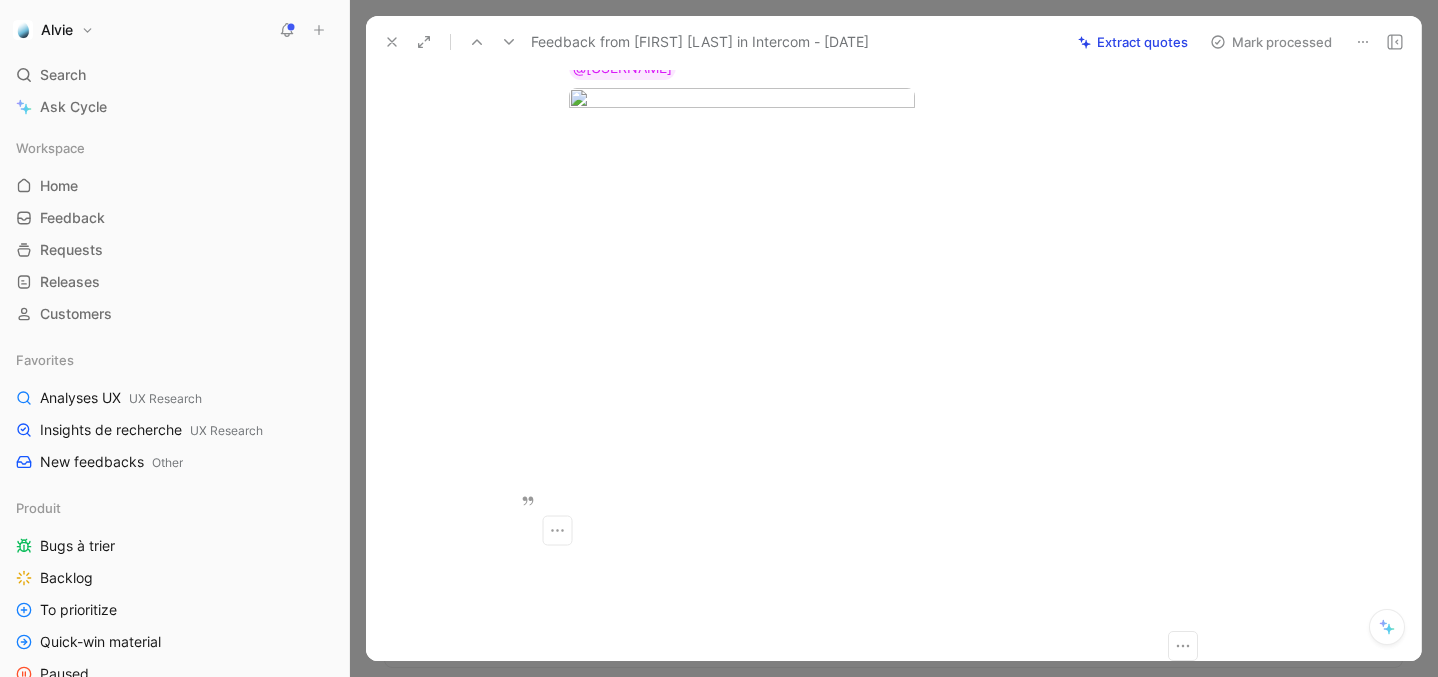 click on "Ne semble pas avoir été utilisé (Toujours en [COUNTRY])" at bounding box center [1183, -106] 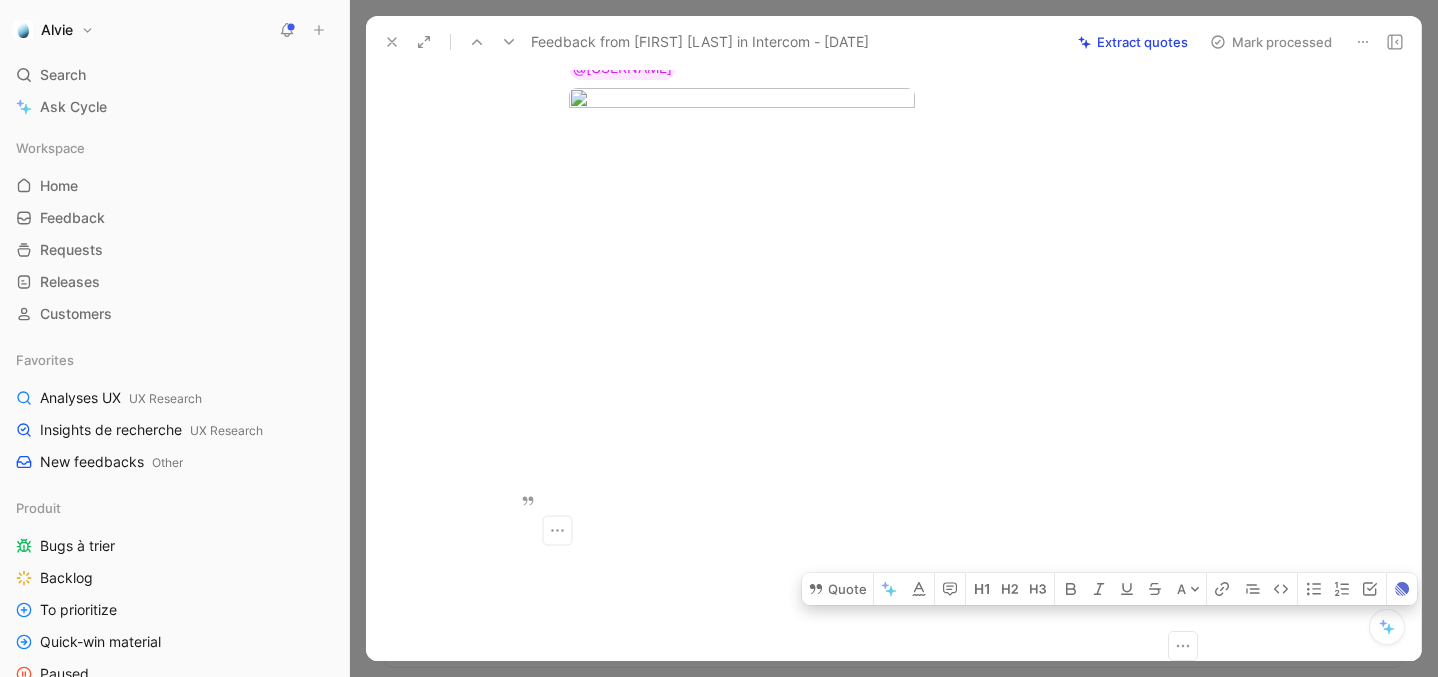 click on "Ne semble pas avoir été utilisé (Toujours en [COUNTRY])" at bounding box center [1183, -106] 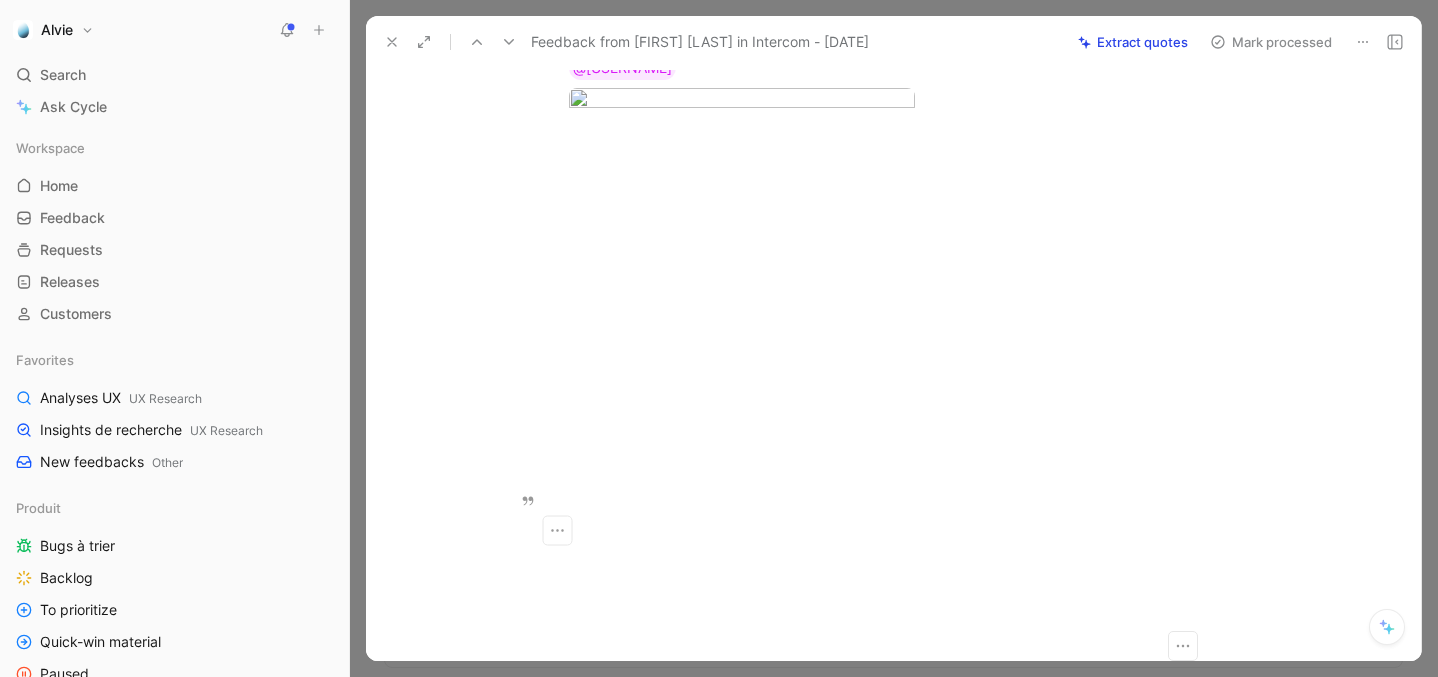 click on "Ne semble pas avoir été utilisé (Toujours en [COUNTRY])" at bounding box center [1183, -106] 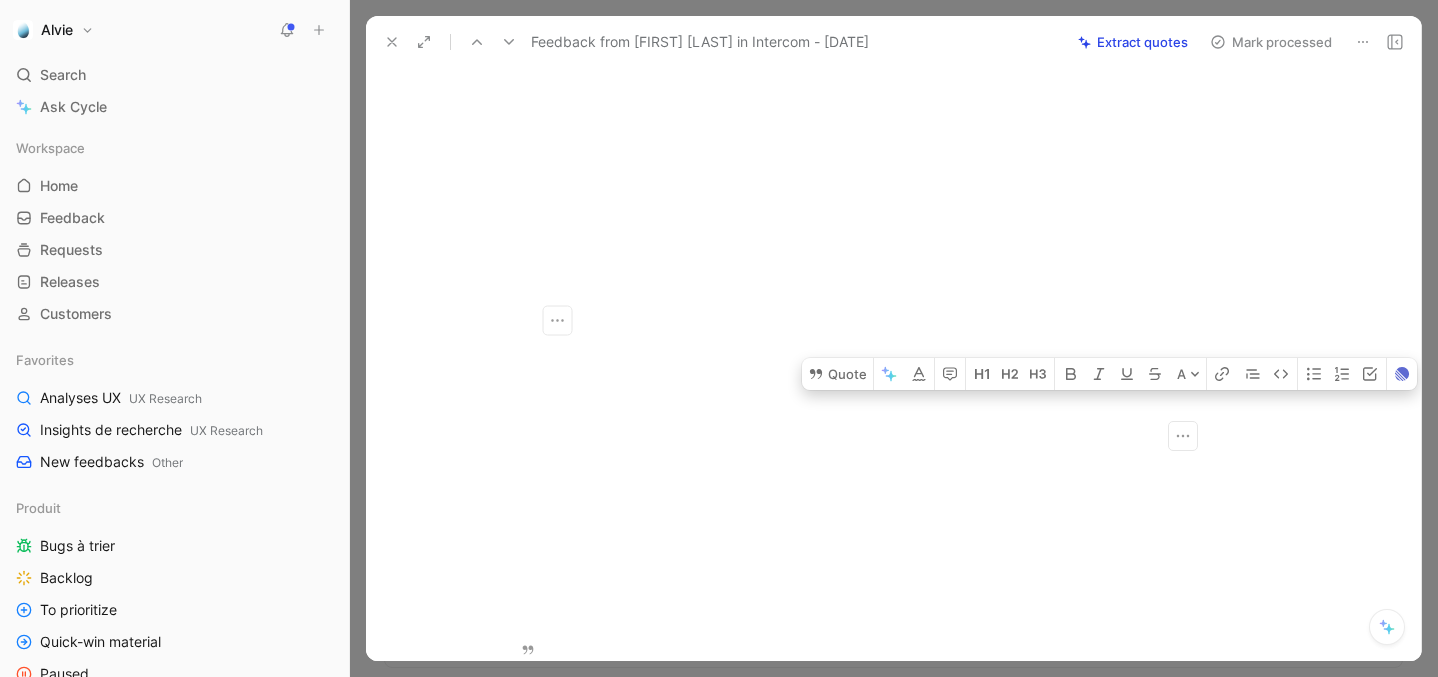 click at bounding box center [1183, -181] 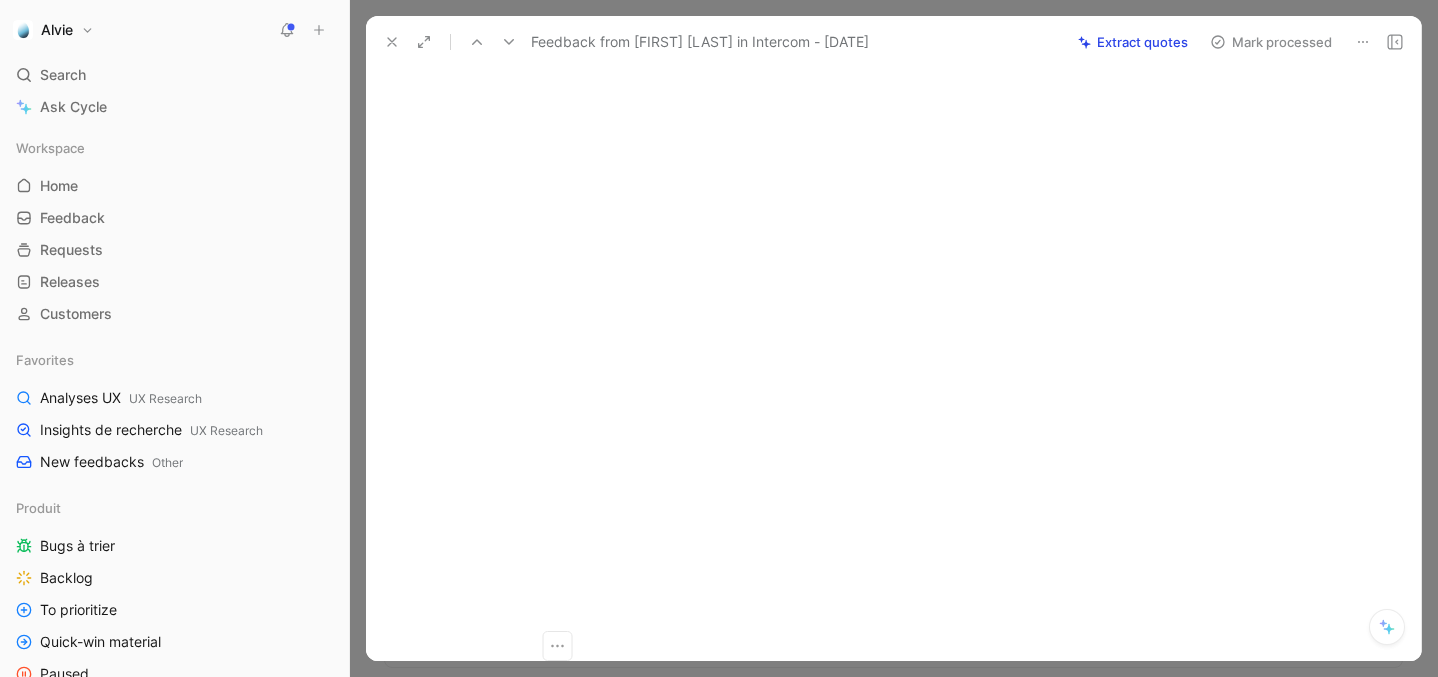 scroll, scrollTop: 2085, scrollLeft: 0, axis: vertical 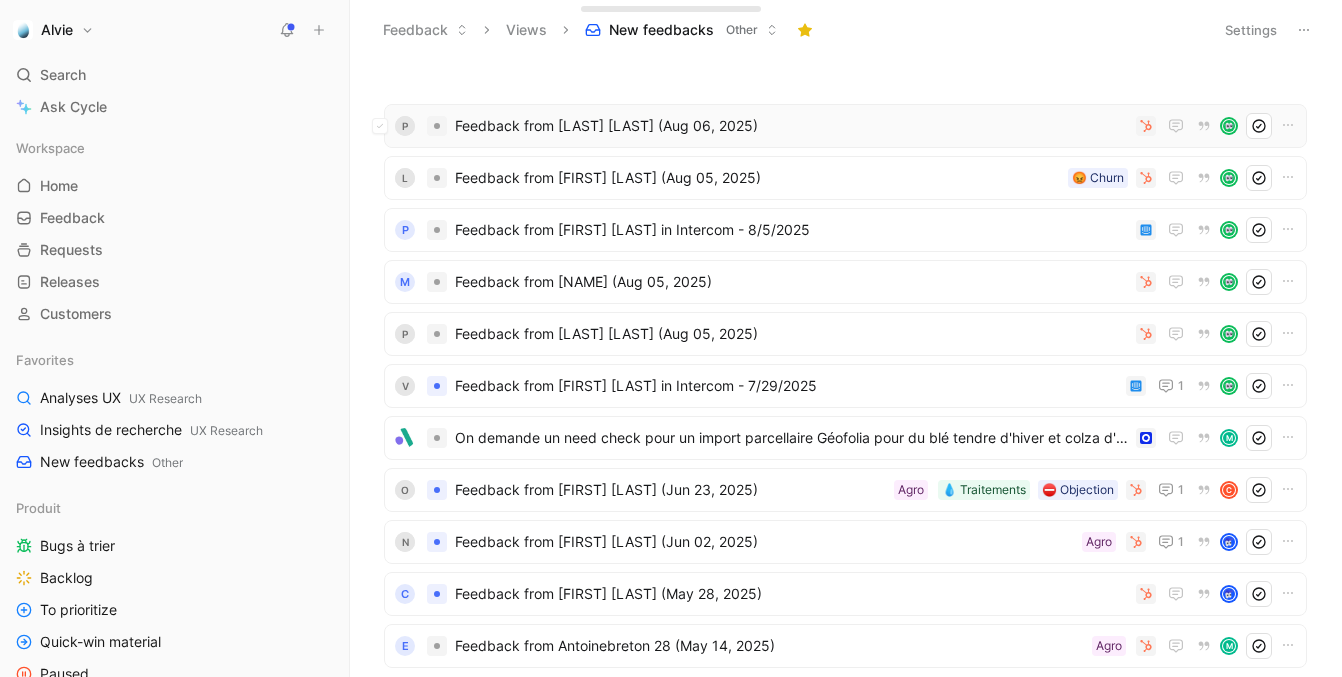 click on "Feedback from [FIRST] [LAST] ([DATE])" at bounding box center (791, 126) 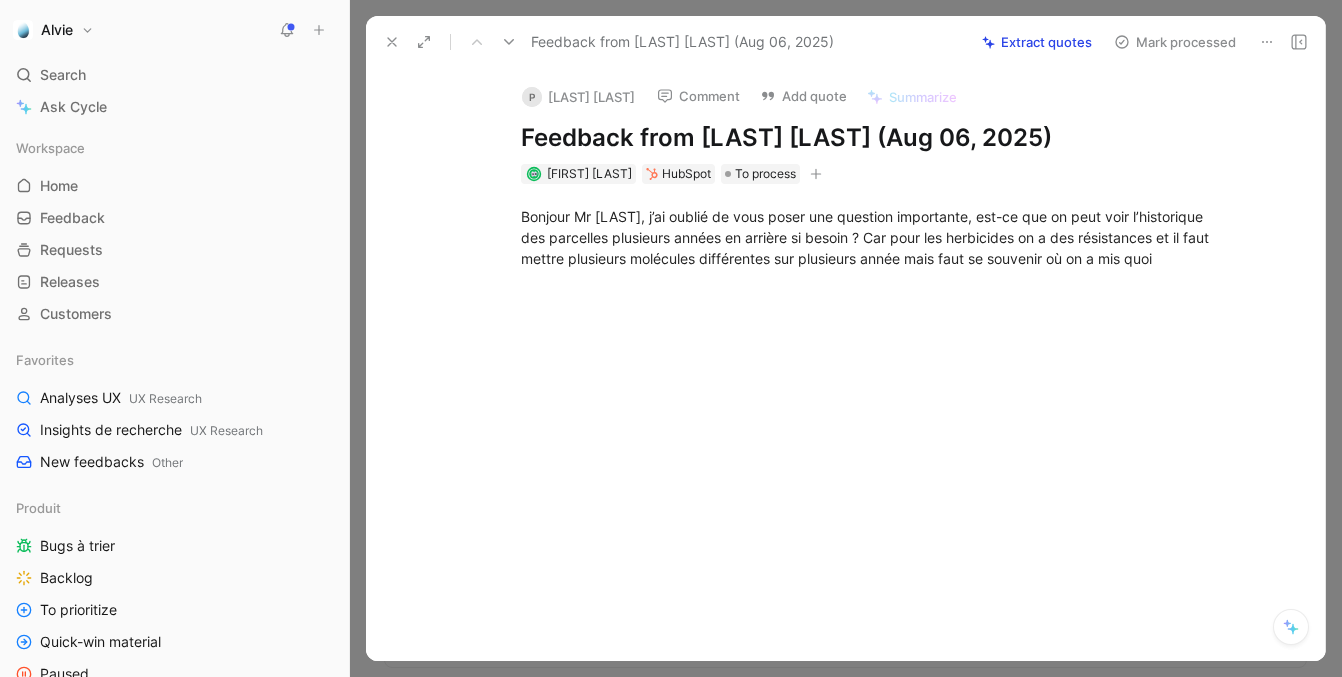 click 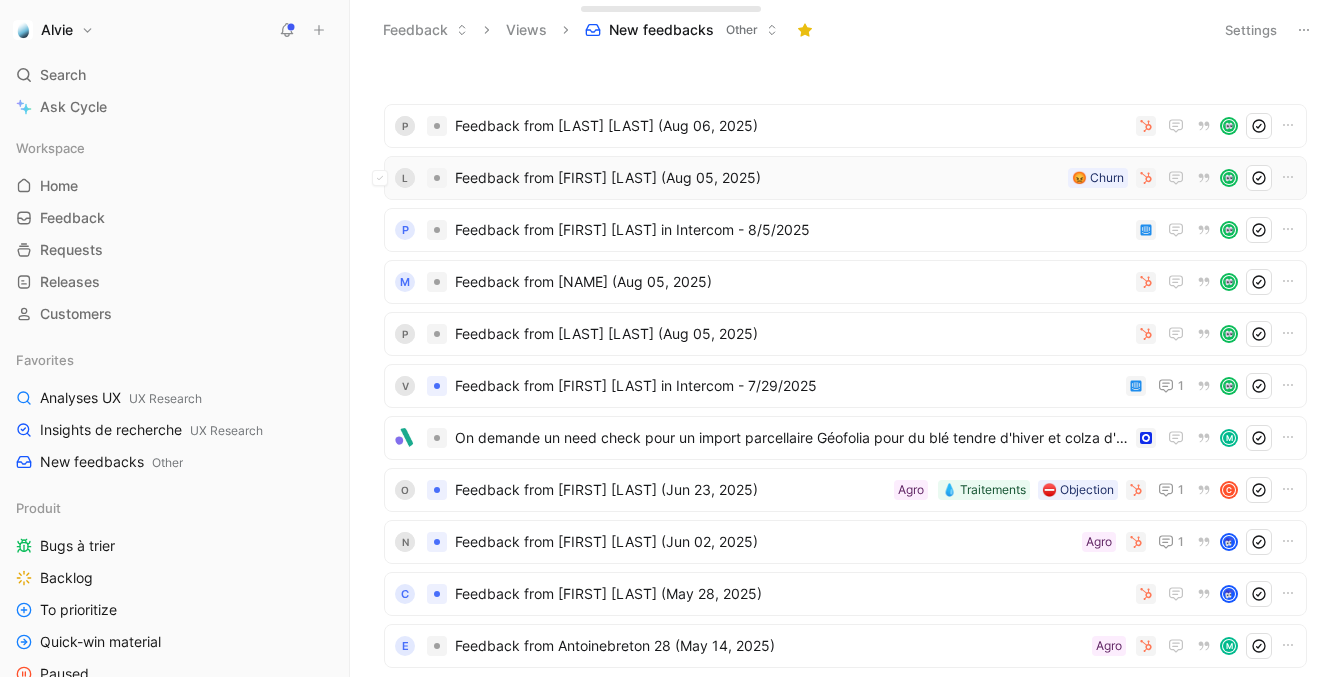 click on "Feedback from [FIRST] ([DATE])" at bounding box center [757, 178] 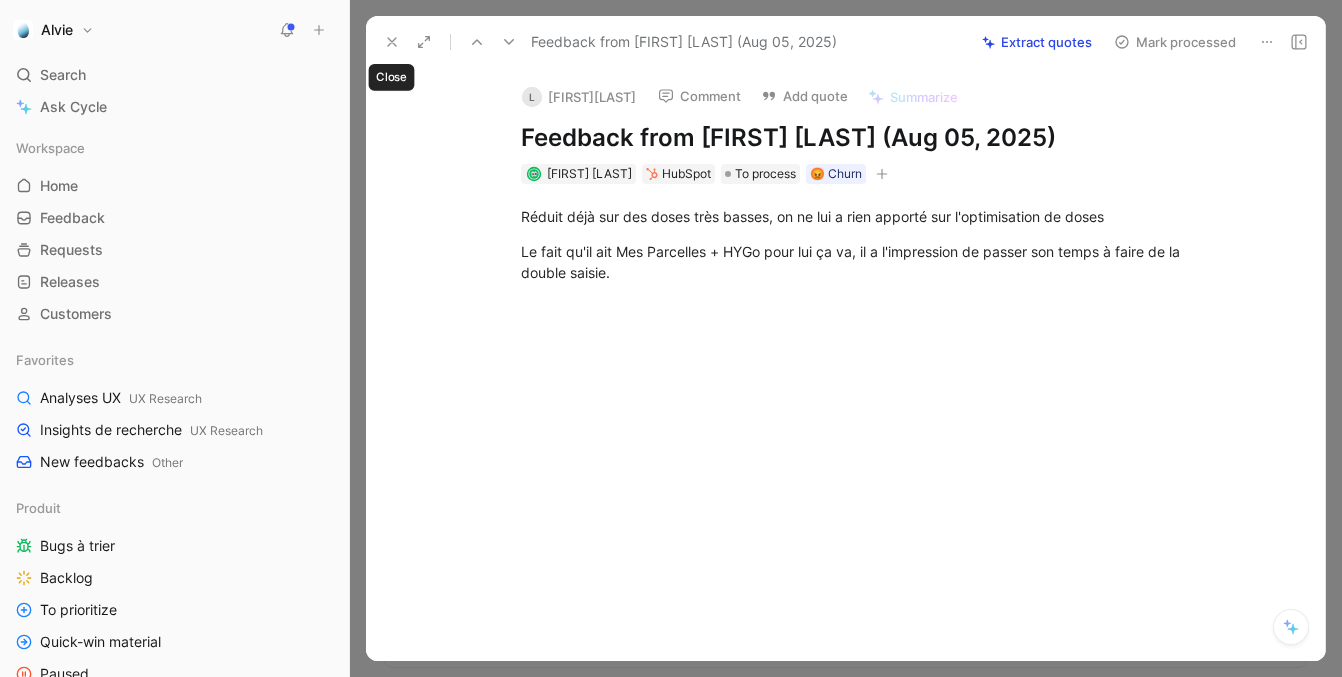 click 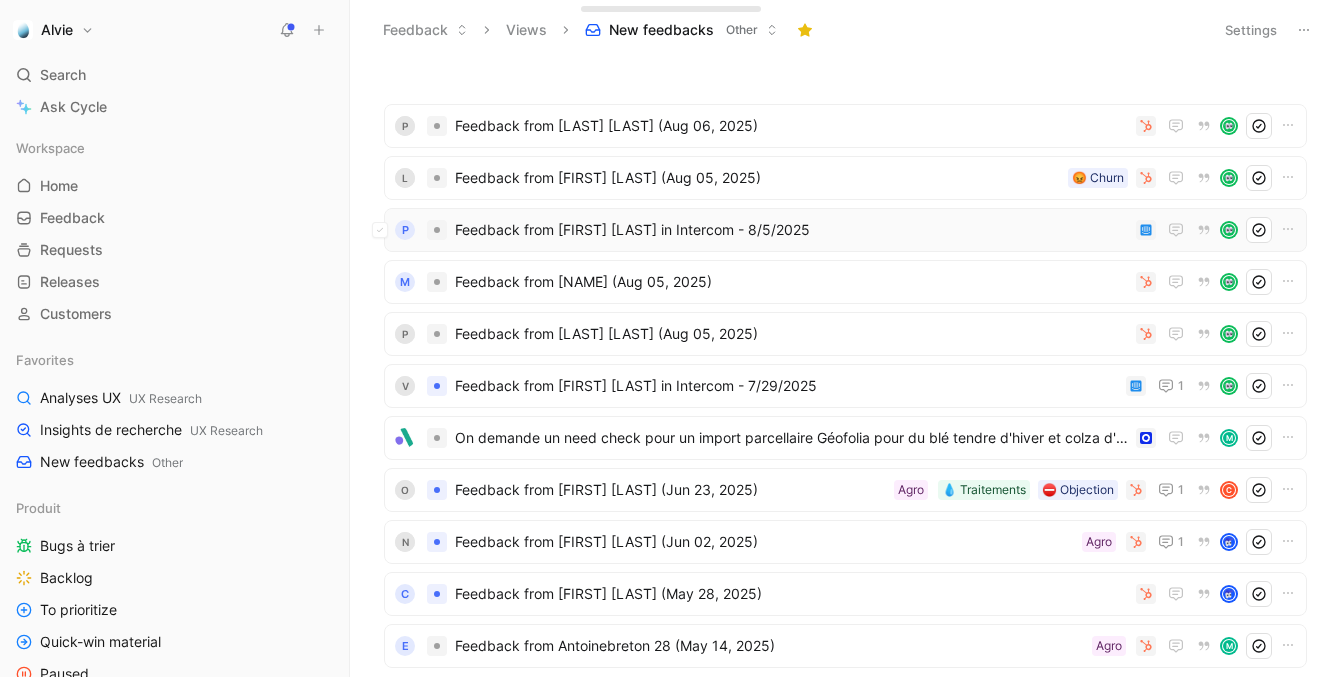 scroll, scrollTop: 78, scrollLeft: 0, axis: vertical 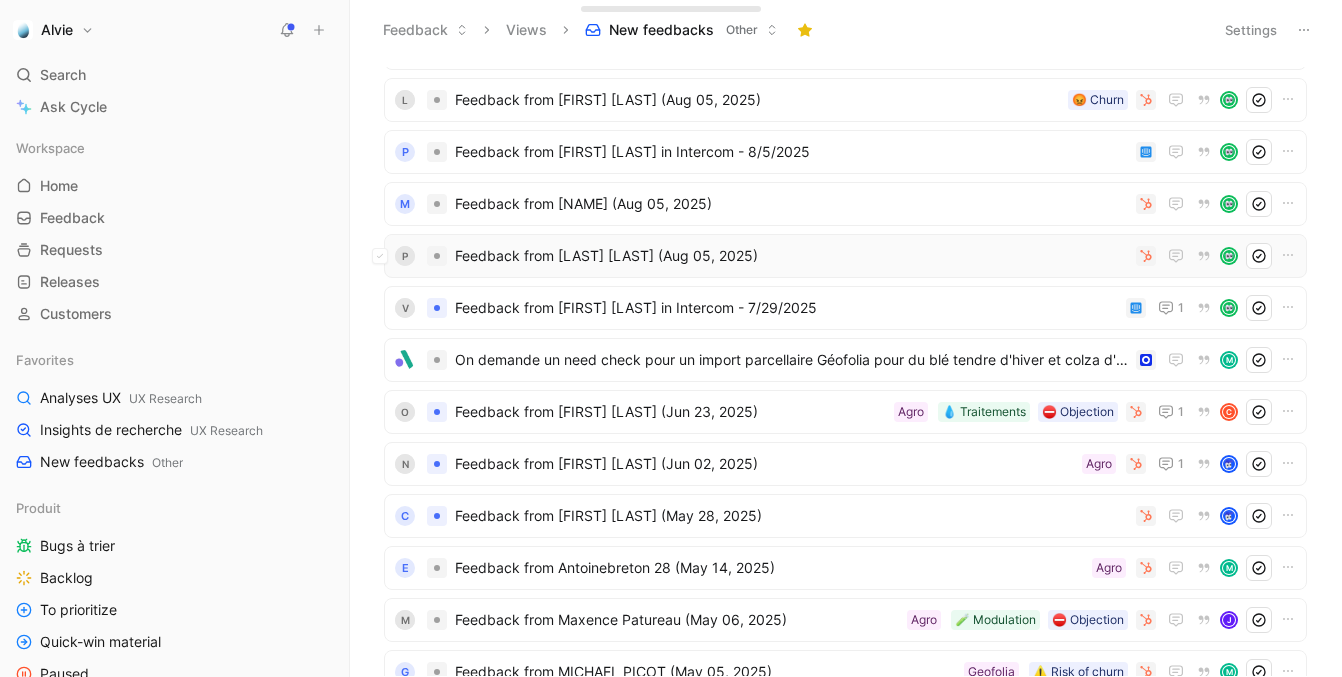 click on "Feedback from [FIRST] [LAST] ([DATE])" at bounding box center (791, 256) 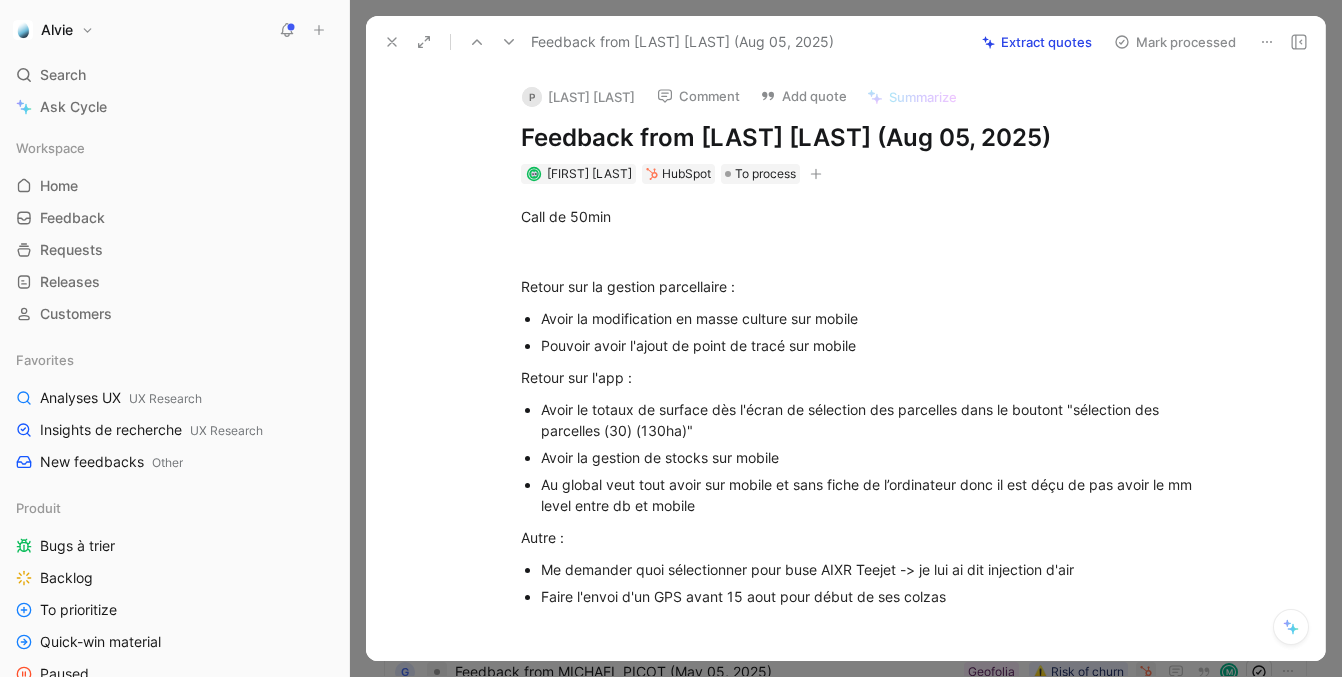 click at bounding box center (392, 42) 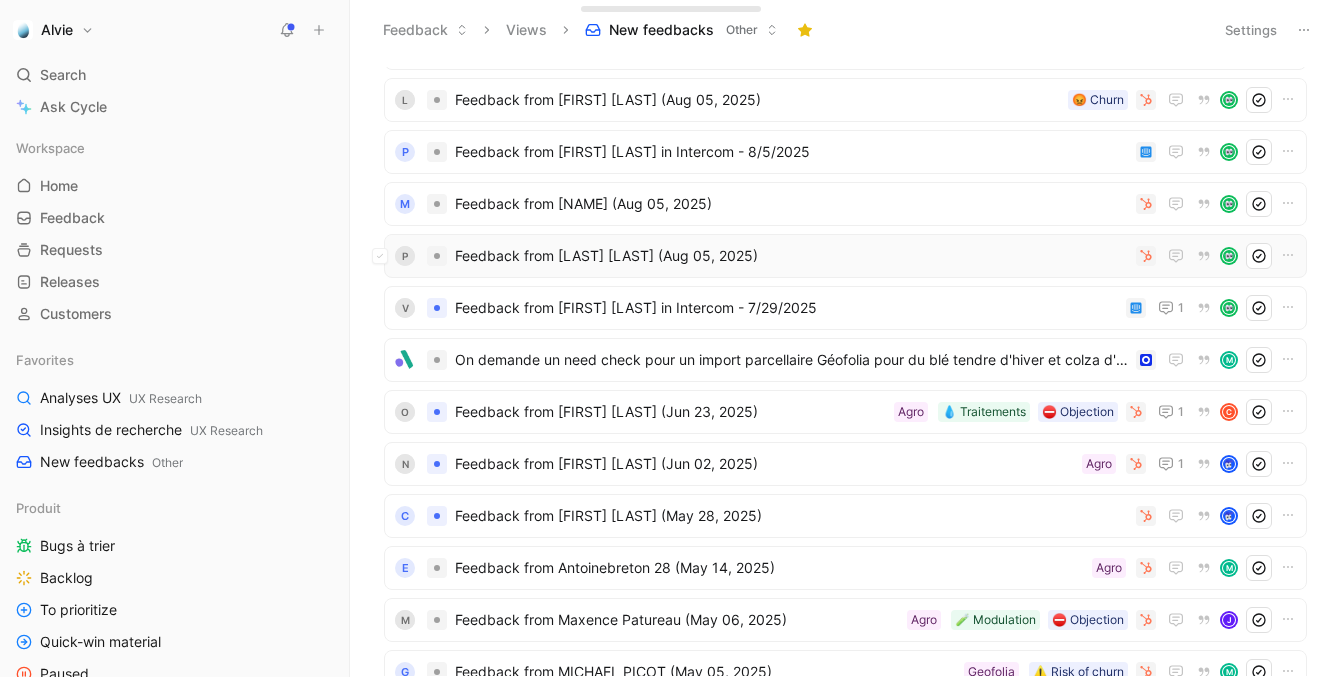 scroll, scrollTop: 0, scrollLeft: 0, axis: both 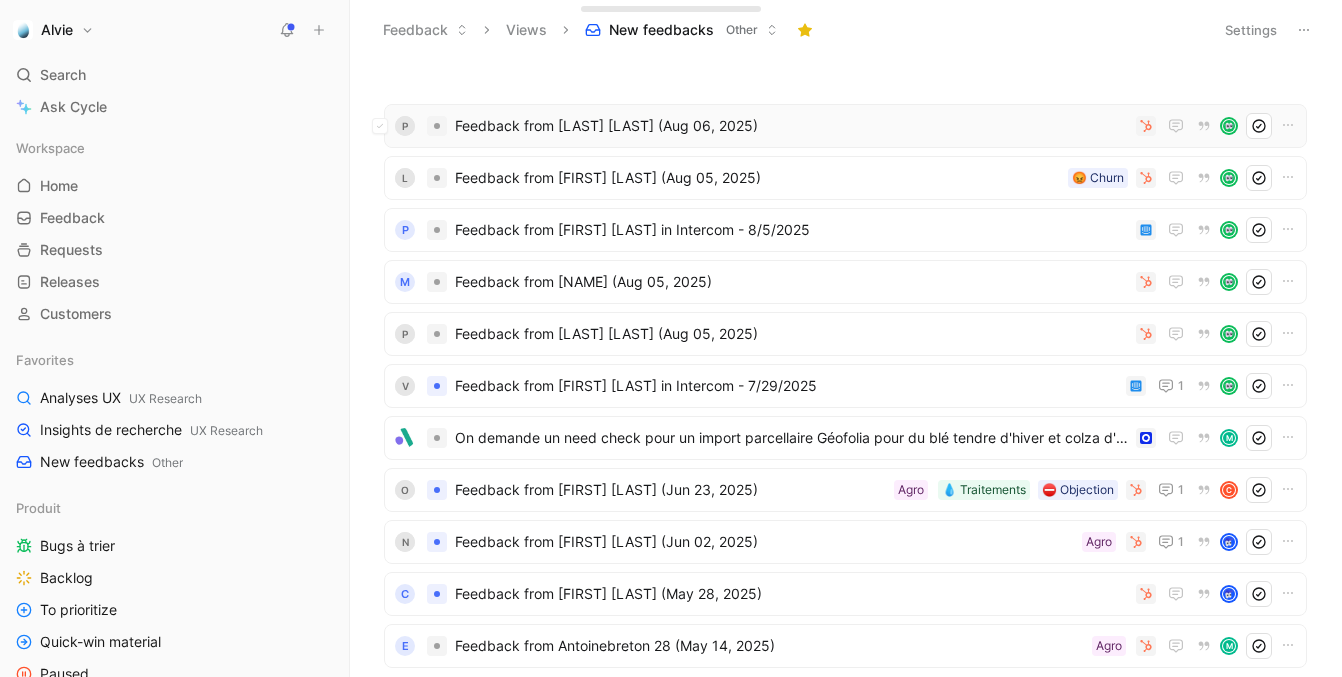 click on "Feedback from [FIRST] [LAST] ([DATE])" at bounding box center [791, 126] 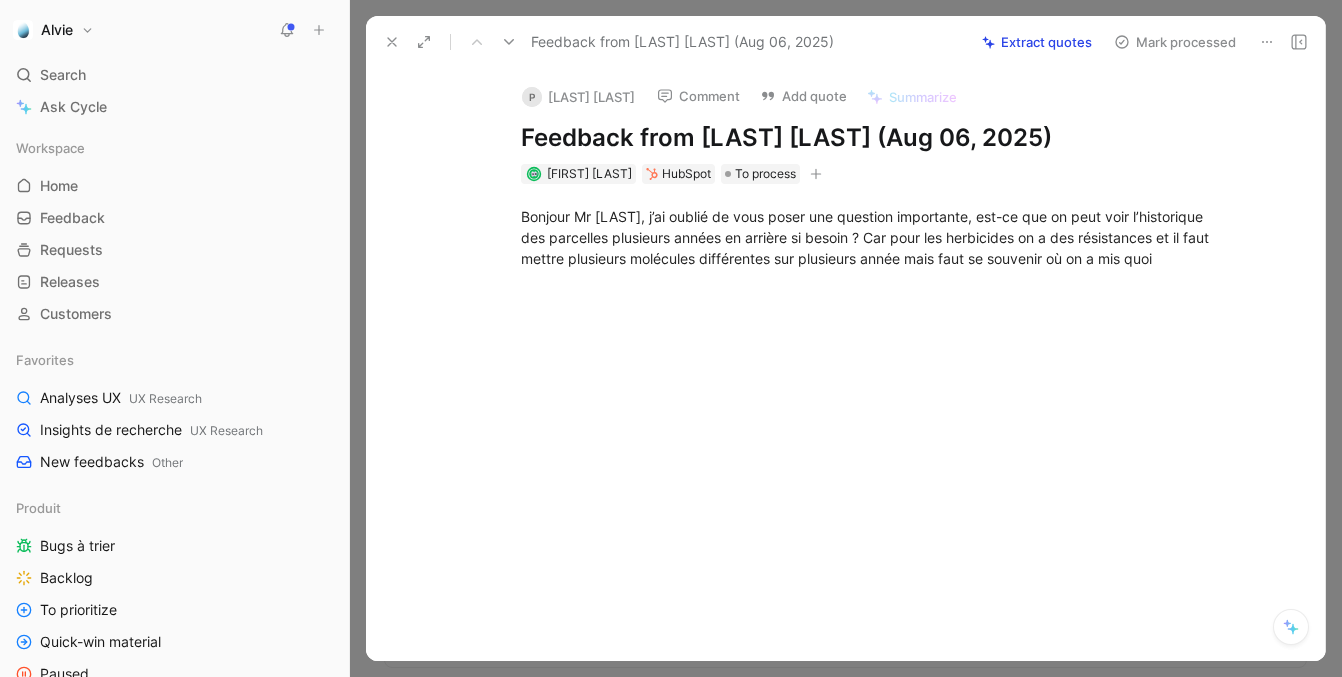 click at bounding box center (509, 42) 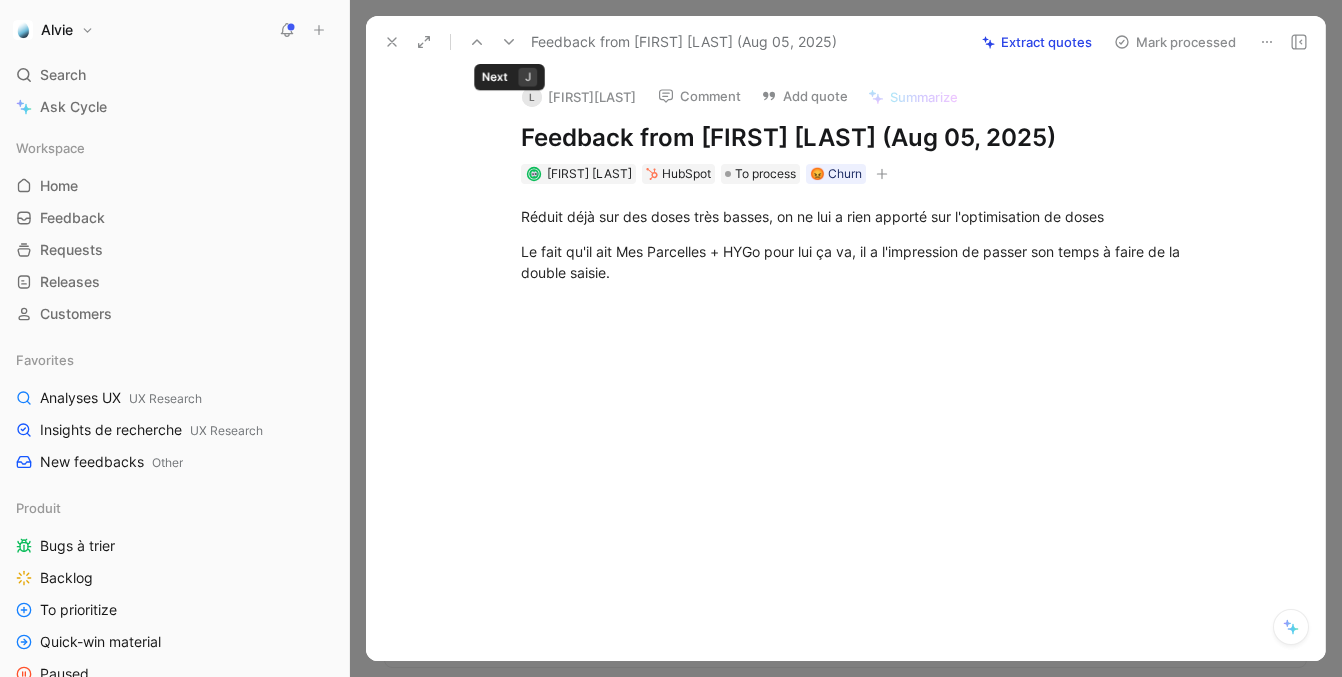 click 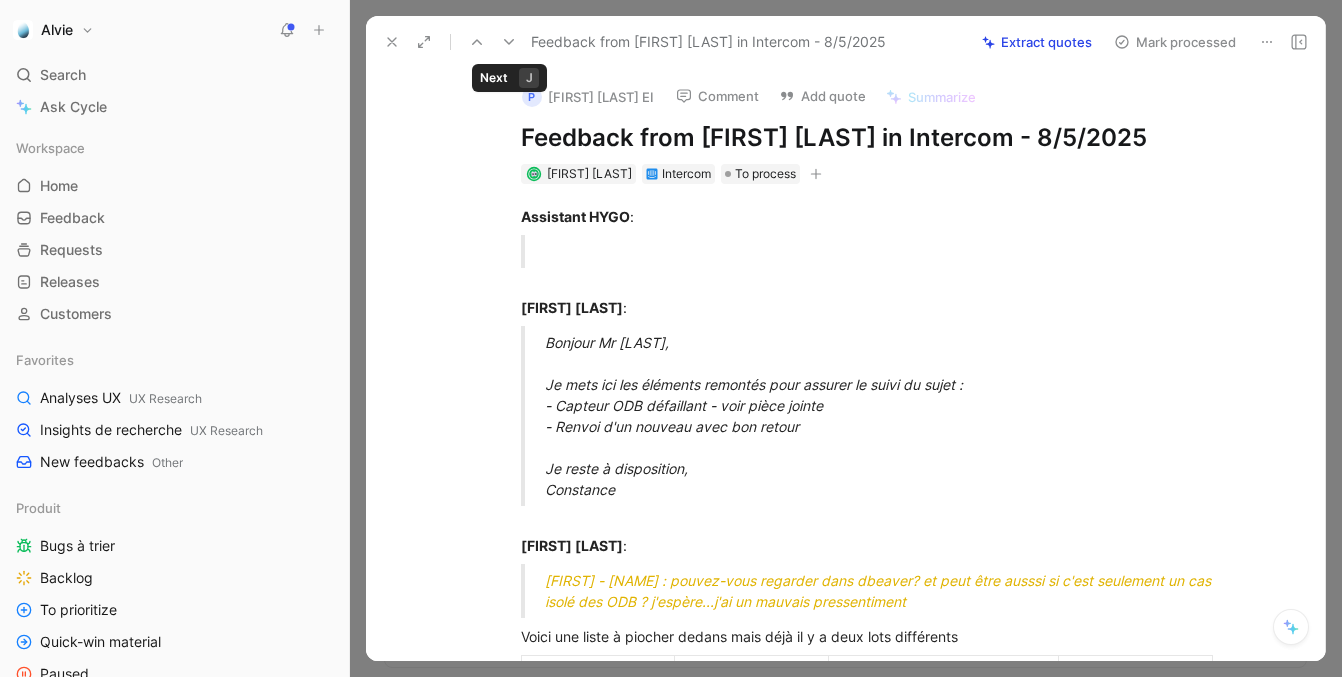 click 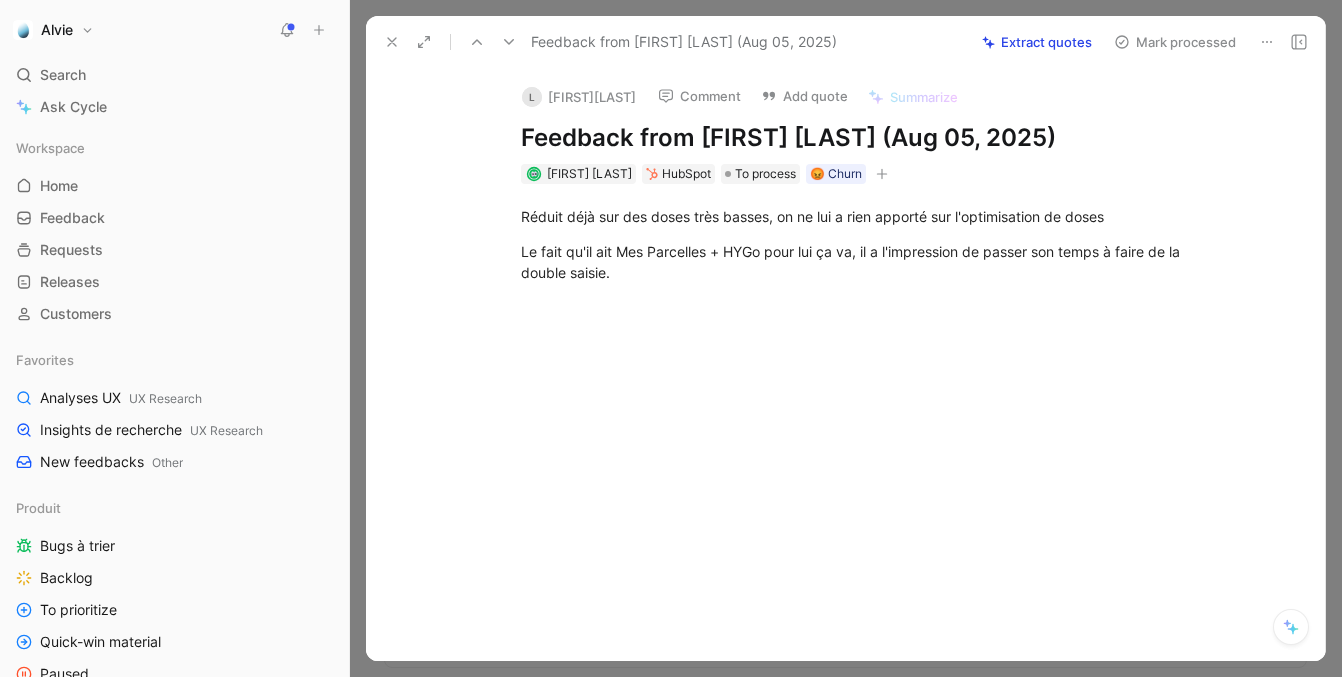 click 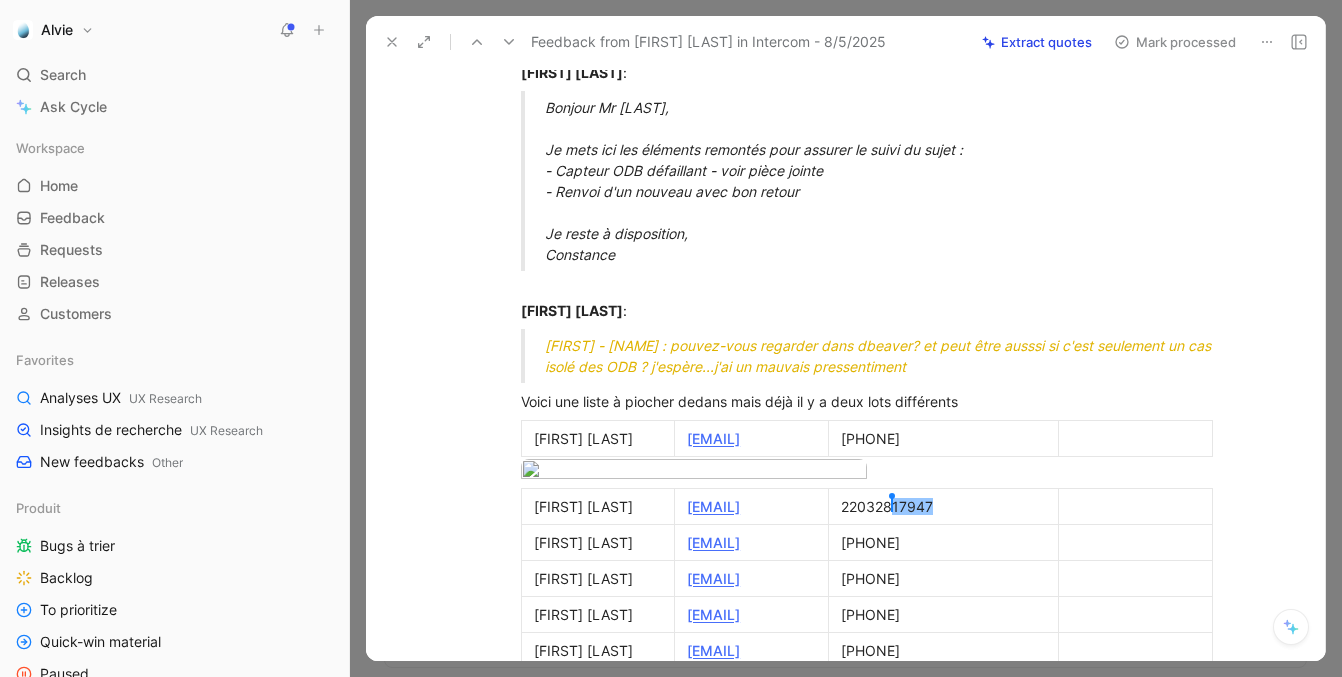 scroll, scrollTop: 416, scrollLeft: 0, axis: vertical 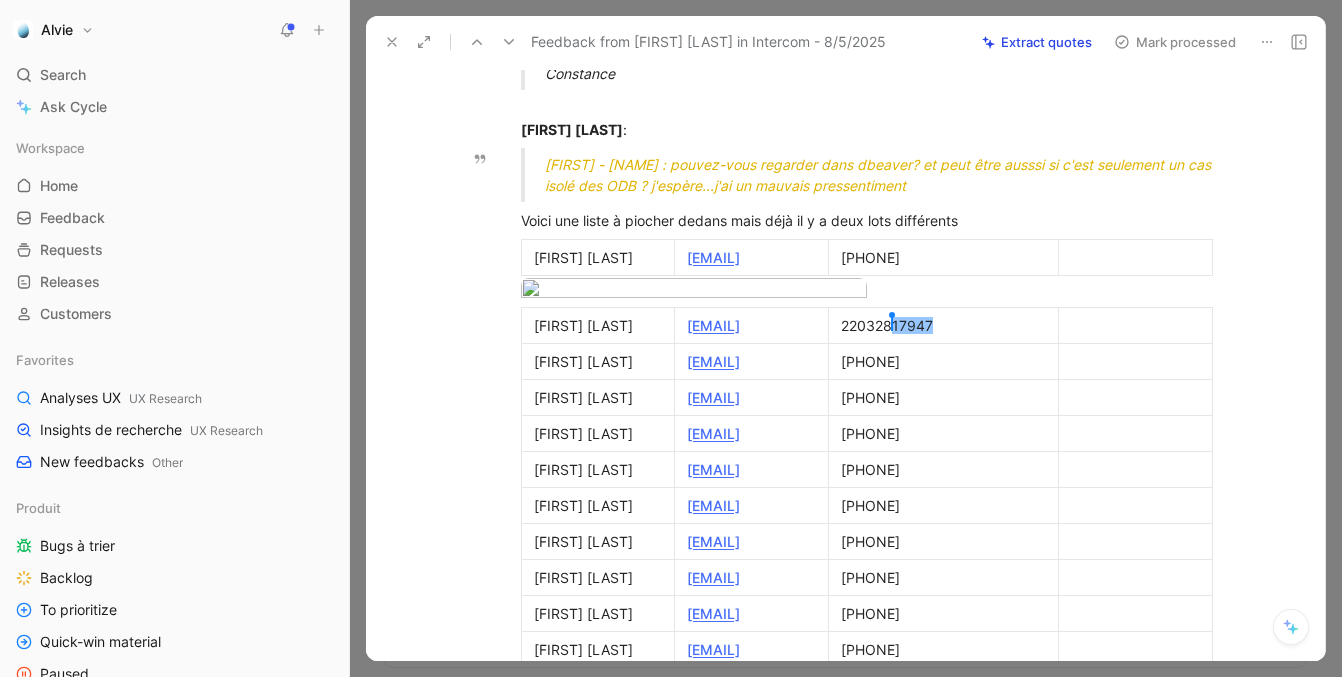 click 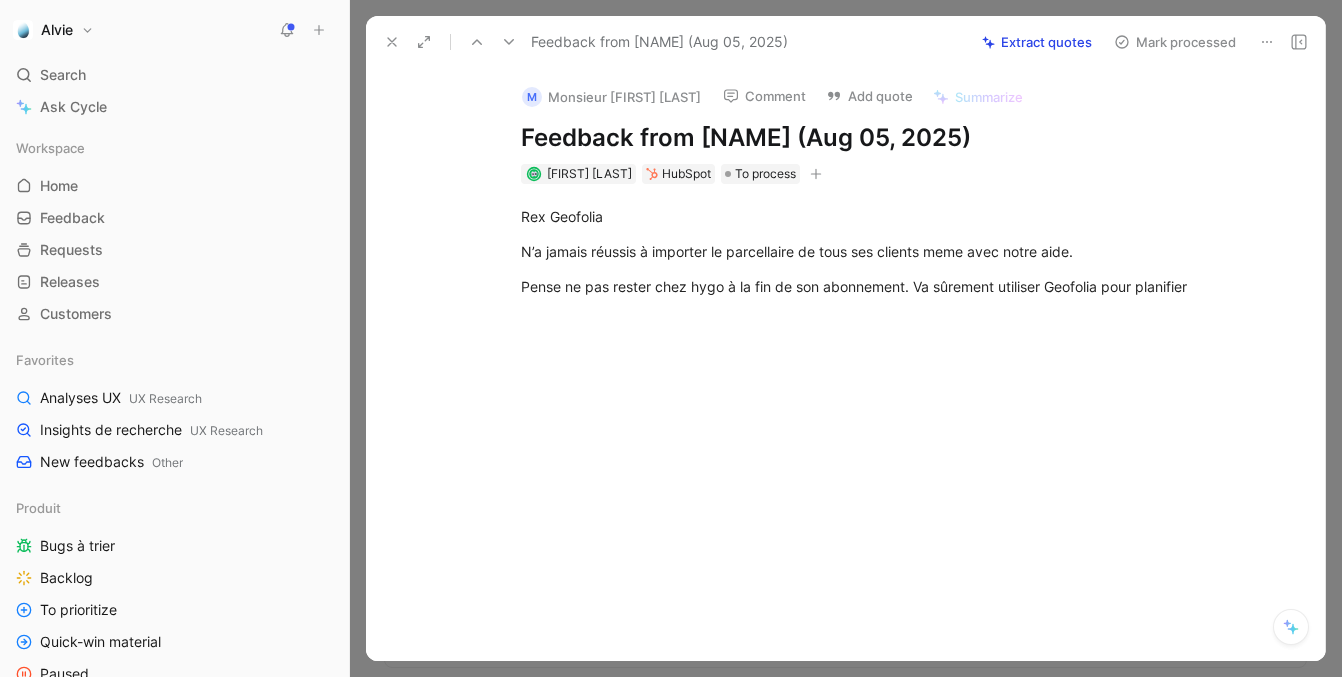 click 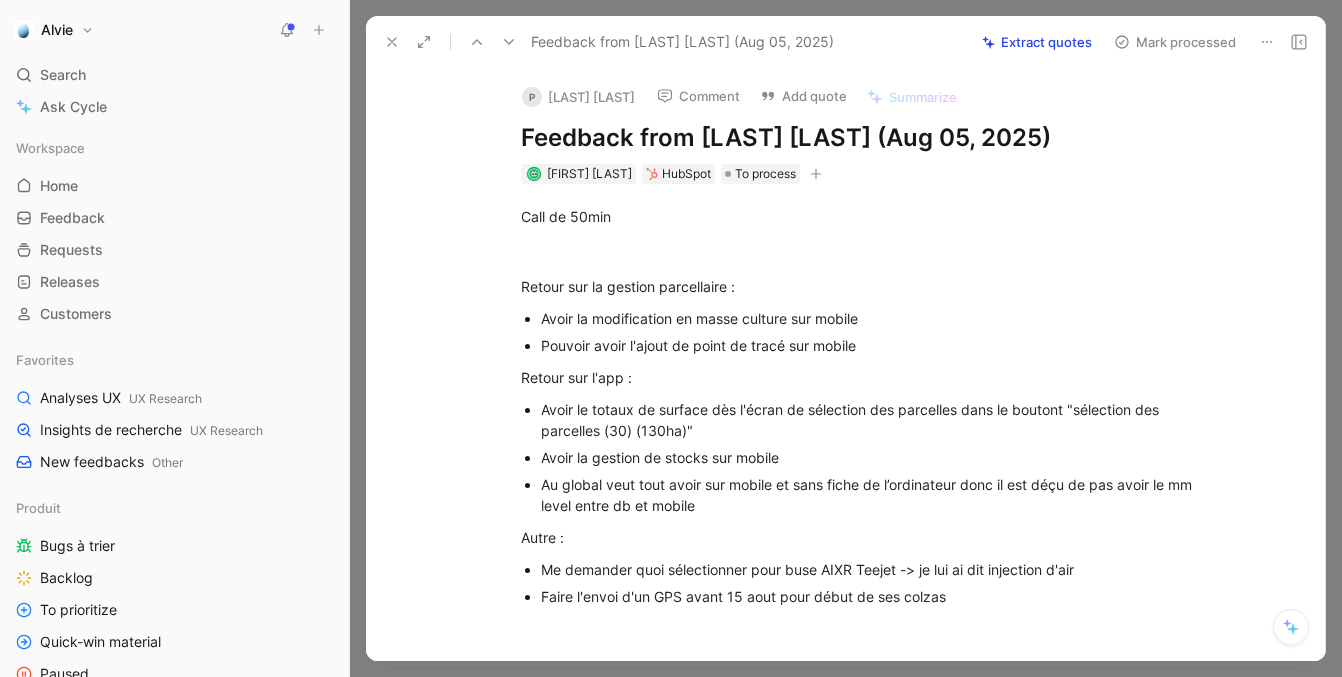 scroll, scrollTop: 104, scrollLeft: 0, axis: vertical 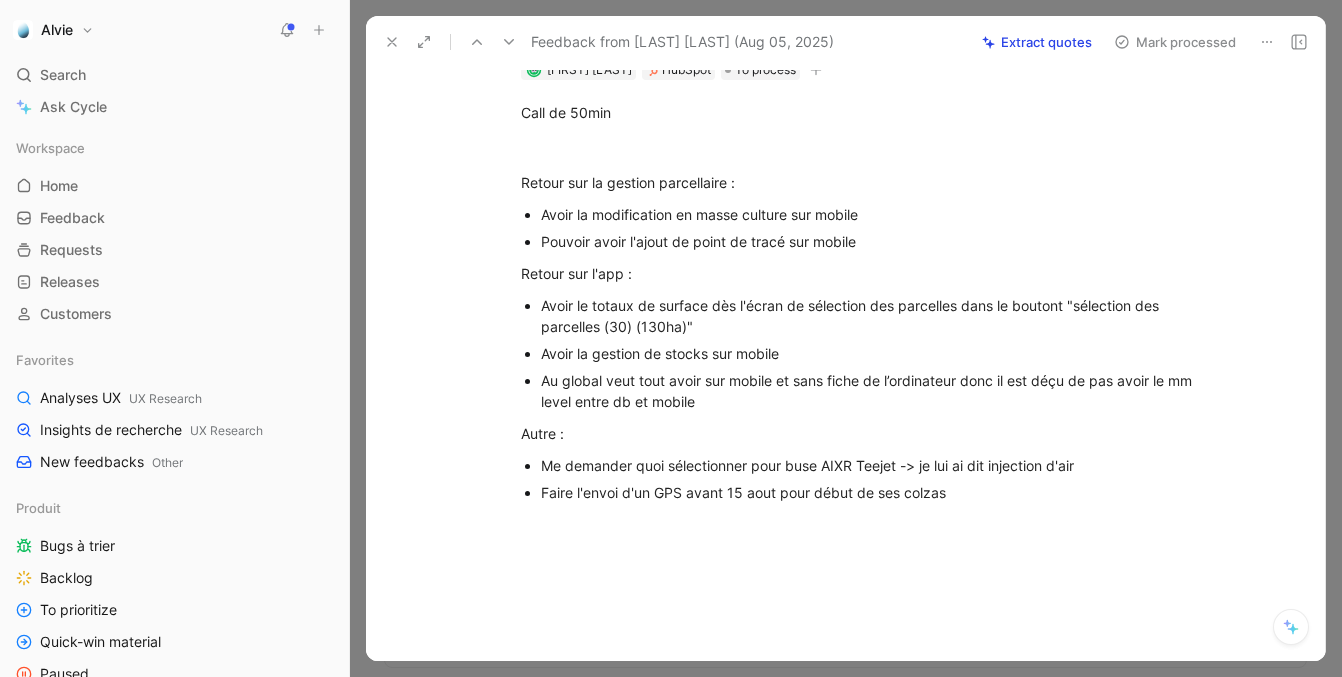 click at bounding box center (493, 42) 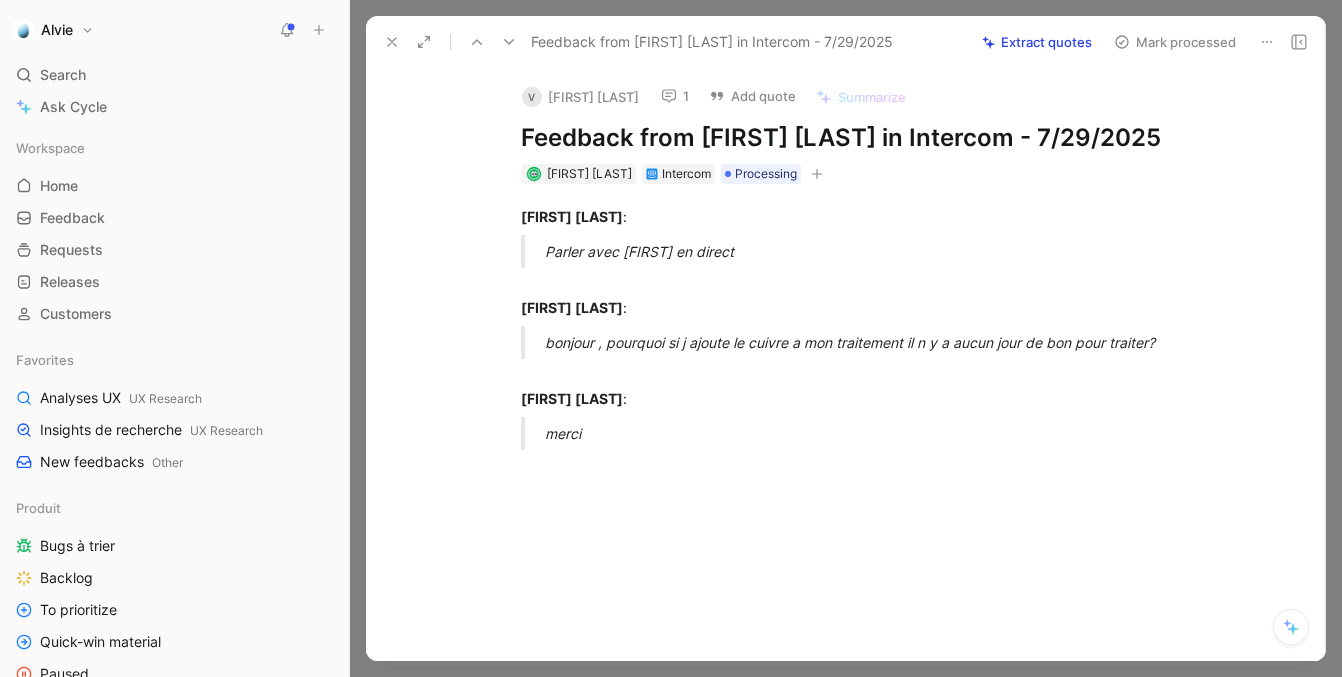 click 